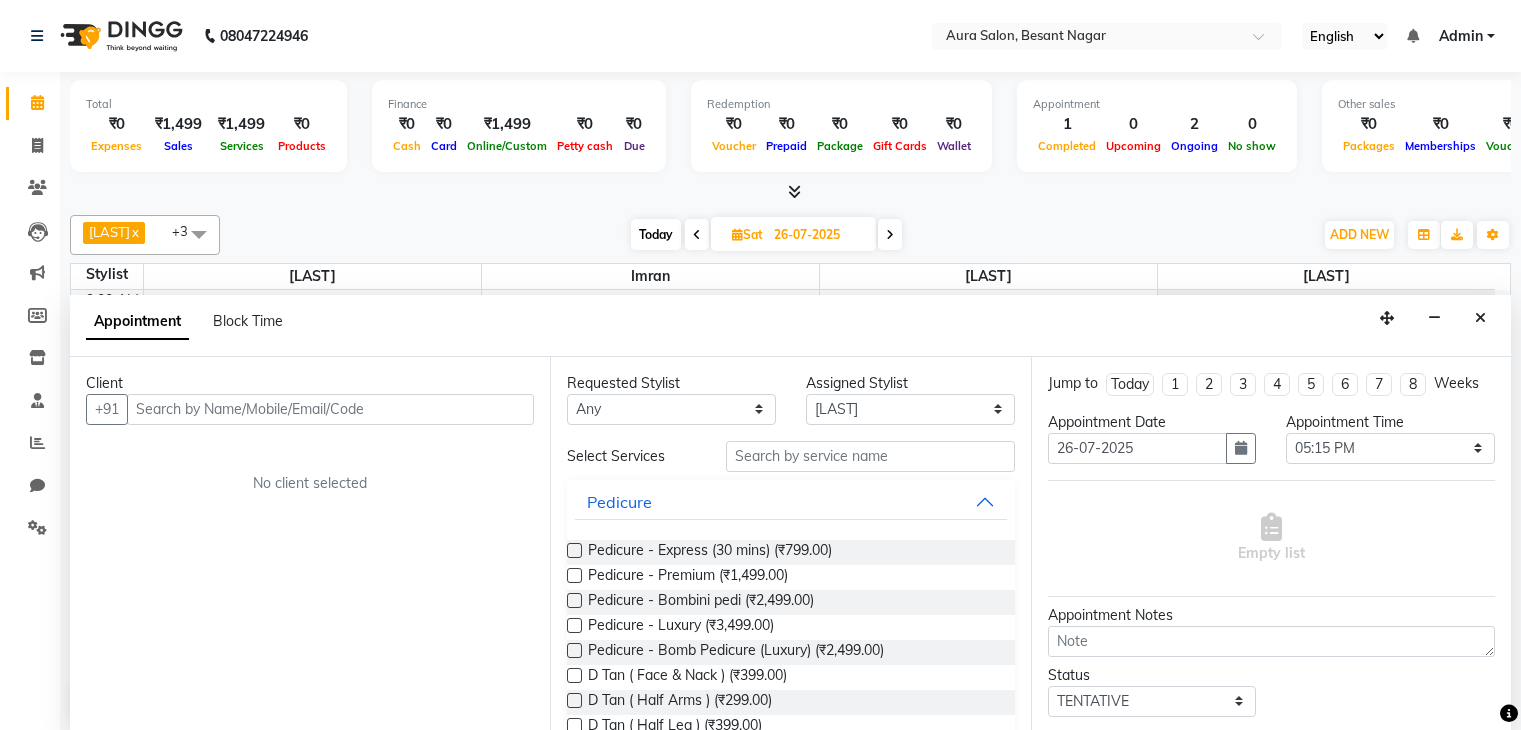select on "66363" 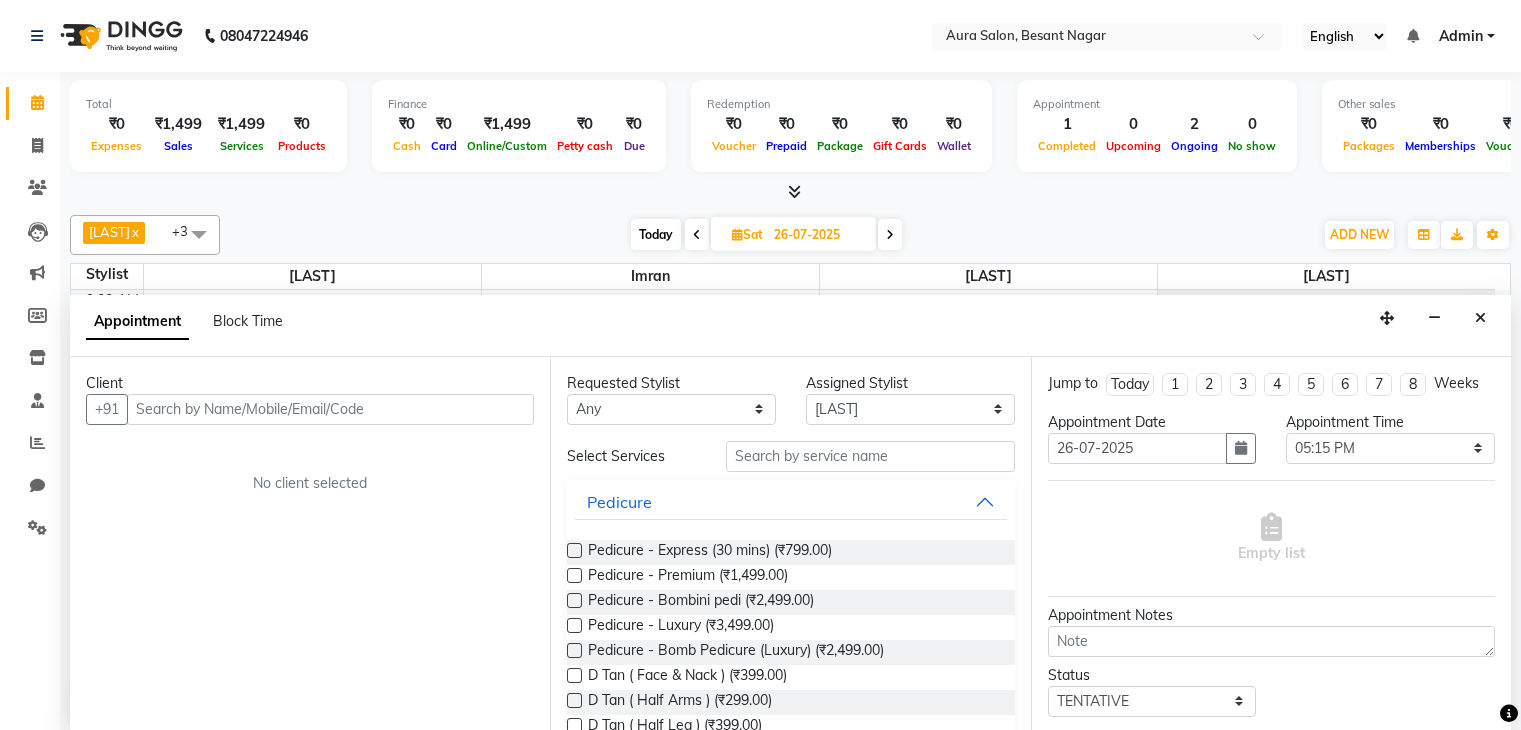 scroll, scrollTop: 0, scrollLeft: 0, axis: both 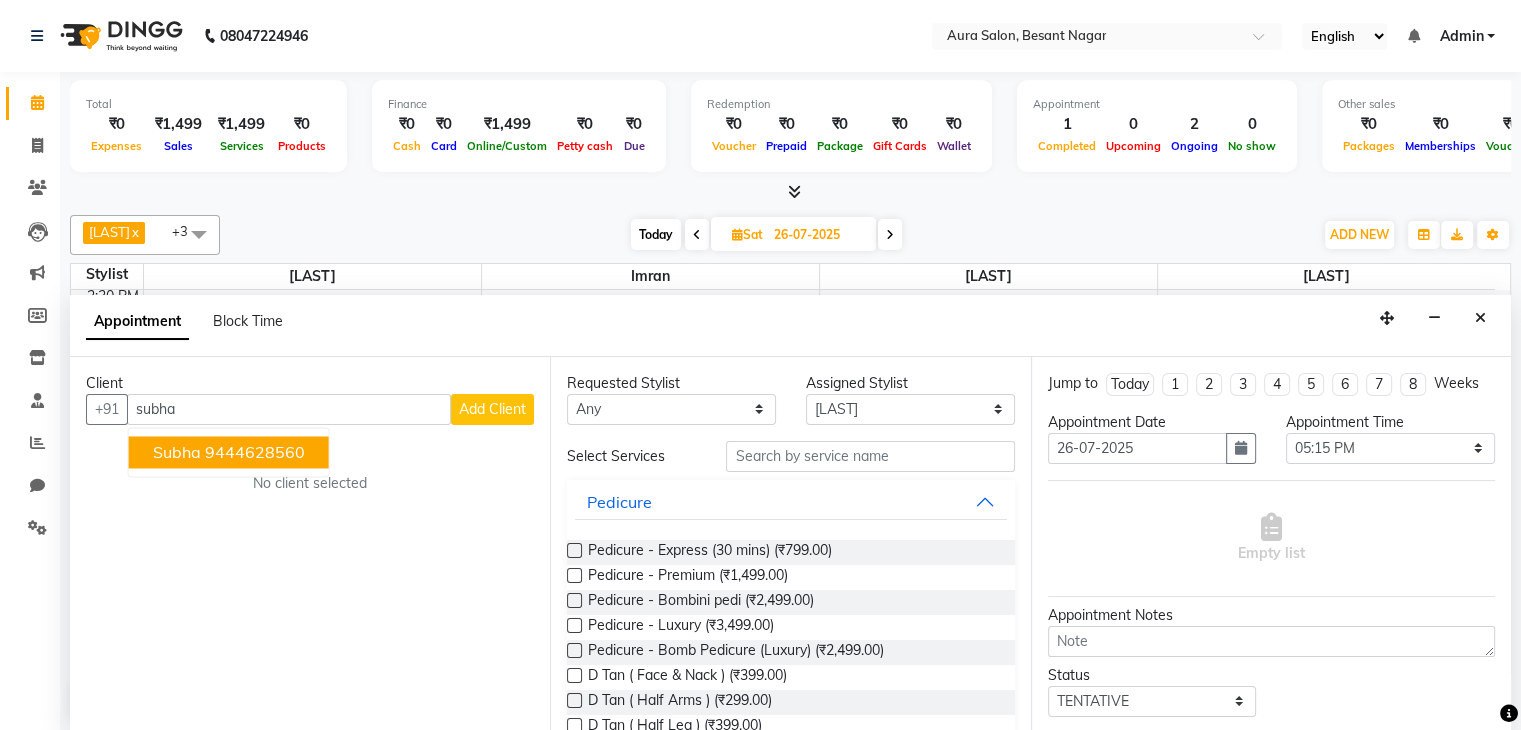 click on "9444628560" at bounding box center [255, 452] 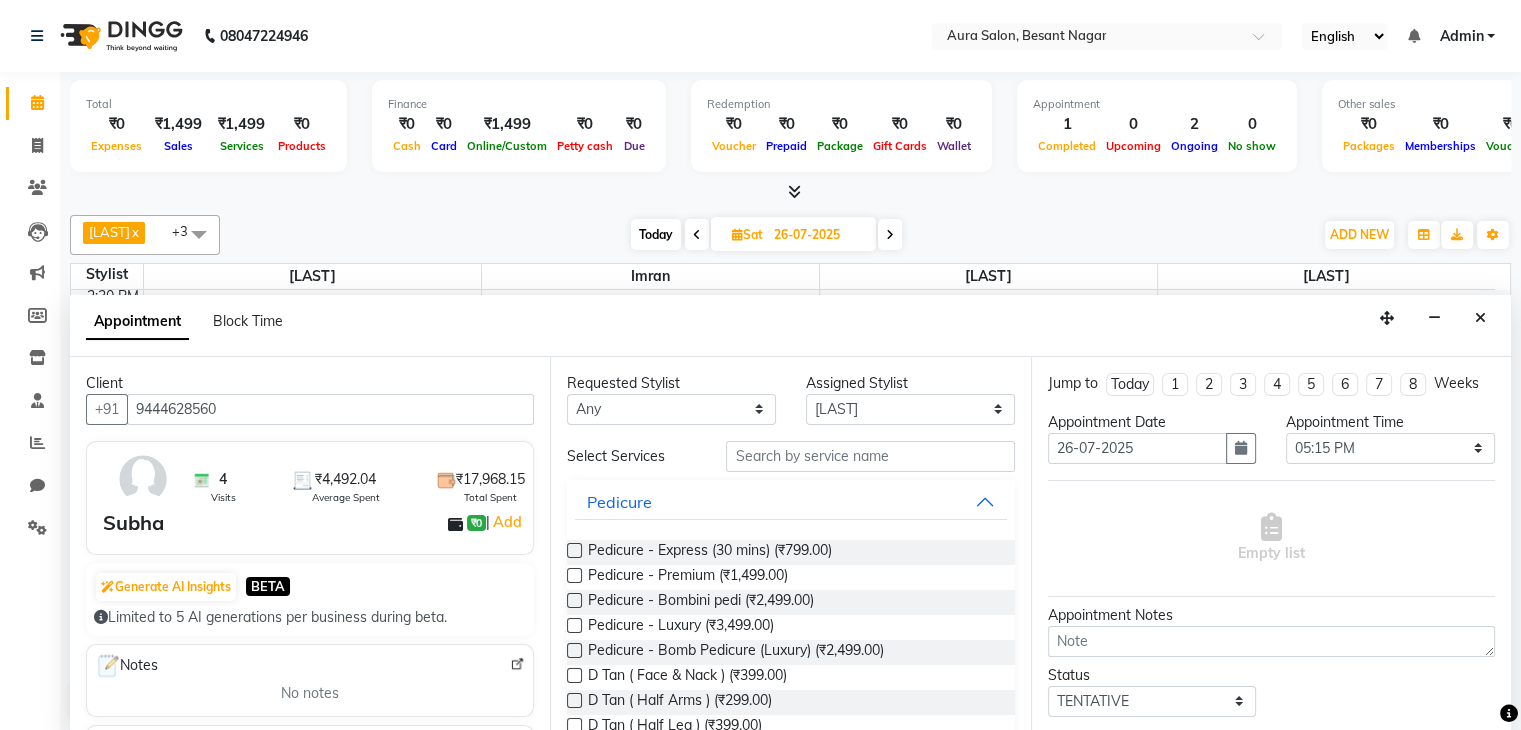 type on "9444628560" 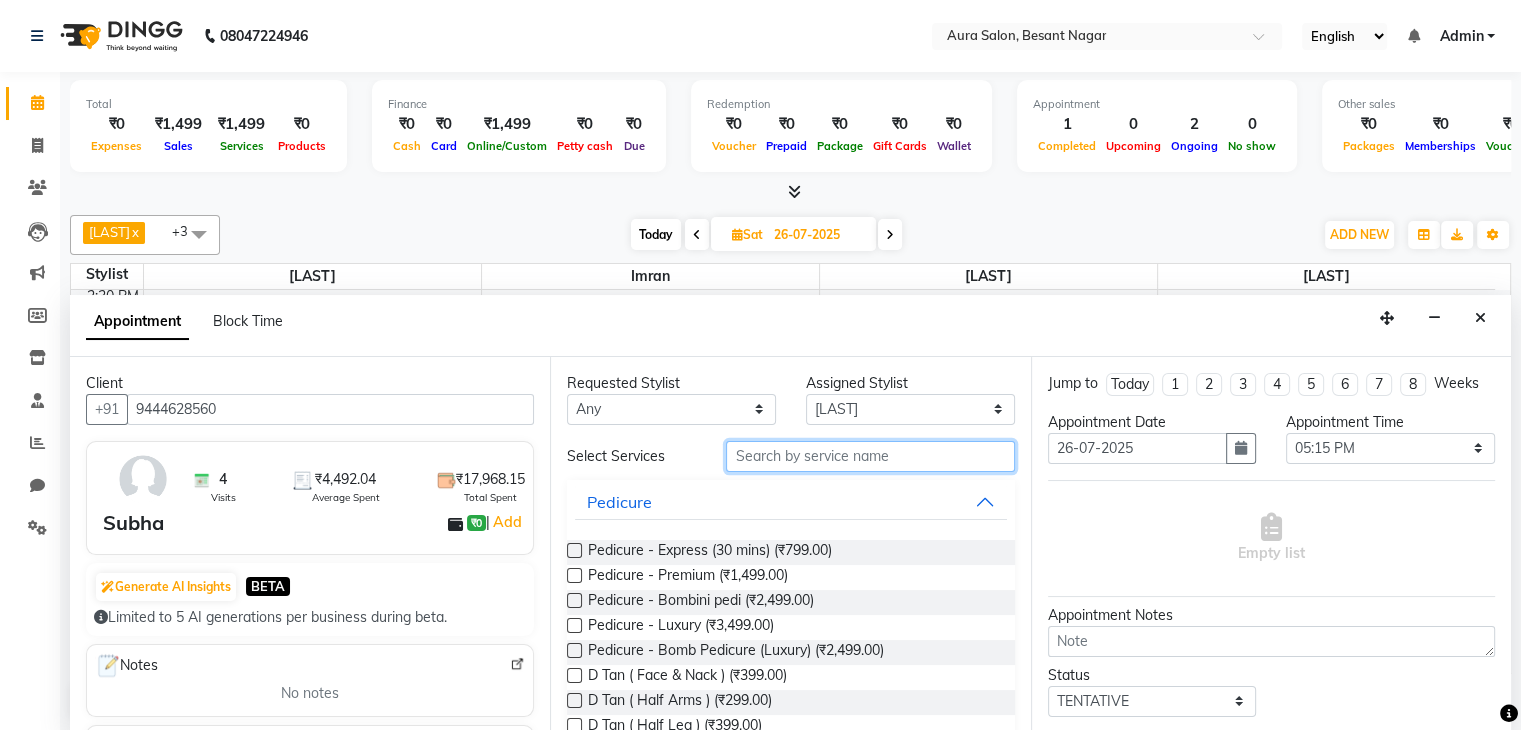 click at bounding box center (870, 456) 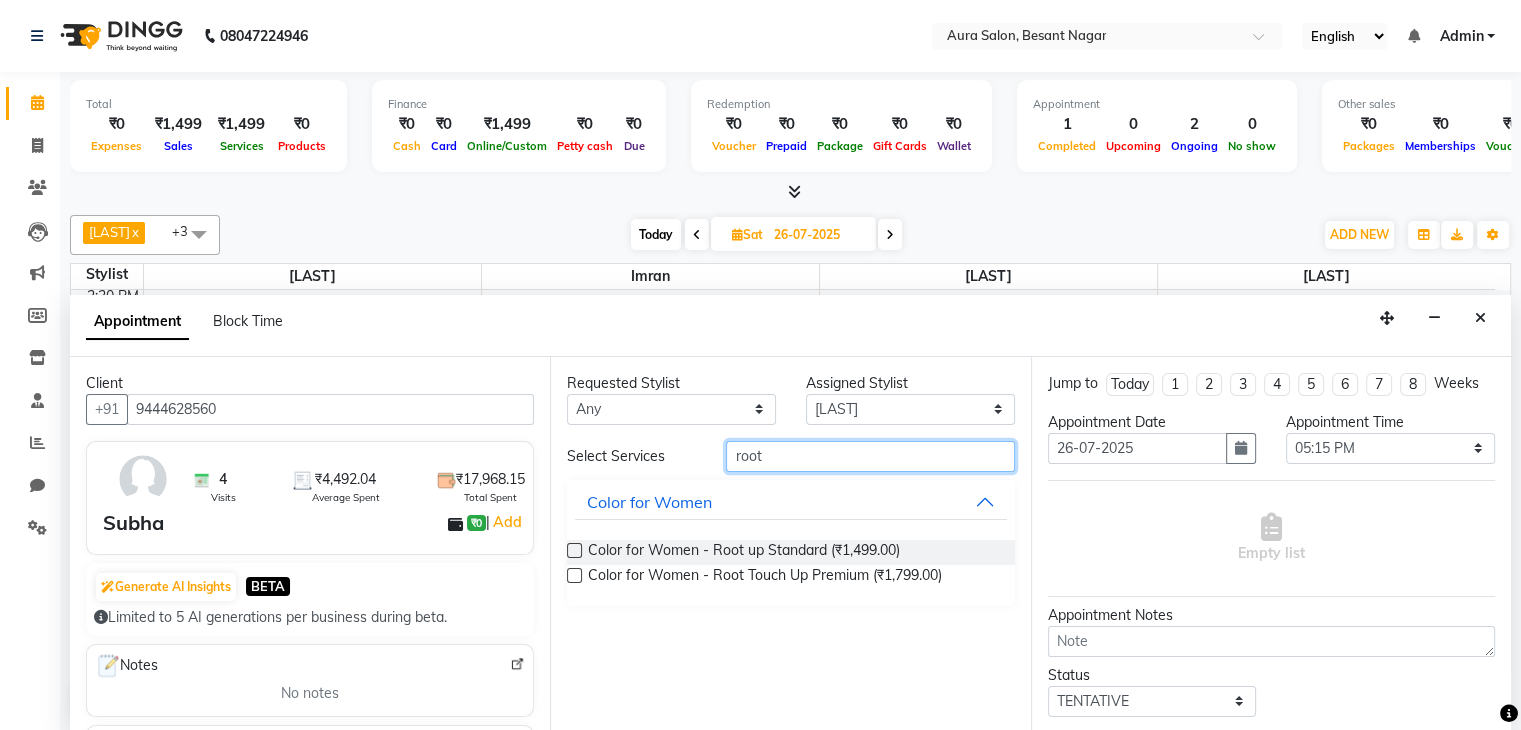 type on "root" 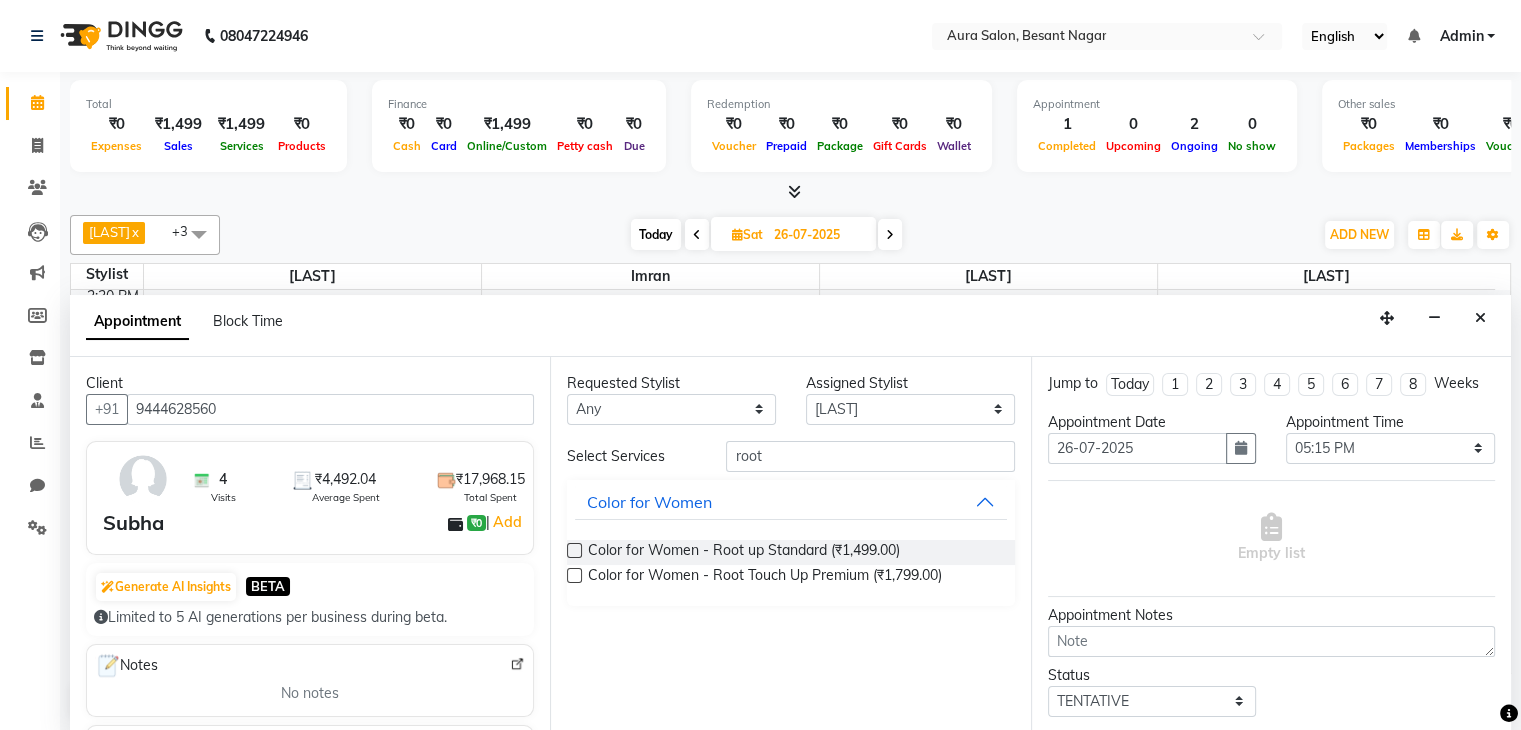 click at bounding box center [574, 575] 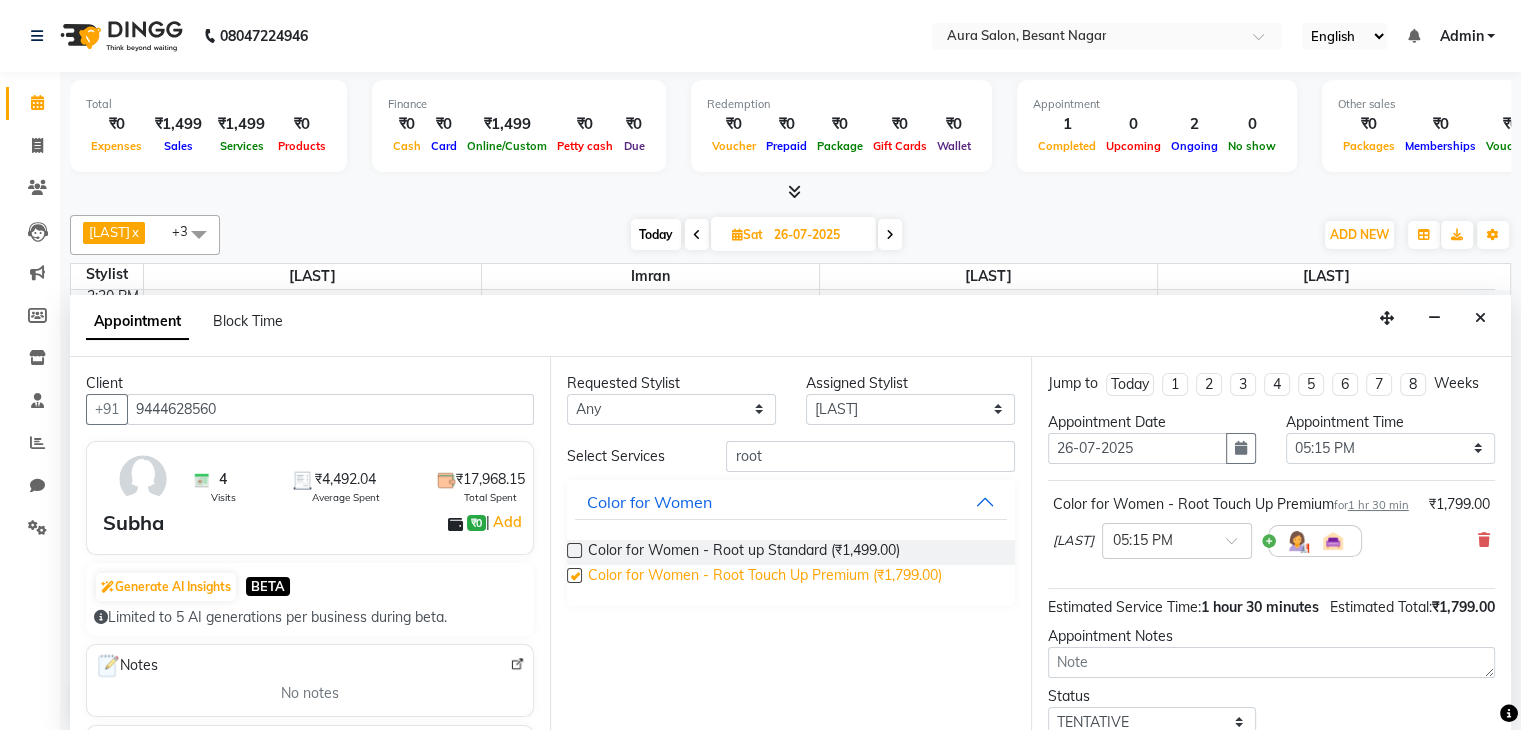 checkbox on "false" 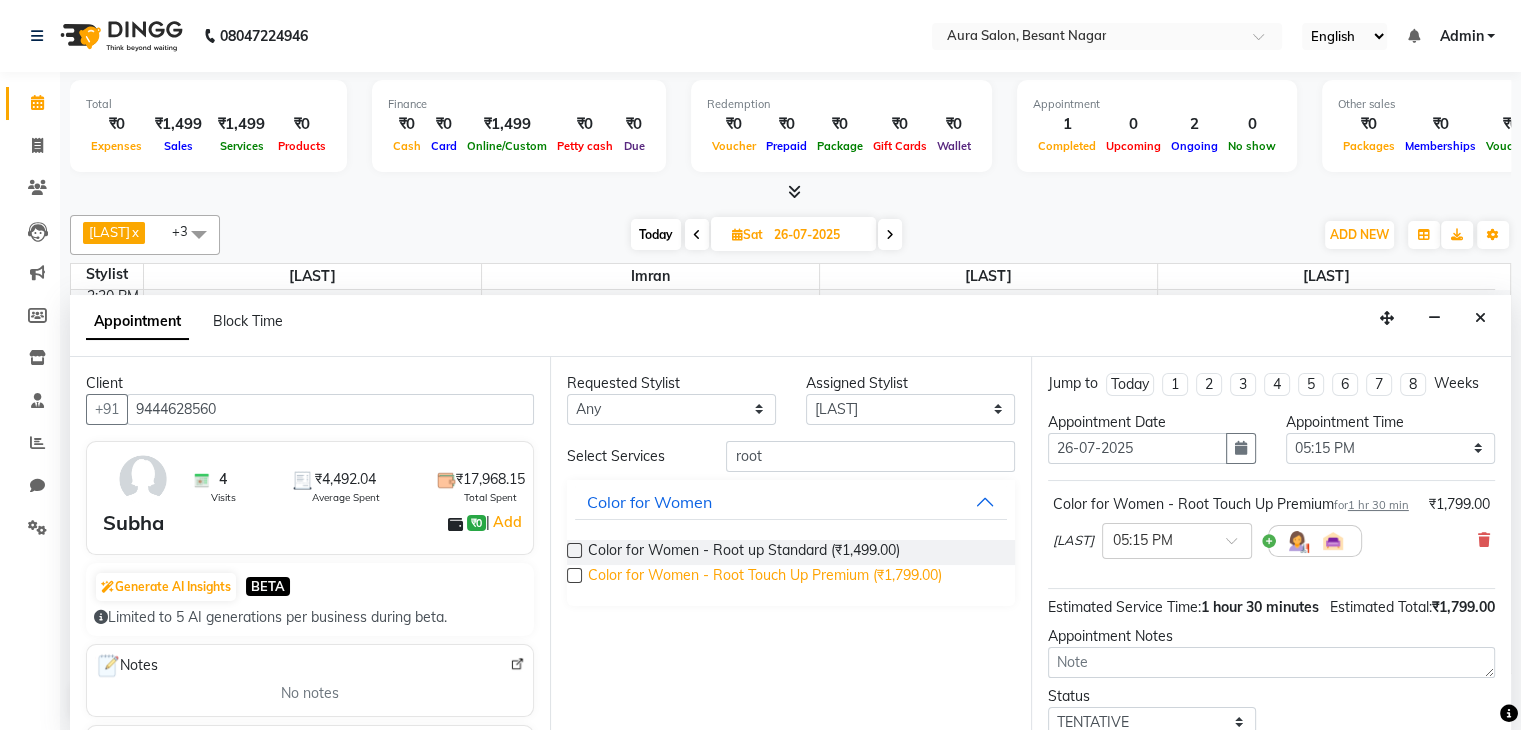 scroll, scrollTop: 1, scrollLeft: 0, axis: vertical 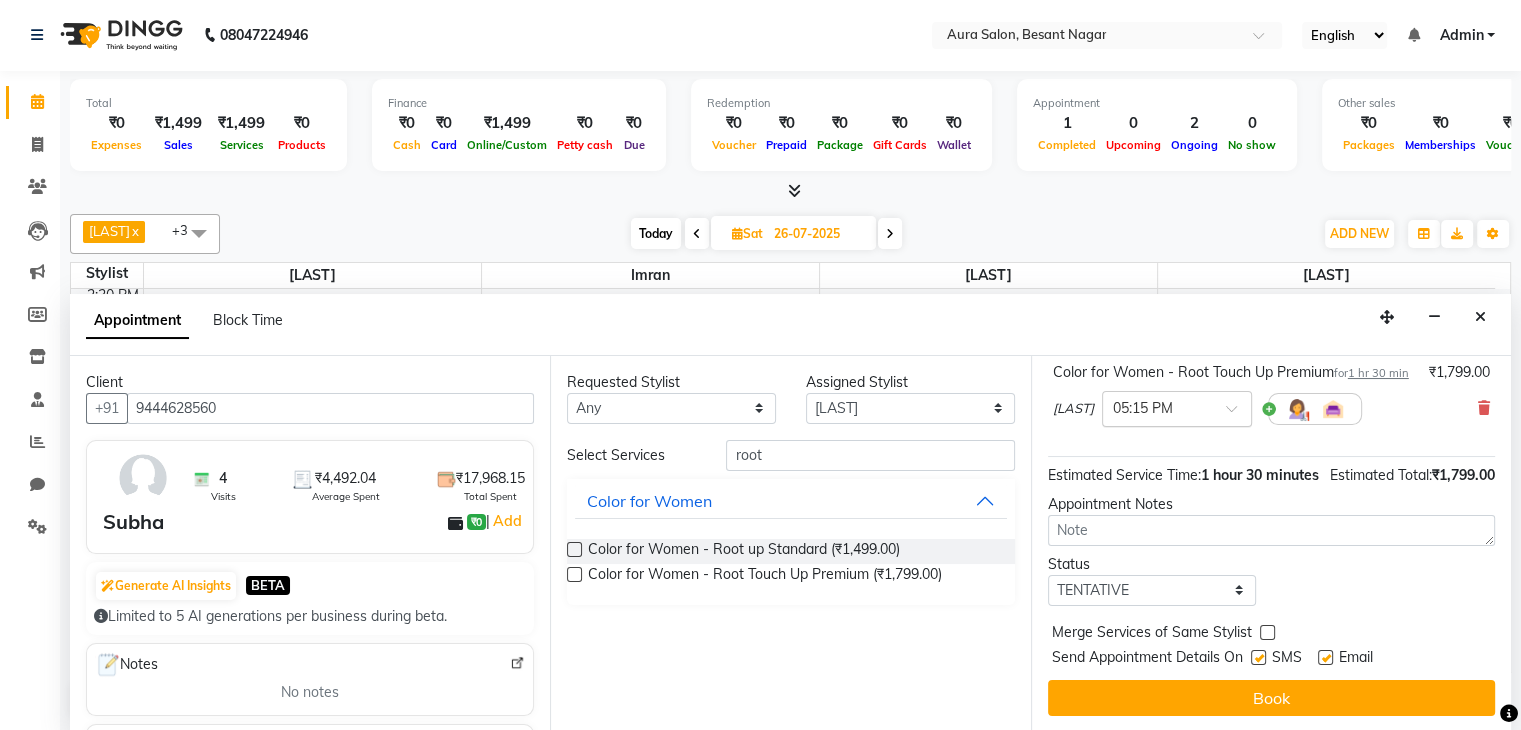 click at bounding box center (1157, 407) 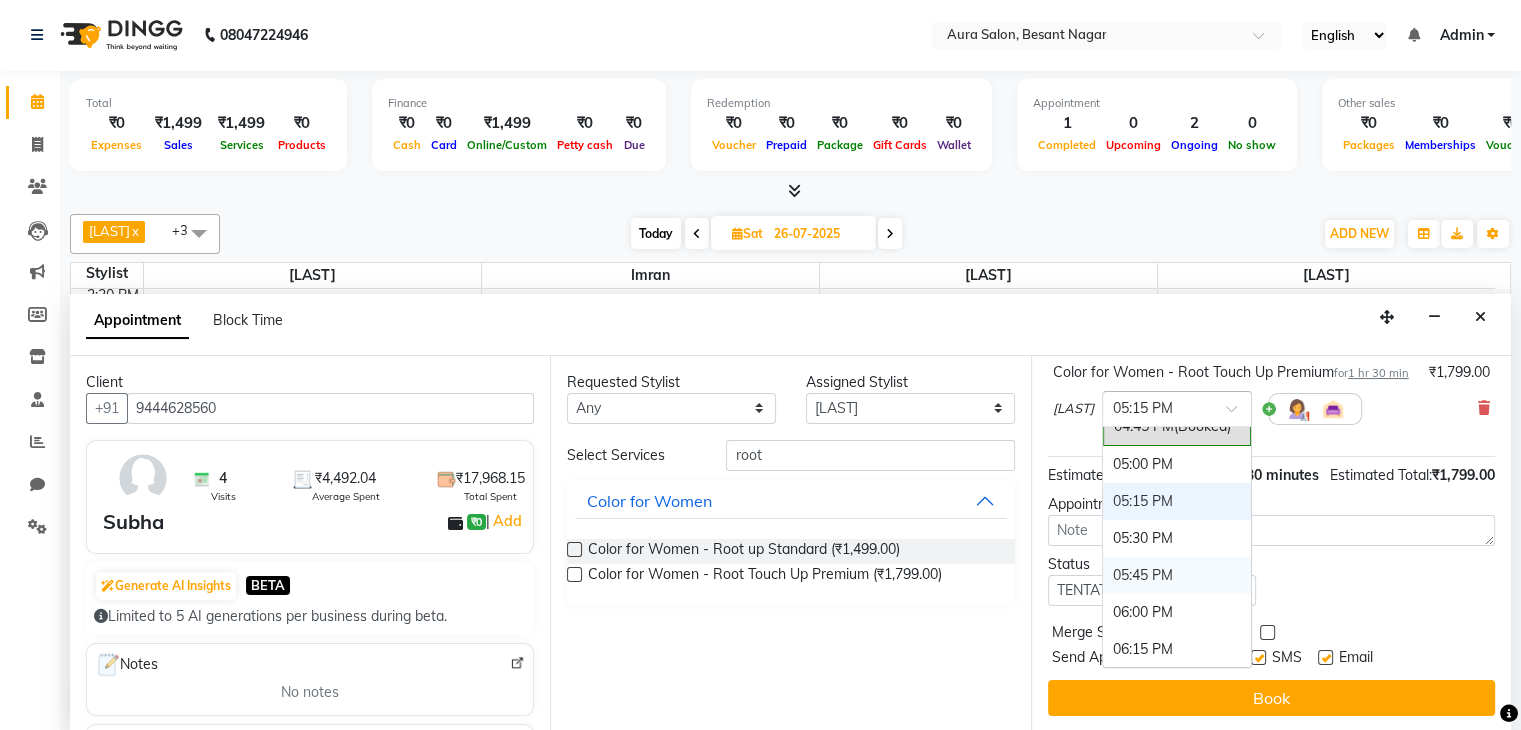 scroll, scrollTop: 1020, scrollLeft: 0, axis: vertical 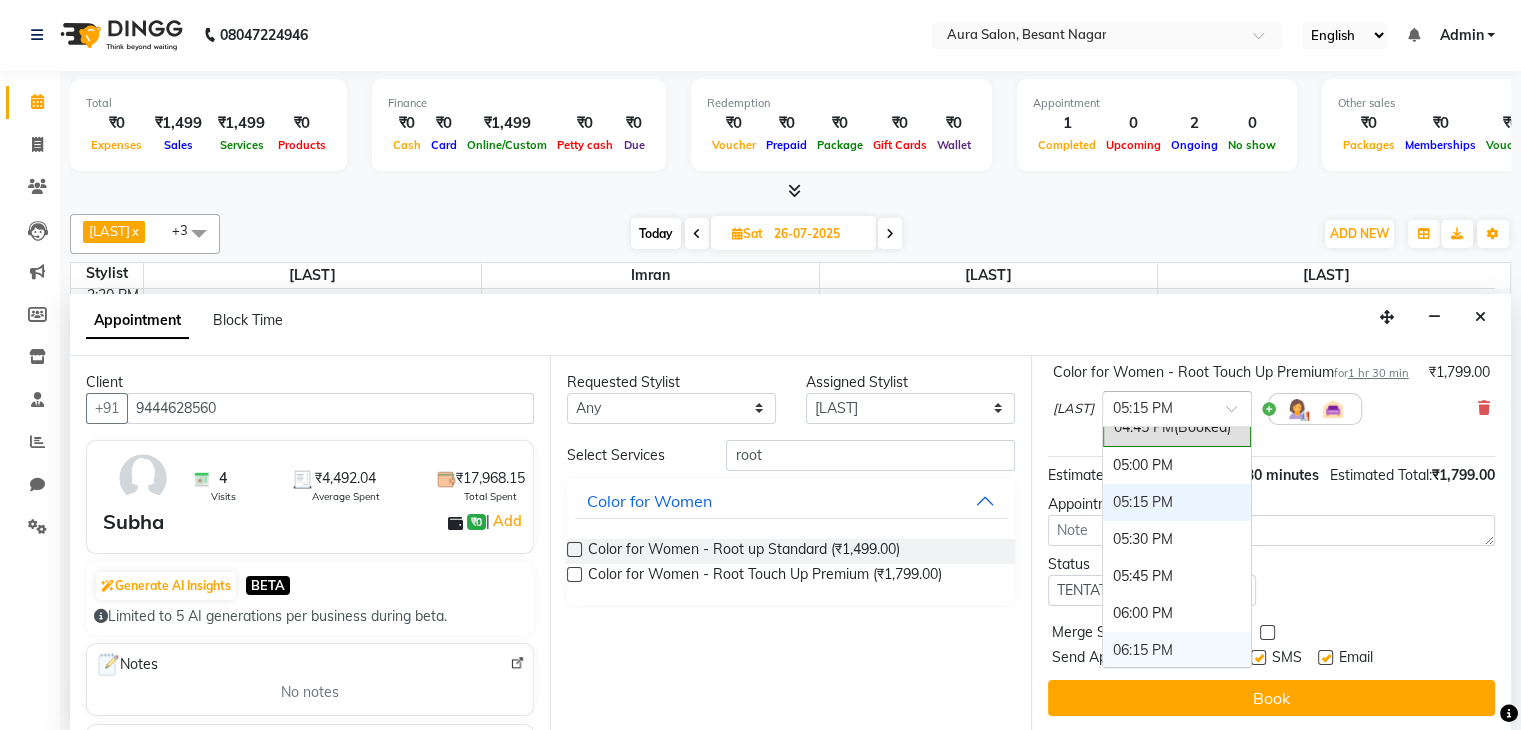 click on "06:15 PM" at bounding box center (1177, 650) 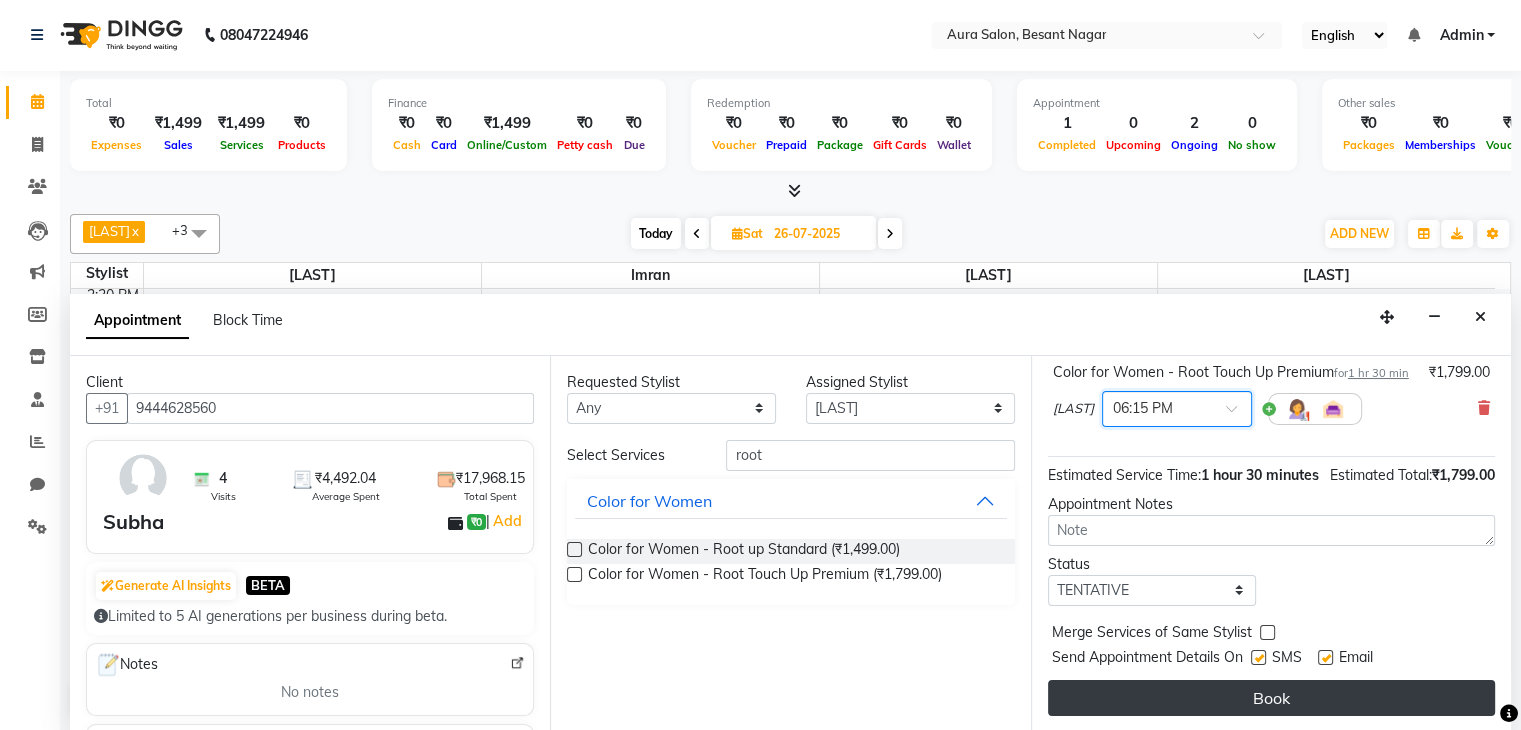 click on "Book" at bounding box center [1271, 698] 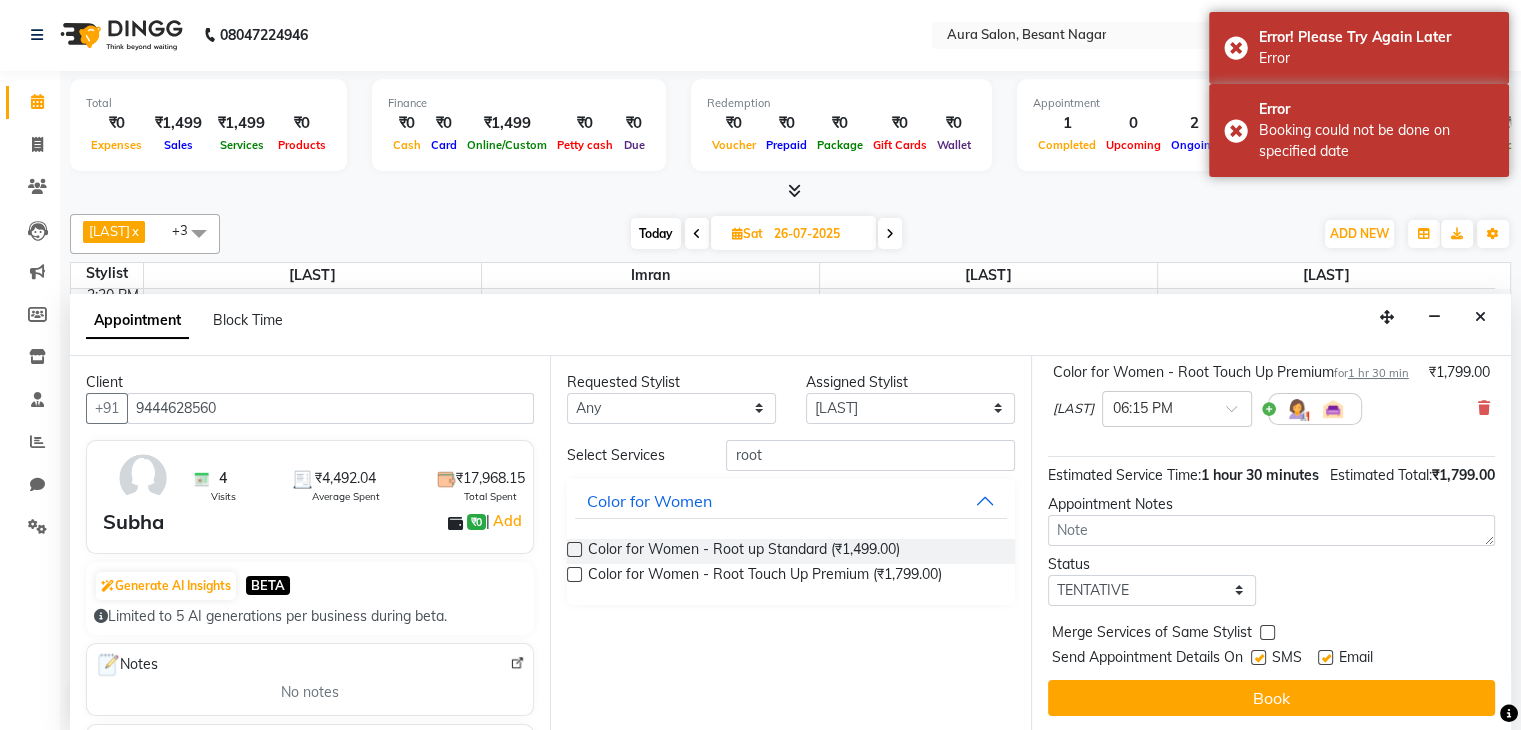 click at bounding box center [737, 233] 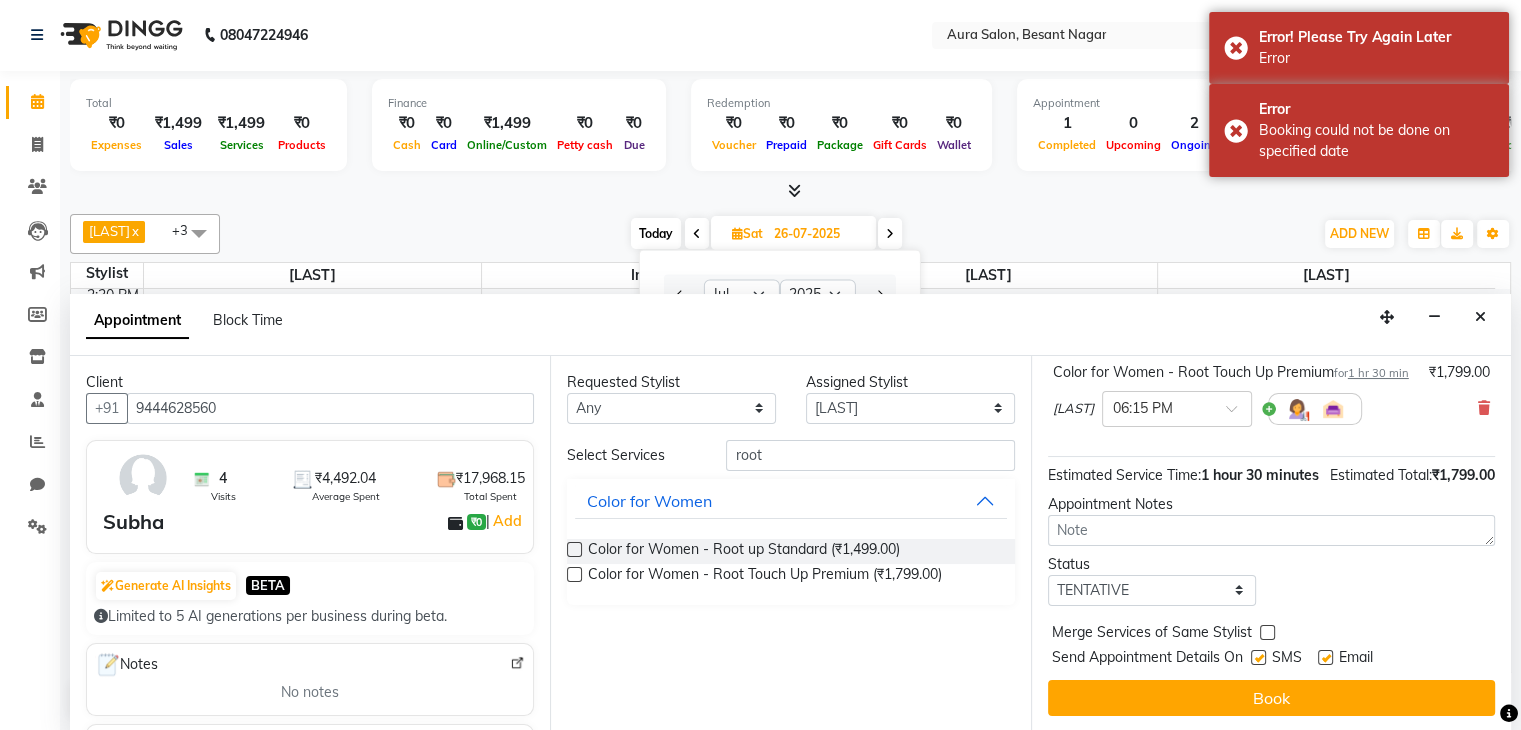click on "Today" at bounding box center [656, 233] 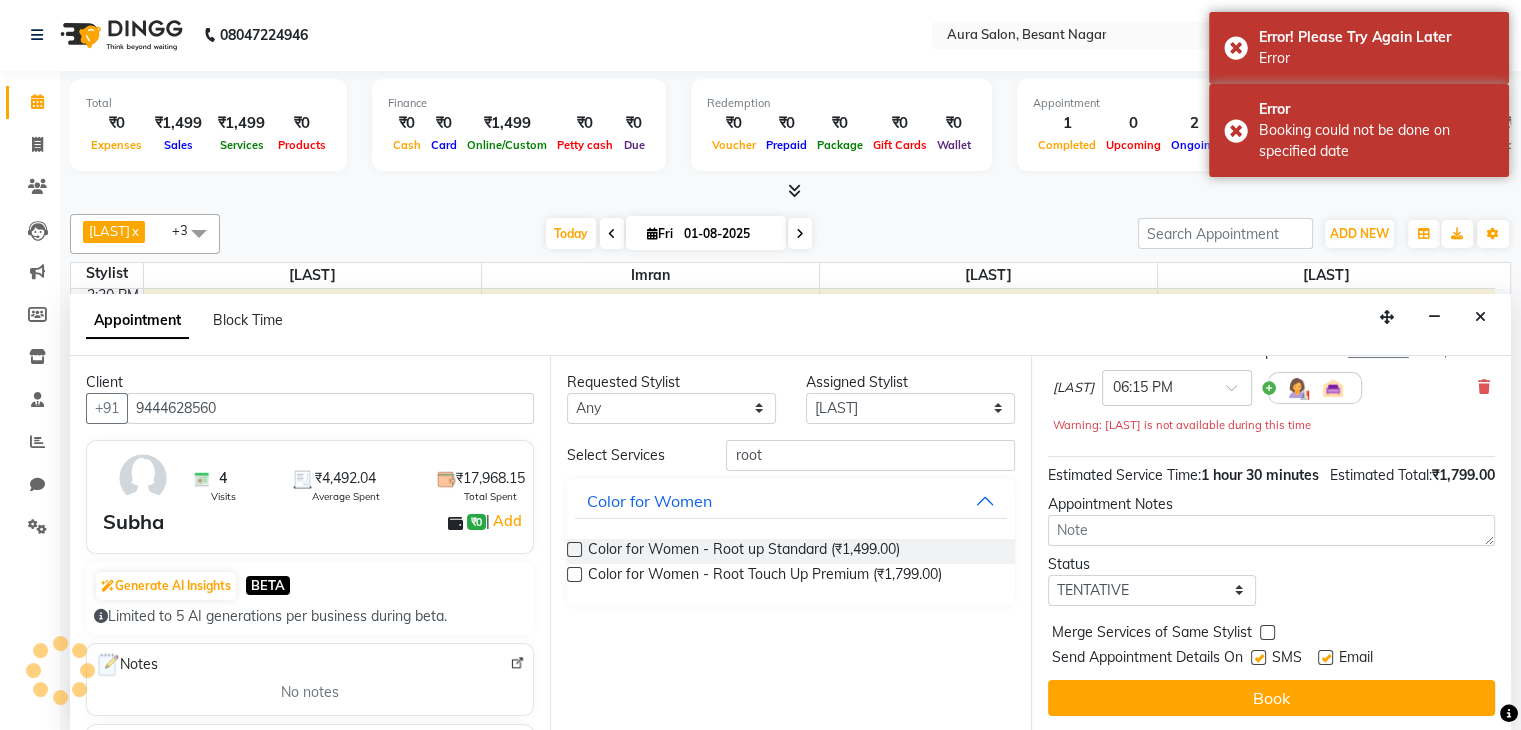 scroll, scrollTop: 663, scrollLeft: 0, axis: vertical 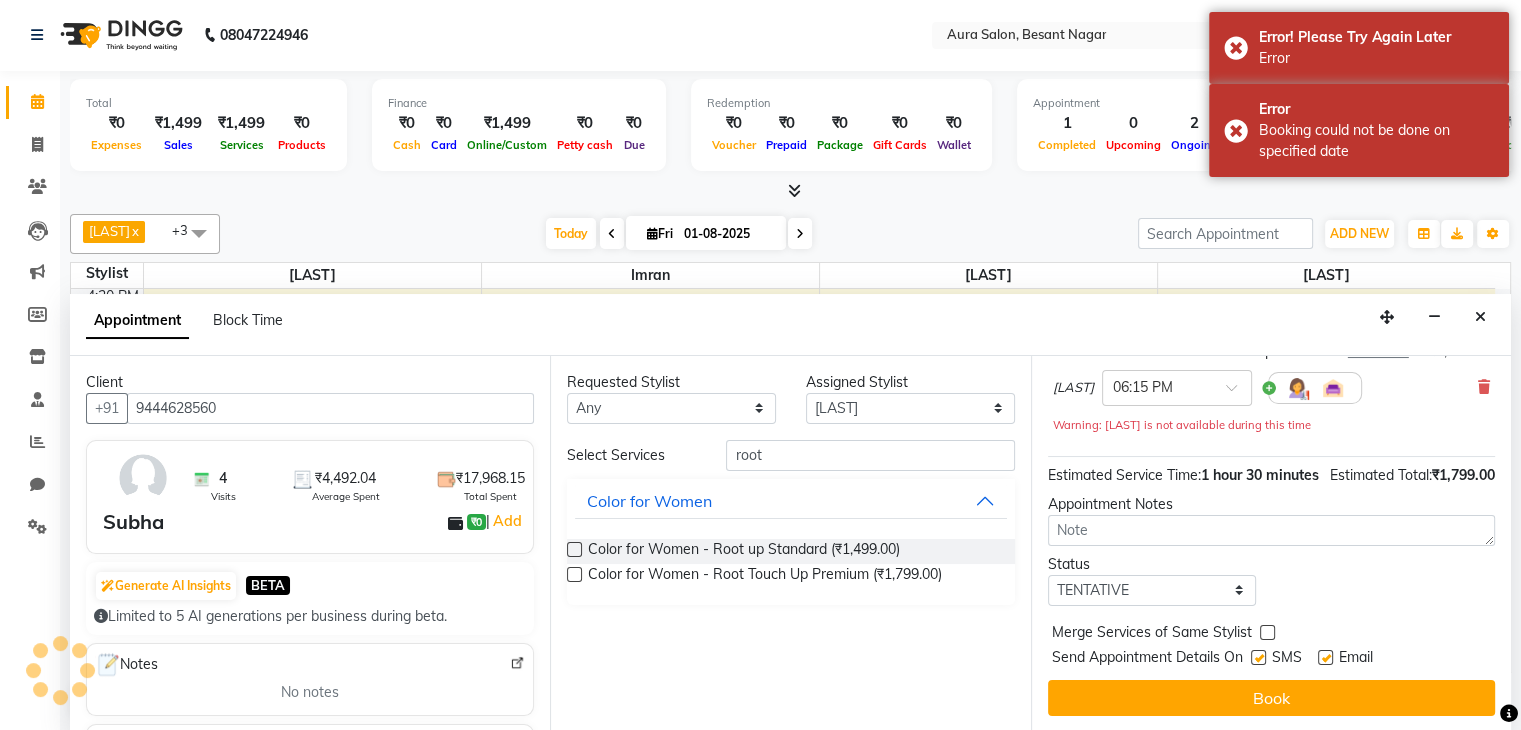 select on "1035" 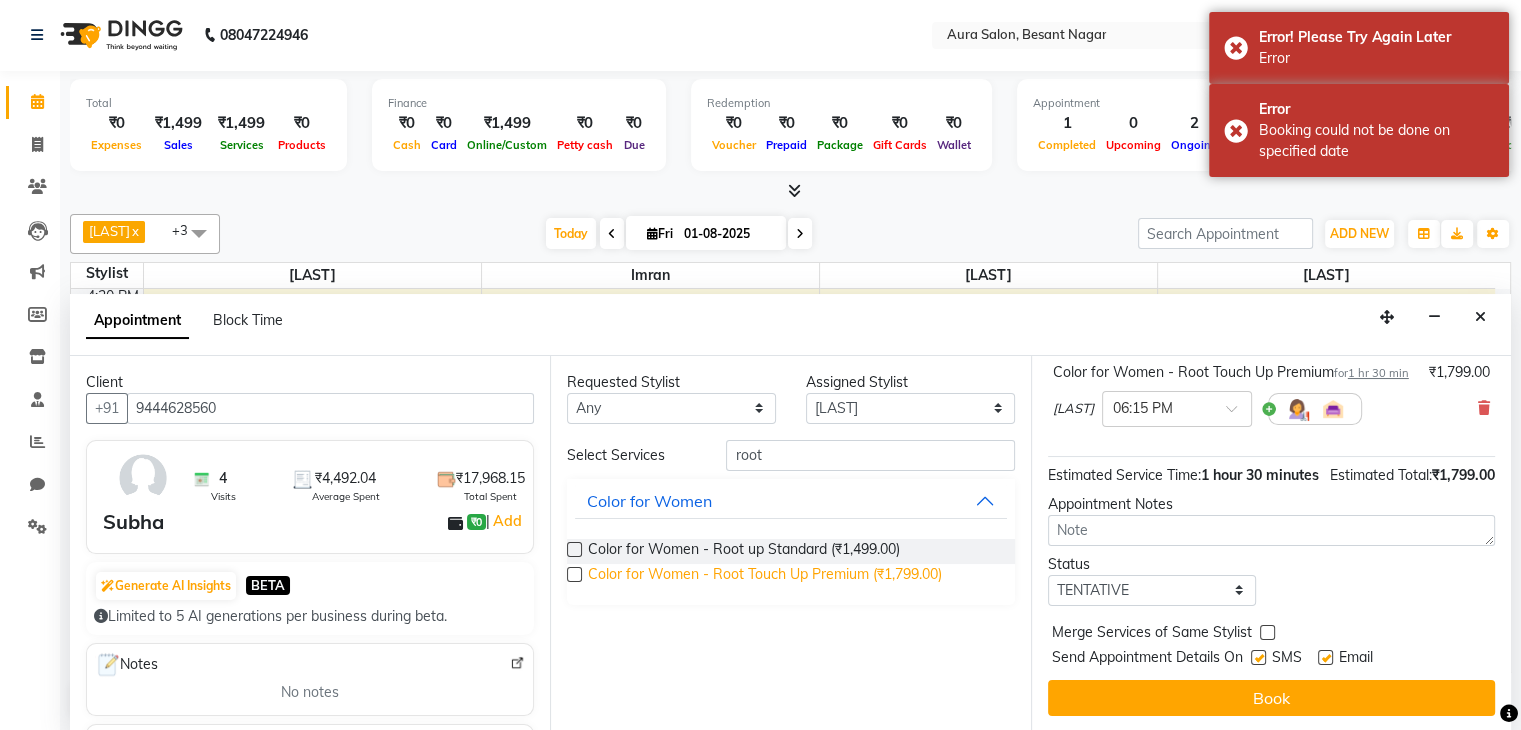 click on "Color for Women - Root Touch Up Premium (₹1,799.00)" at bounding box center (765, 576) 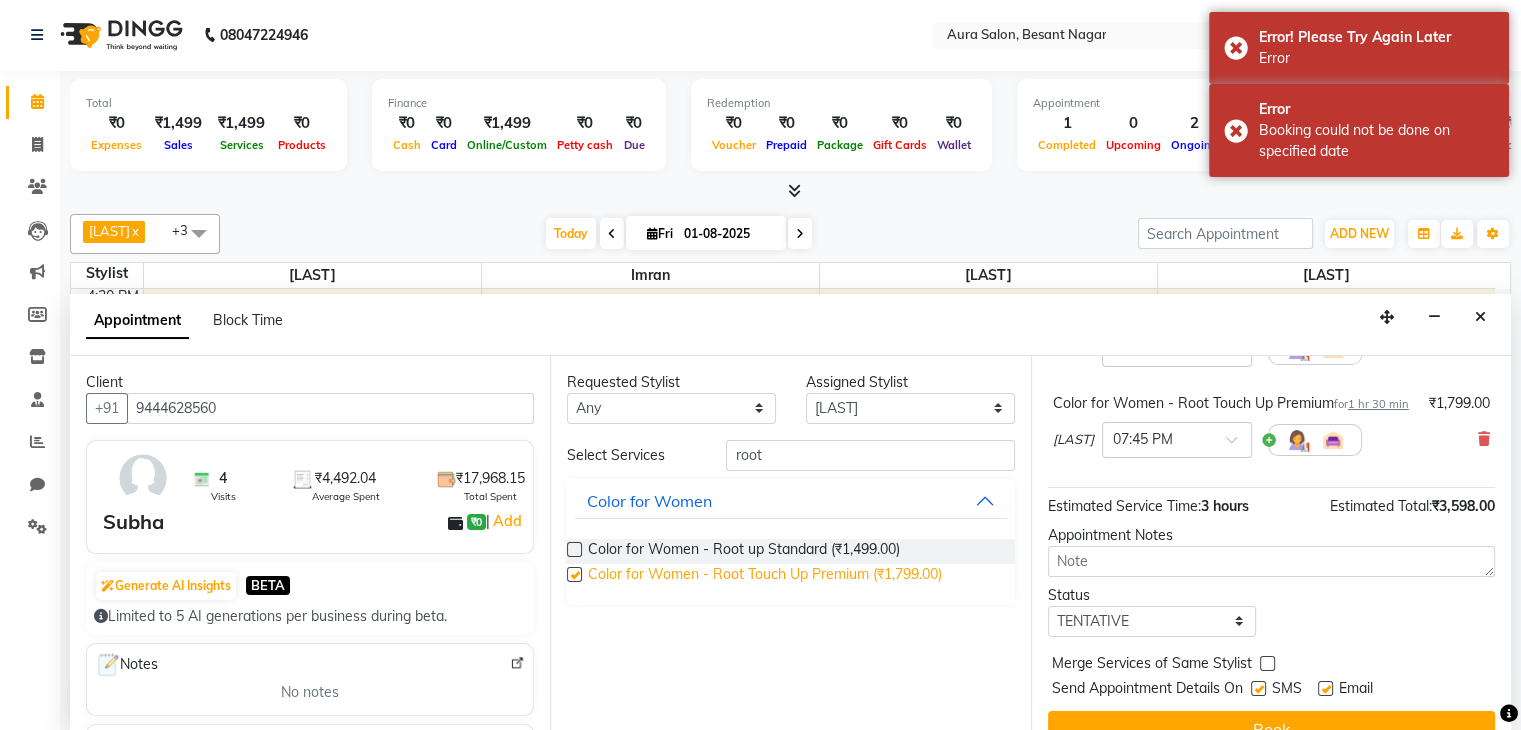 checkbox on "false" 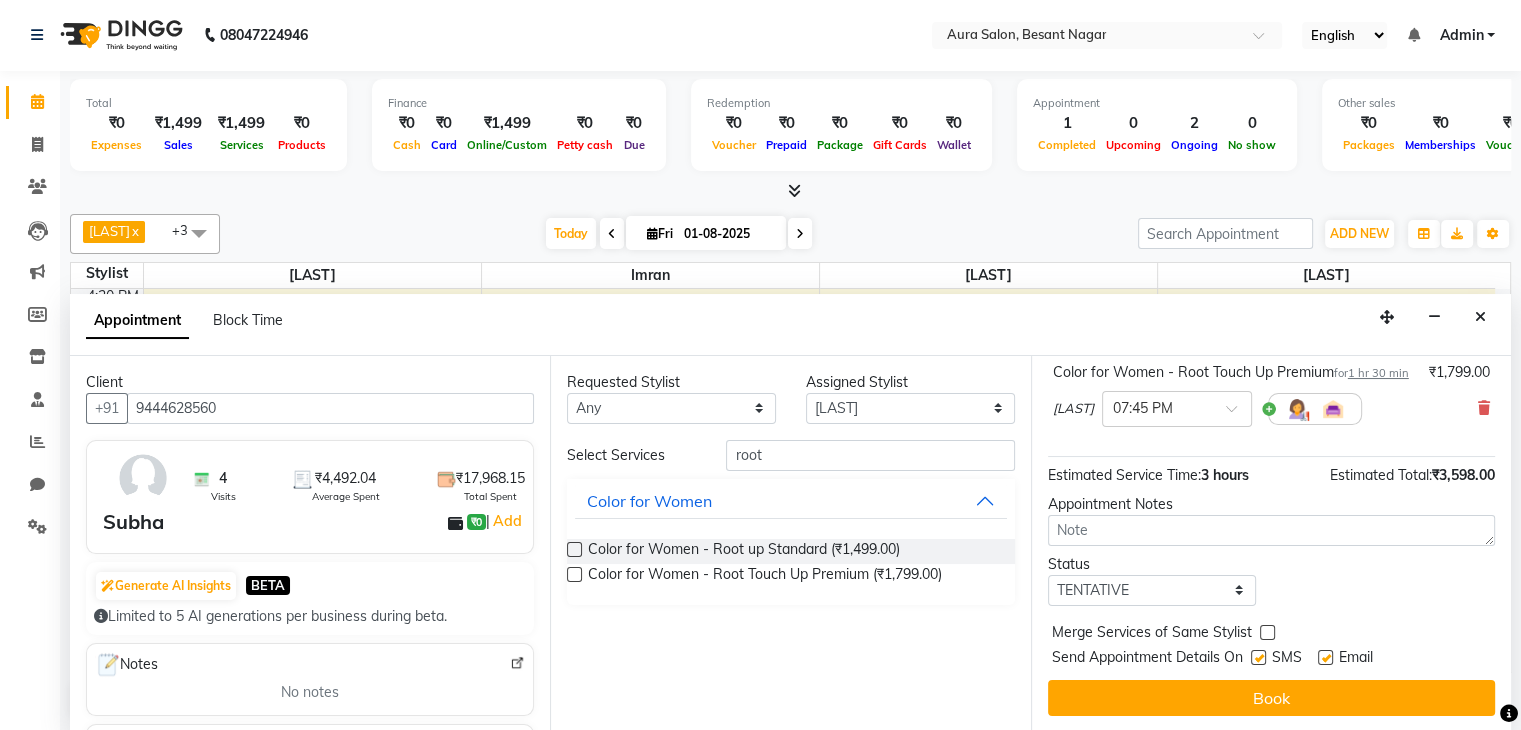 scroll, scrollTop: 282, scrollLeft: 0, axis: vertical 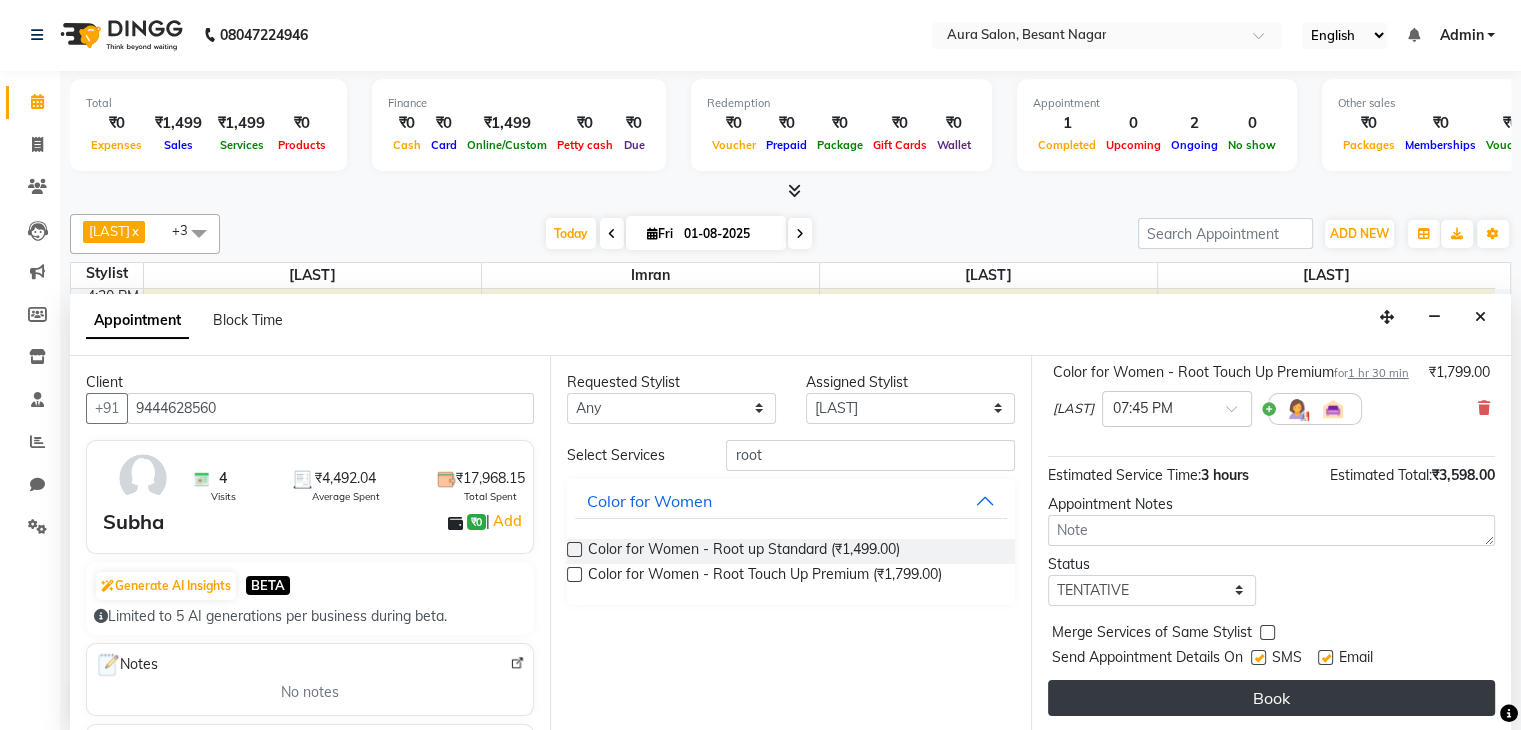 click on "Book" at bounding box center (1271, 698) 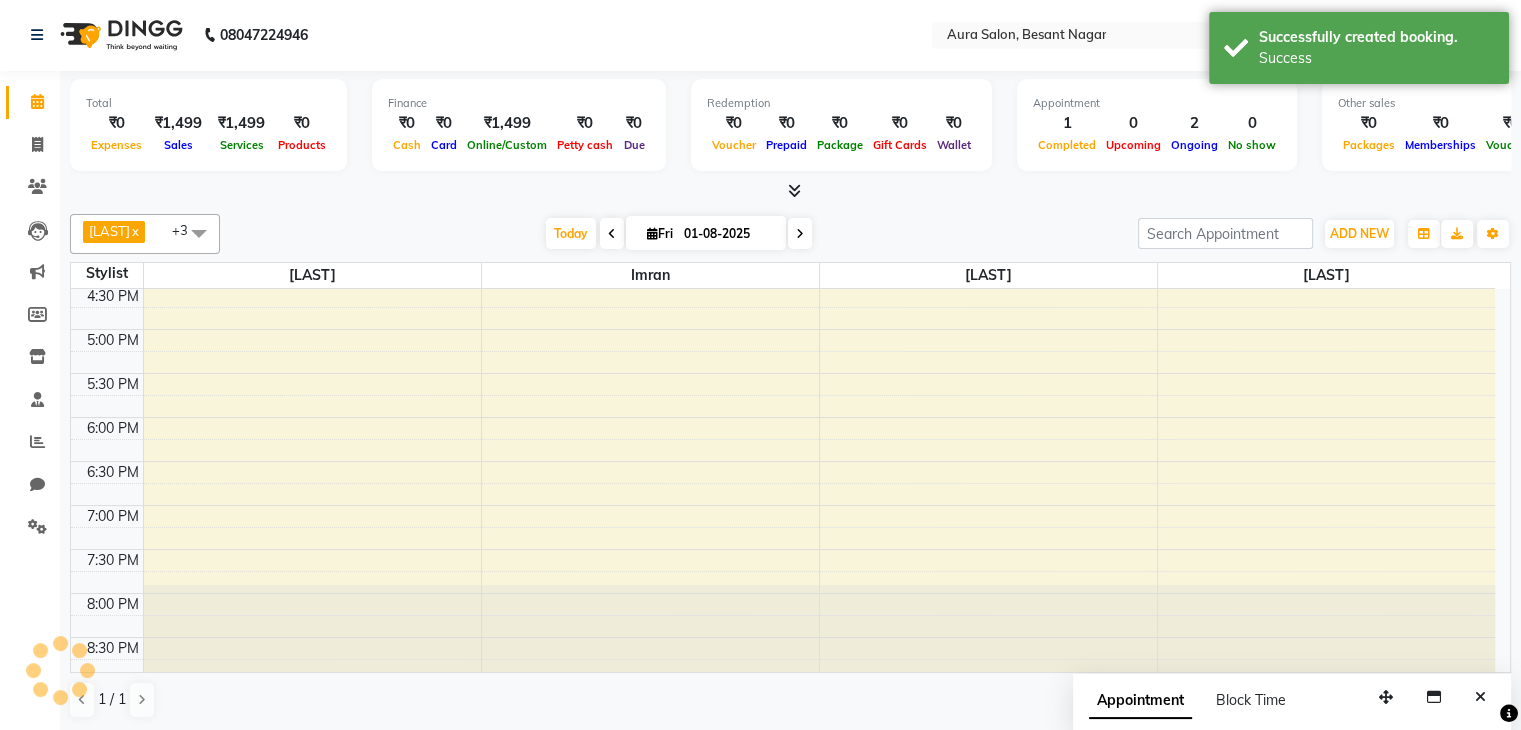 scroll, scrollTop: 0, scrollLeft: 0, axis: both 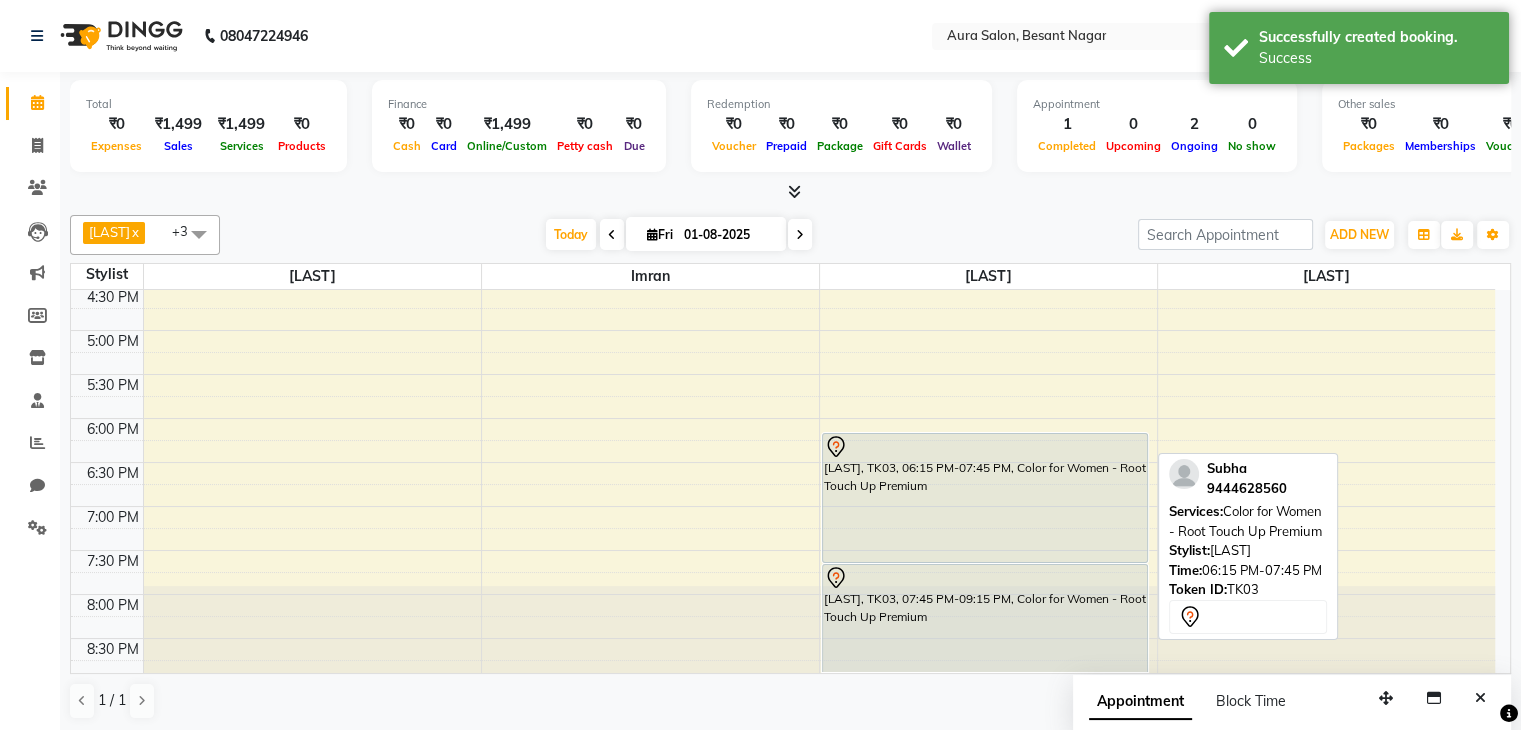 click on "[LAST], TK03, 06:15 PM-07:45 PM, Color for Women - Root Touch Up Premium" at bounding box center [985, 498] 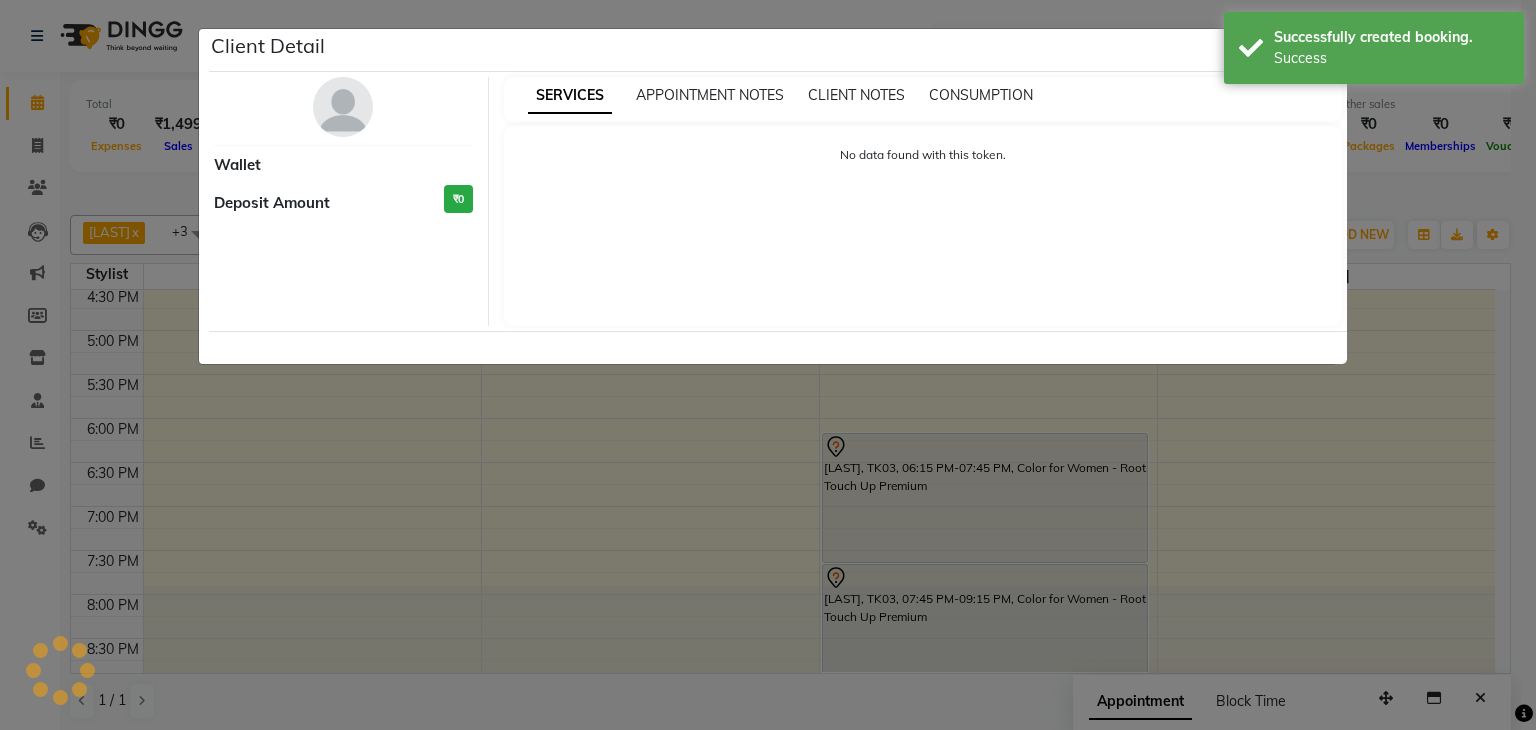 select on "7" 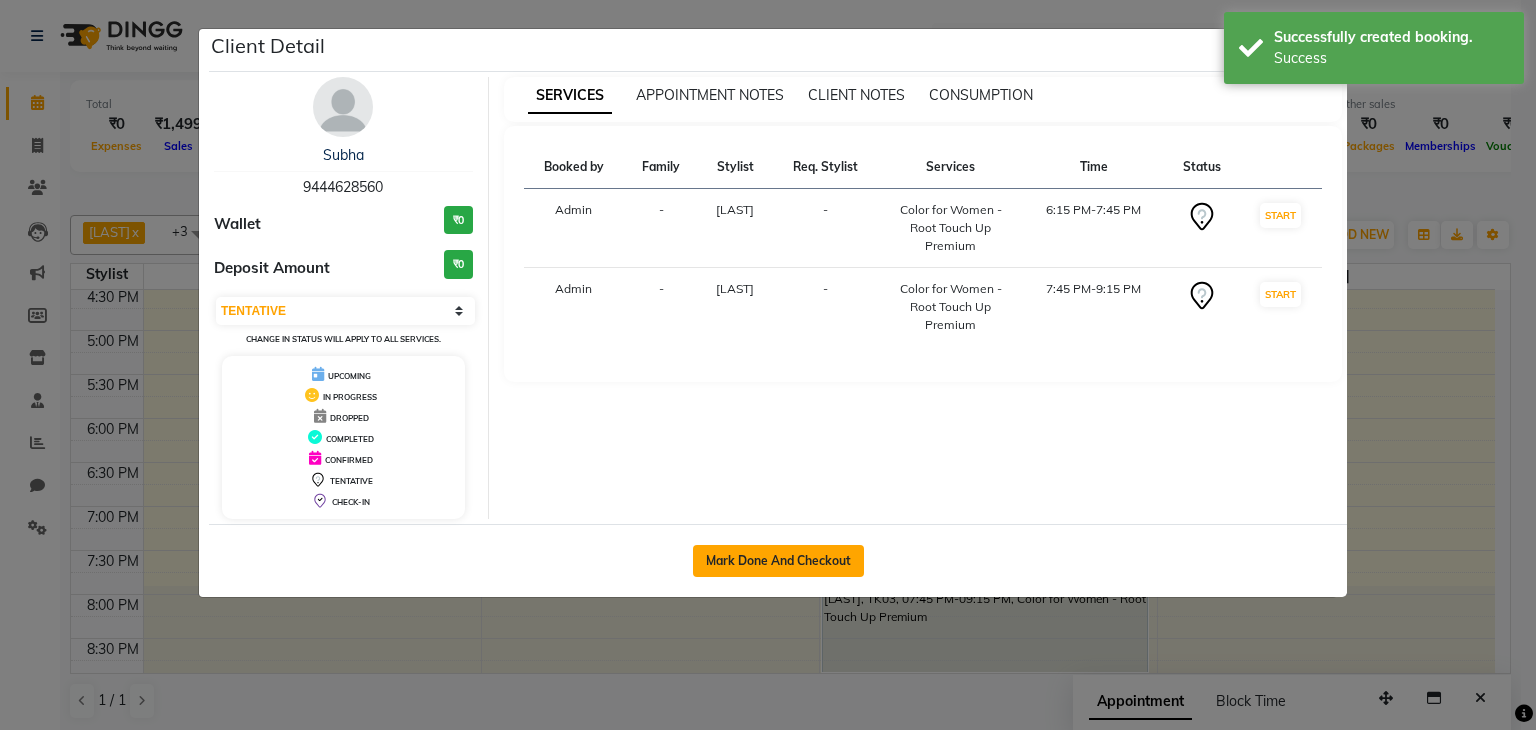 click on "Mark Done And Checkout" 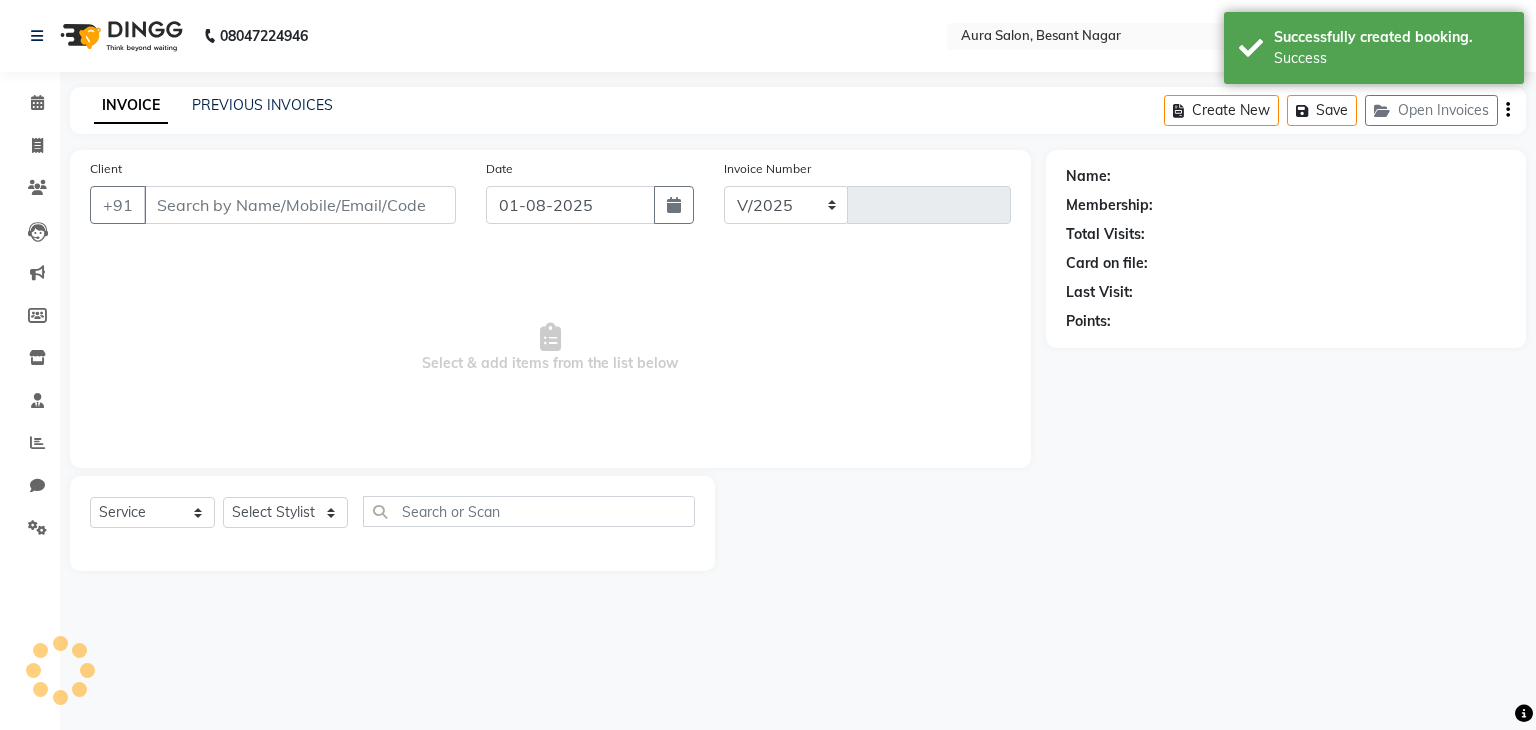 select on "7430" 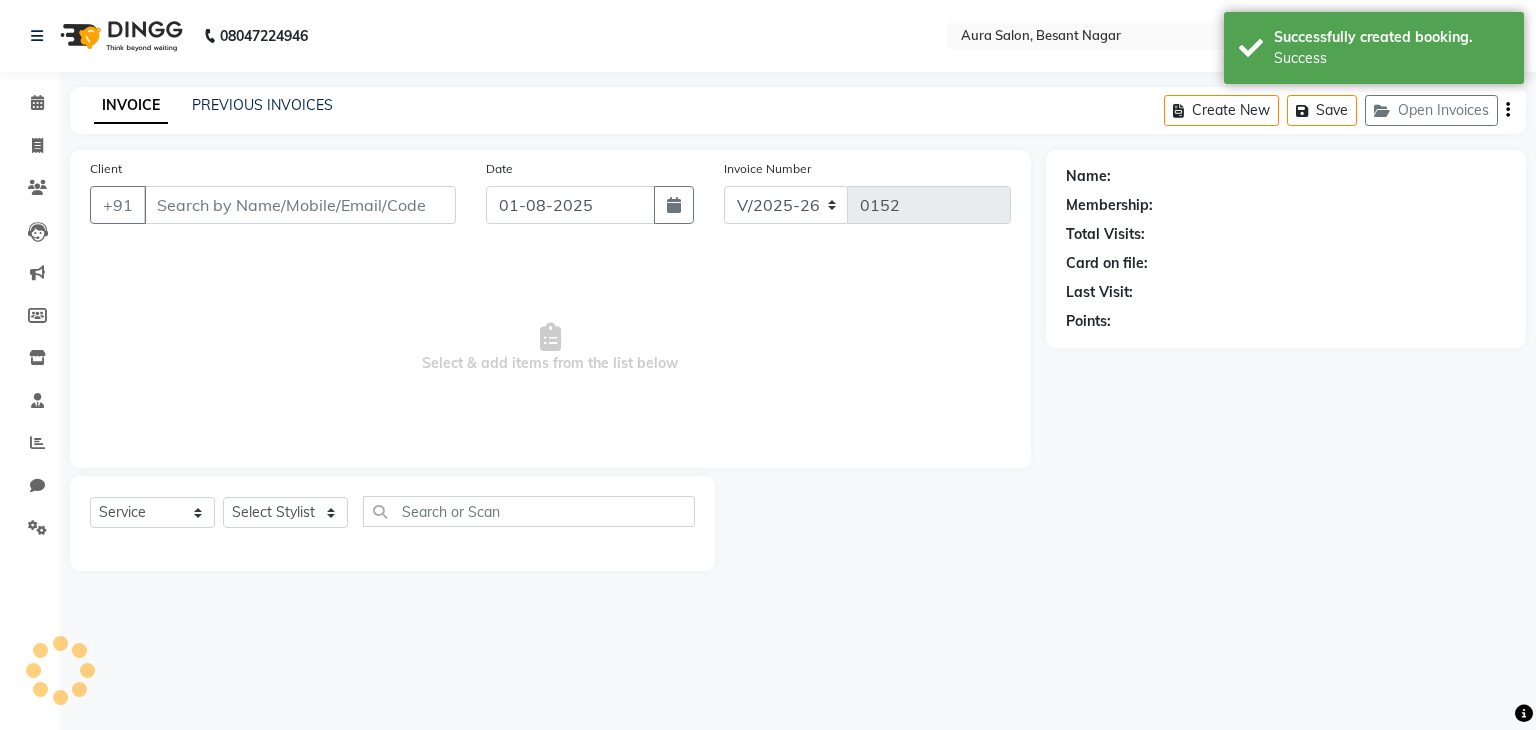 type on "9444628560" 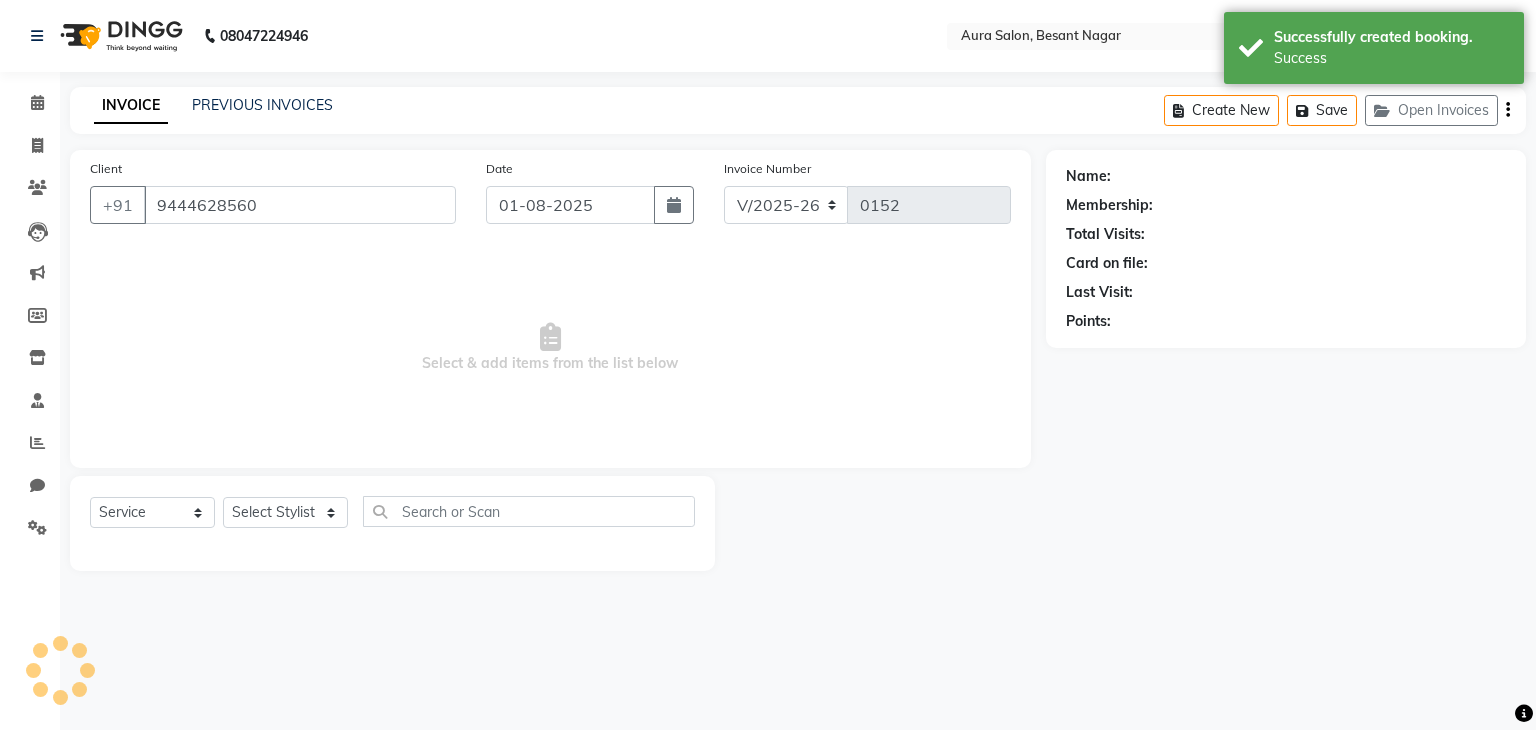 select on "66363" 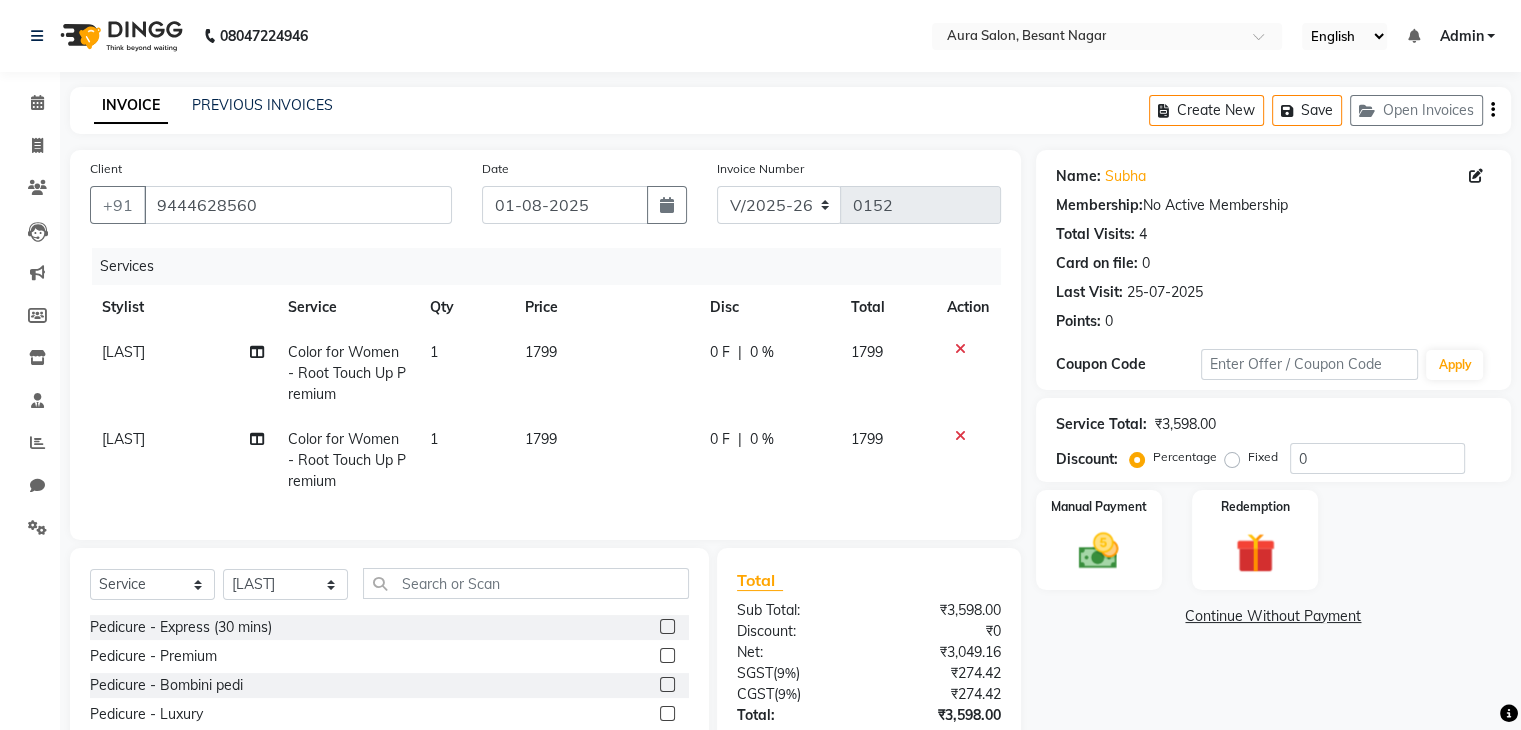 click 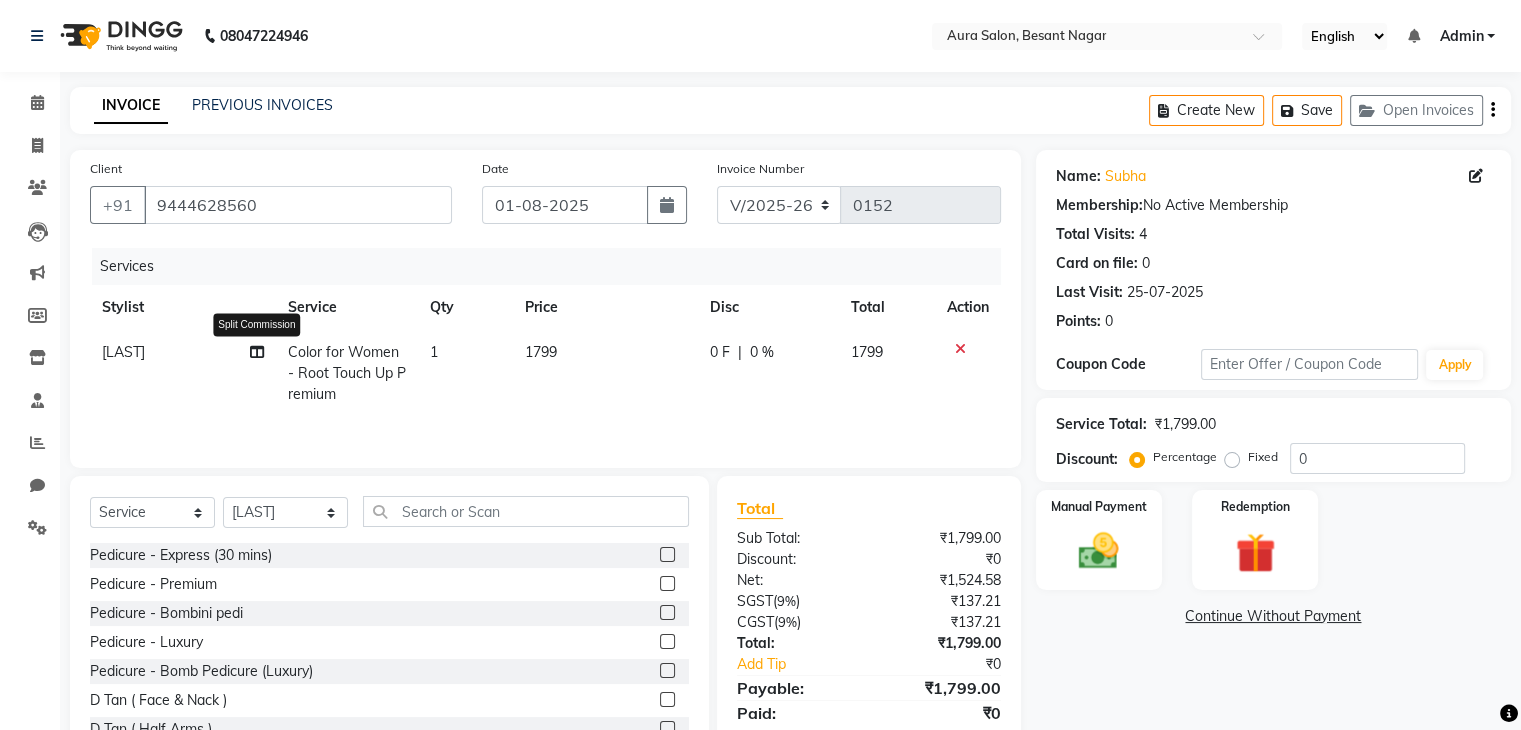click 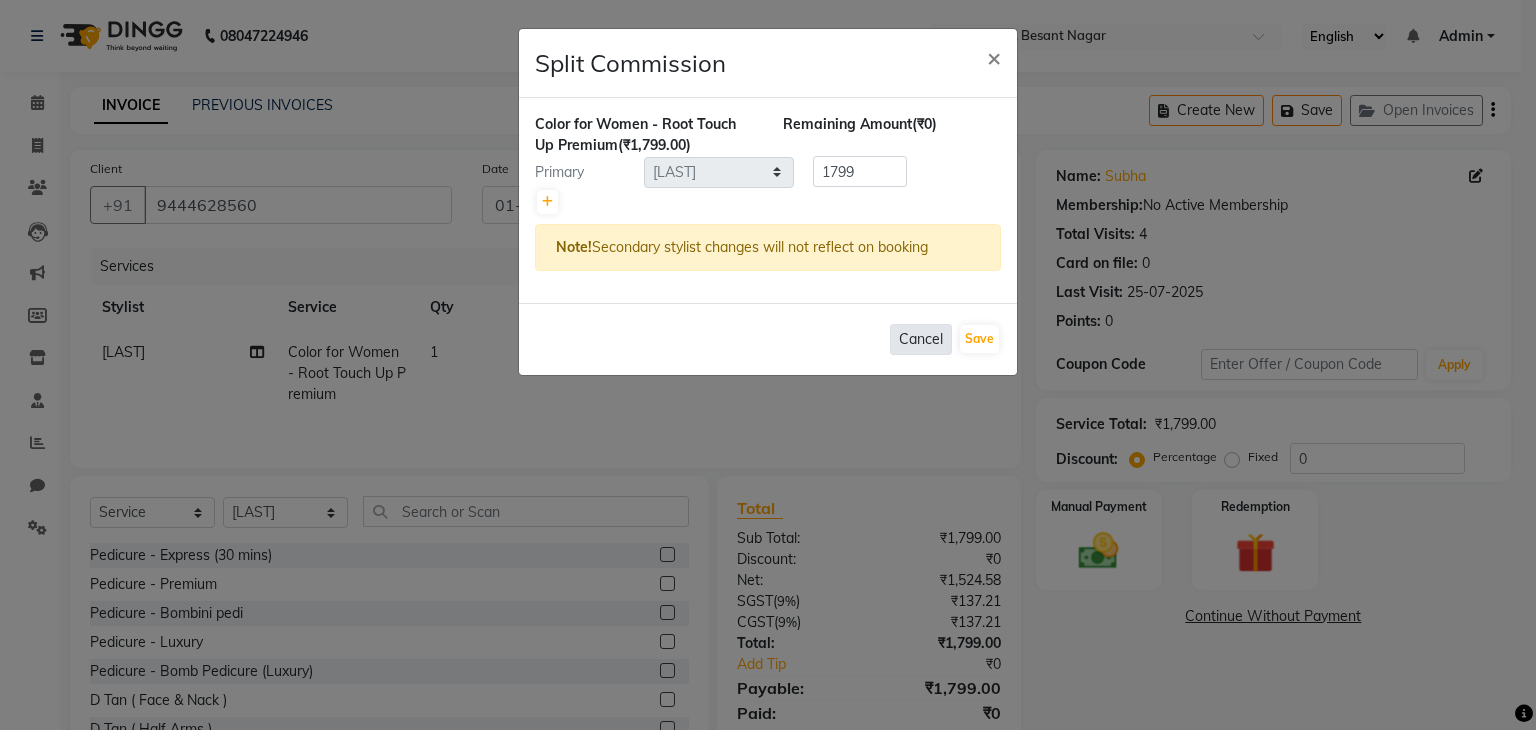 click on "Cancel" 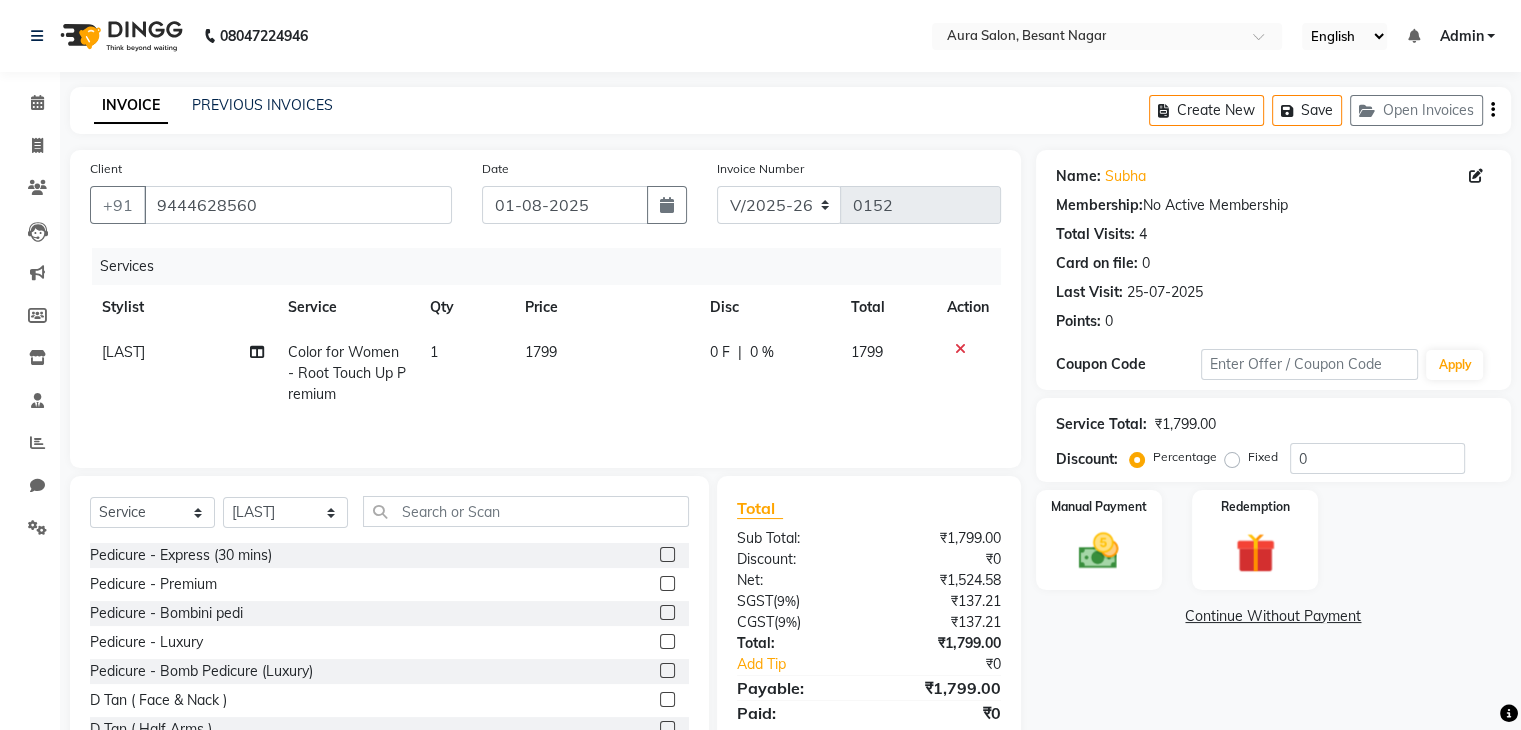 scroll, scrollTop: 72, scrollLeft: 0, axis: vertical 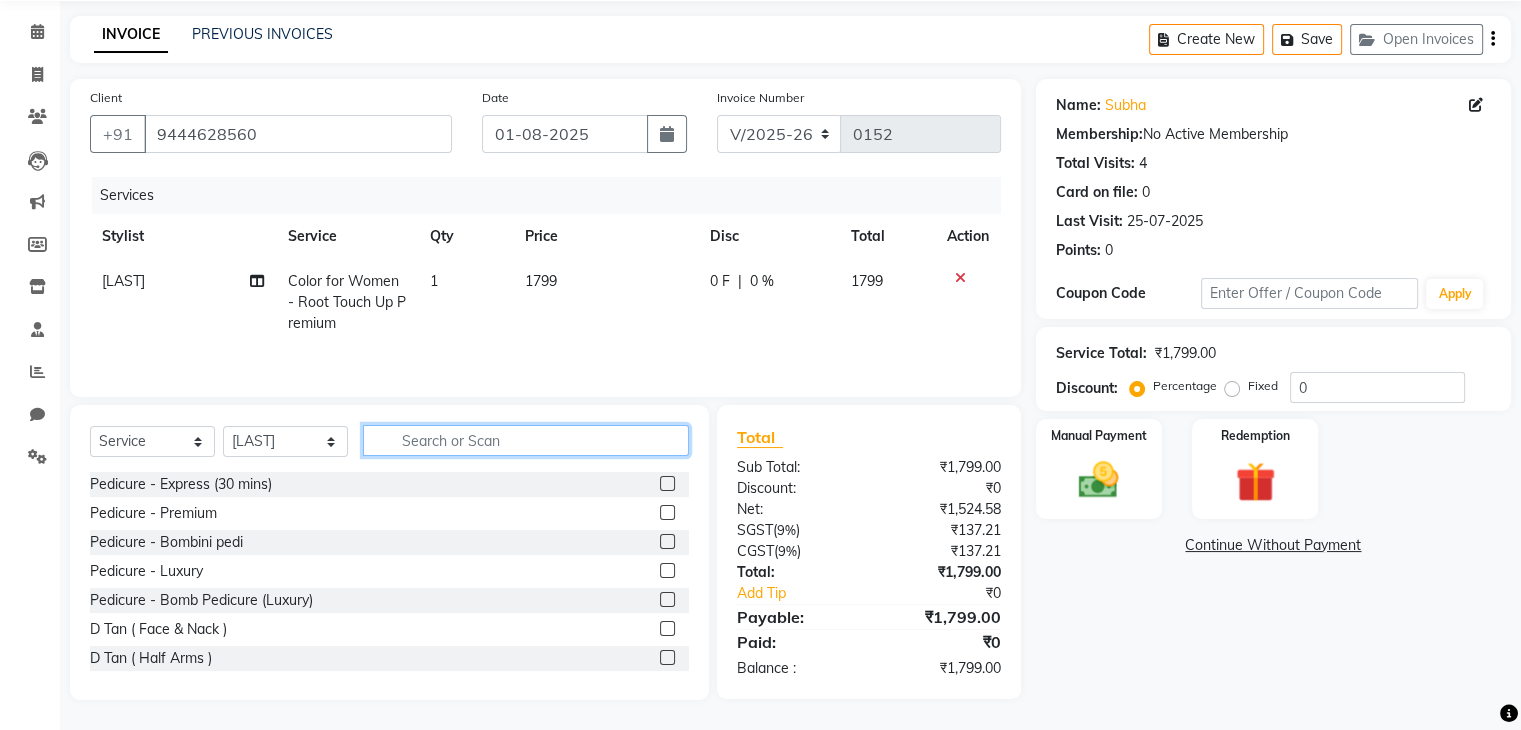 click 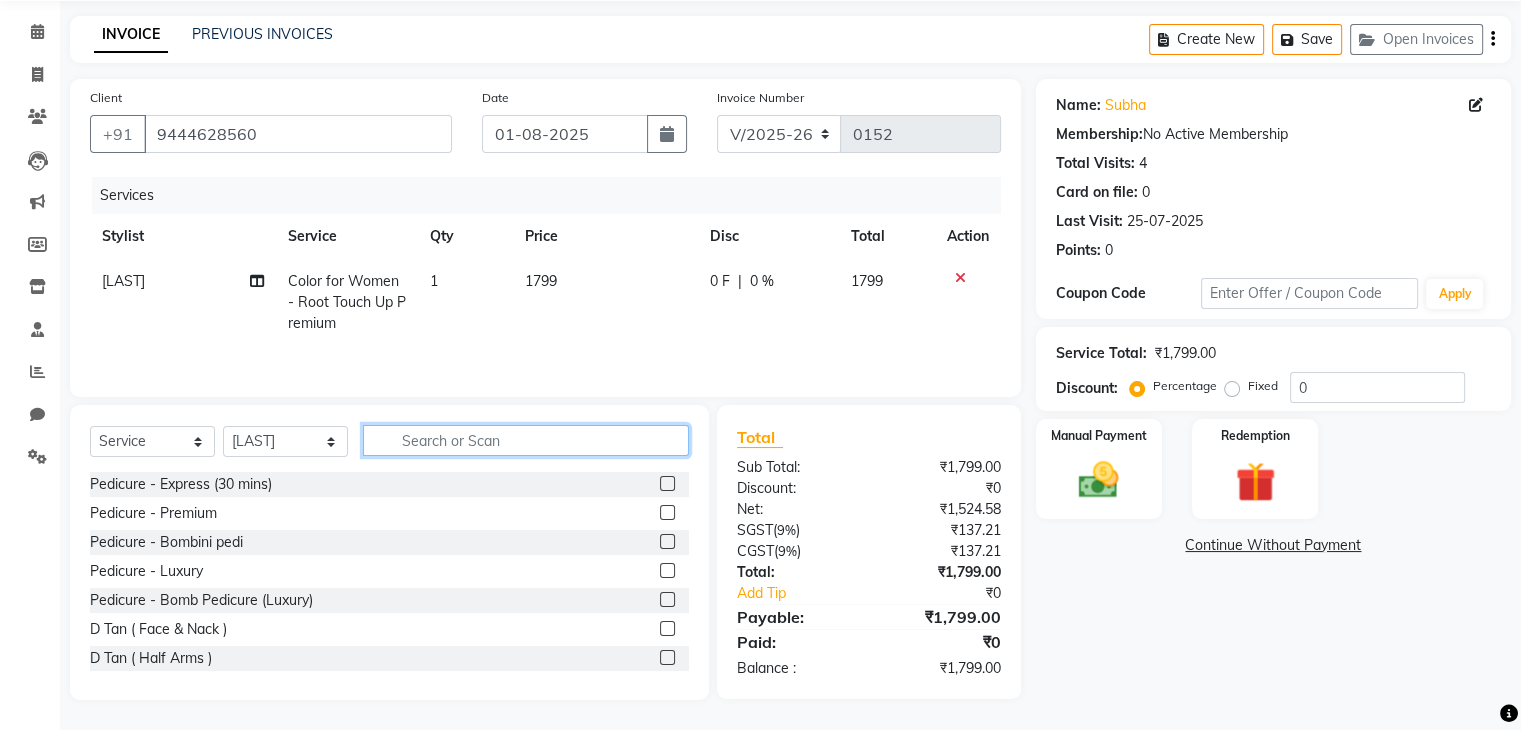 click 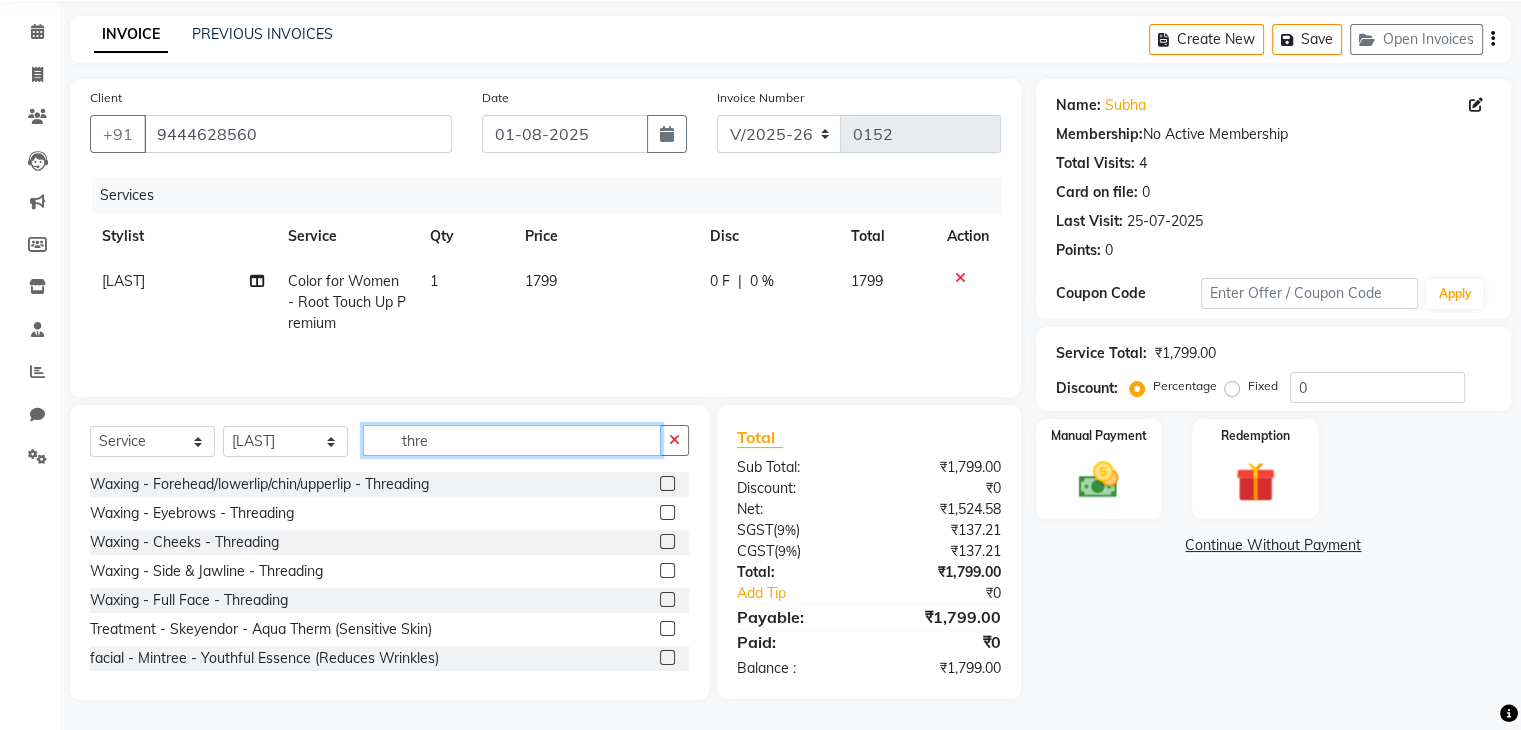 scroll, scrollTop: 71, scrollLeft: 0, axis: vertical 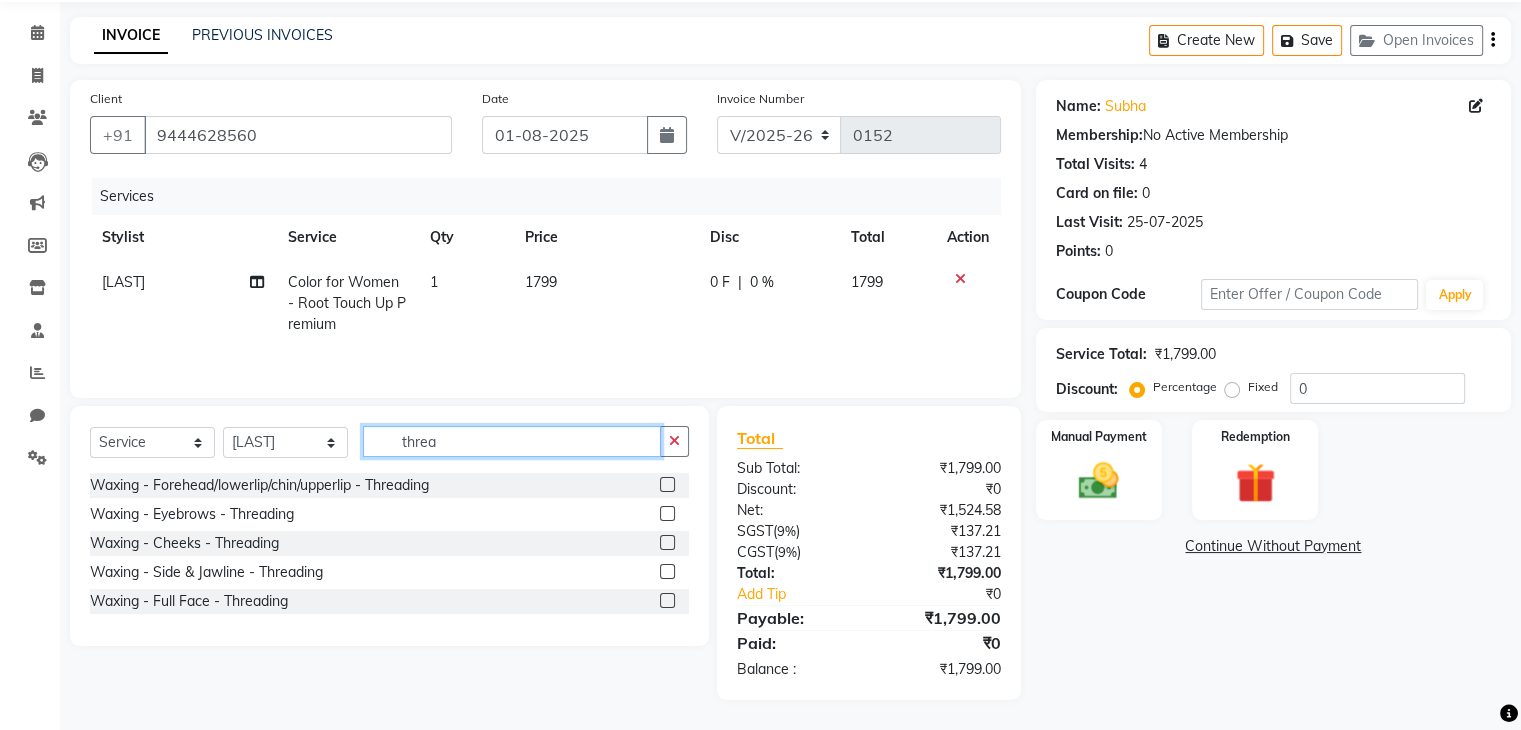 type on "threa" 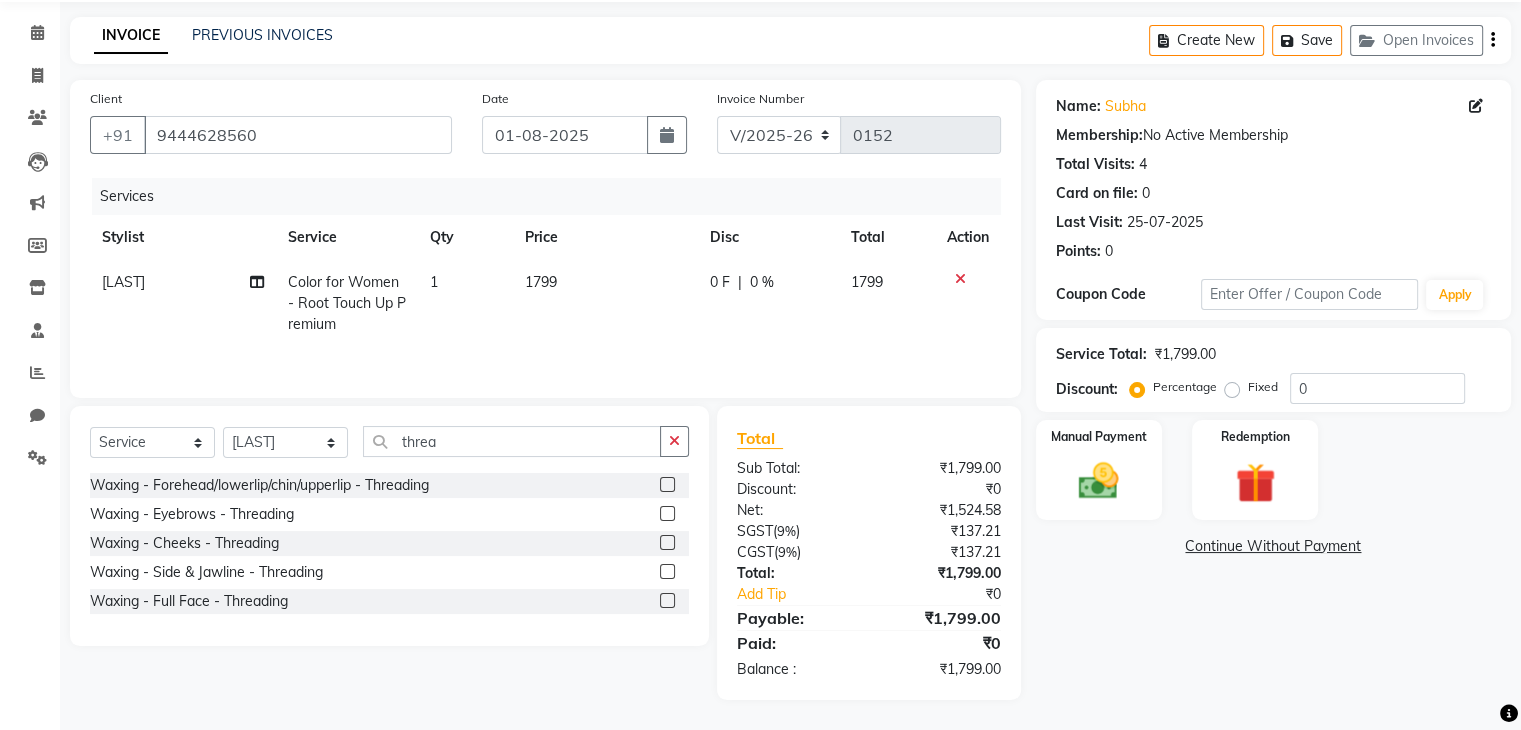 click 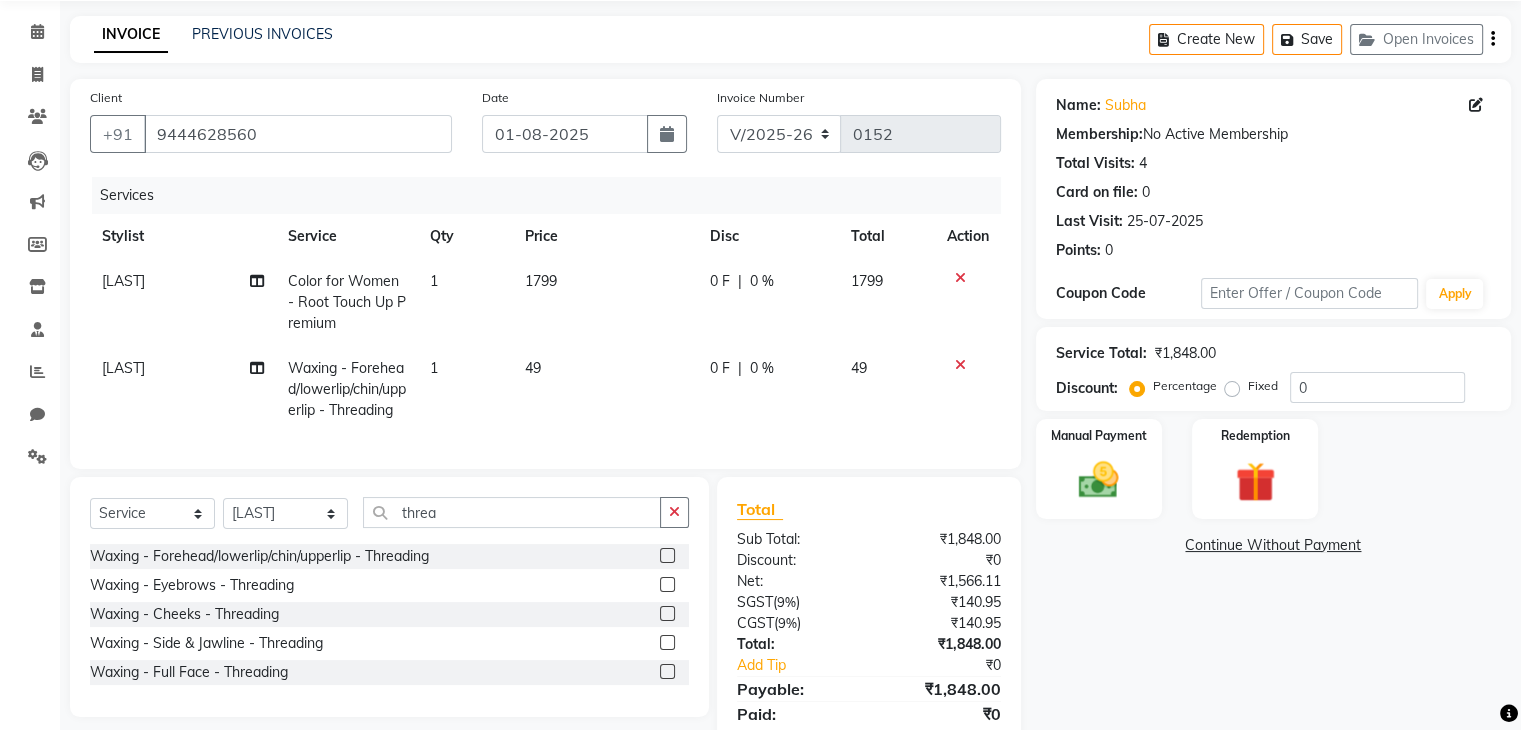 click on "Client +91 [PHONE] Date 01-08-2025 Invoice Number V/2025 V/2025-26 0152 Services Stylist Service Qty Price Disc Total Action [LAST] Color for Women - Root Touch Up Premium 1 1799 0 F | 0 % 1799 [LAST] Waxing - Forehead/lowerlip/chin/upperlip - Threading 1 49 0 F | 0 % 49" 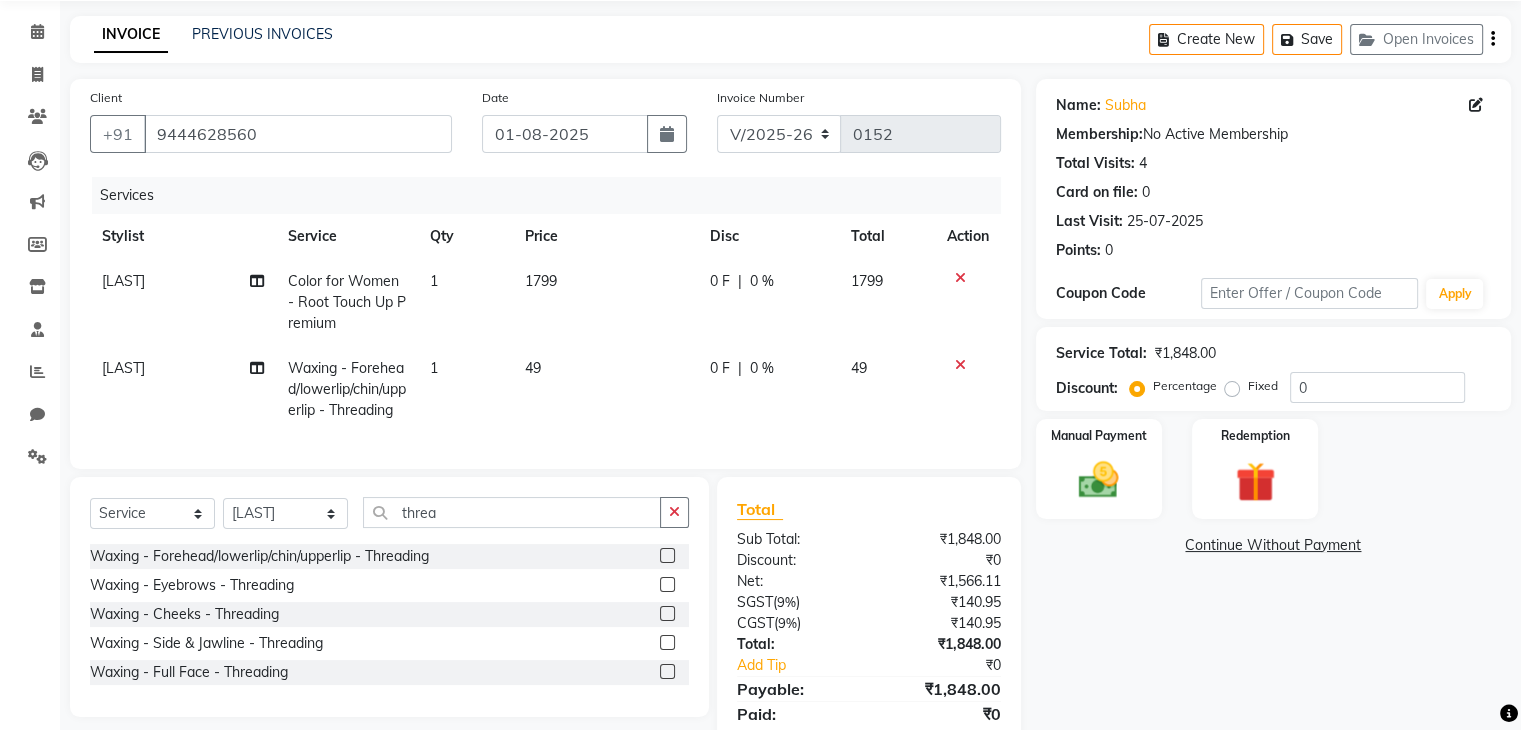 click 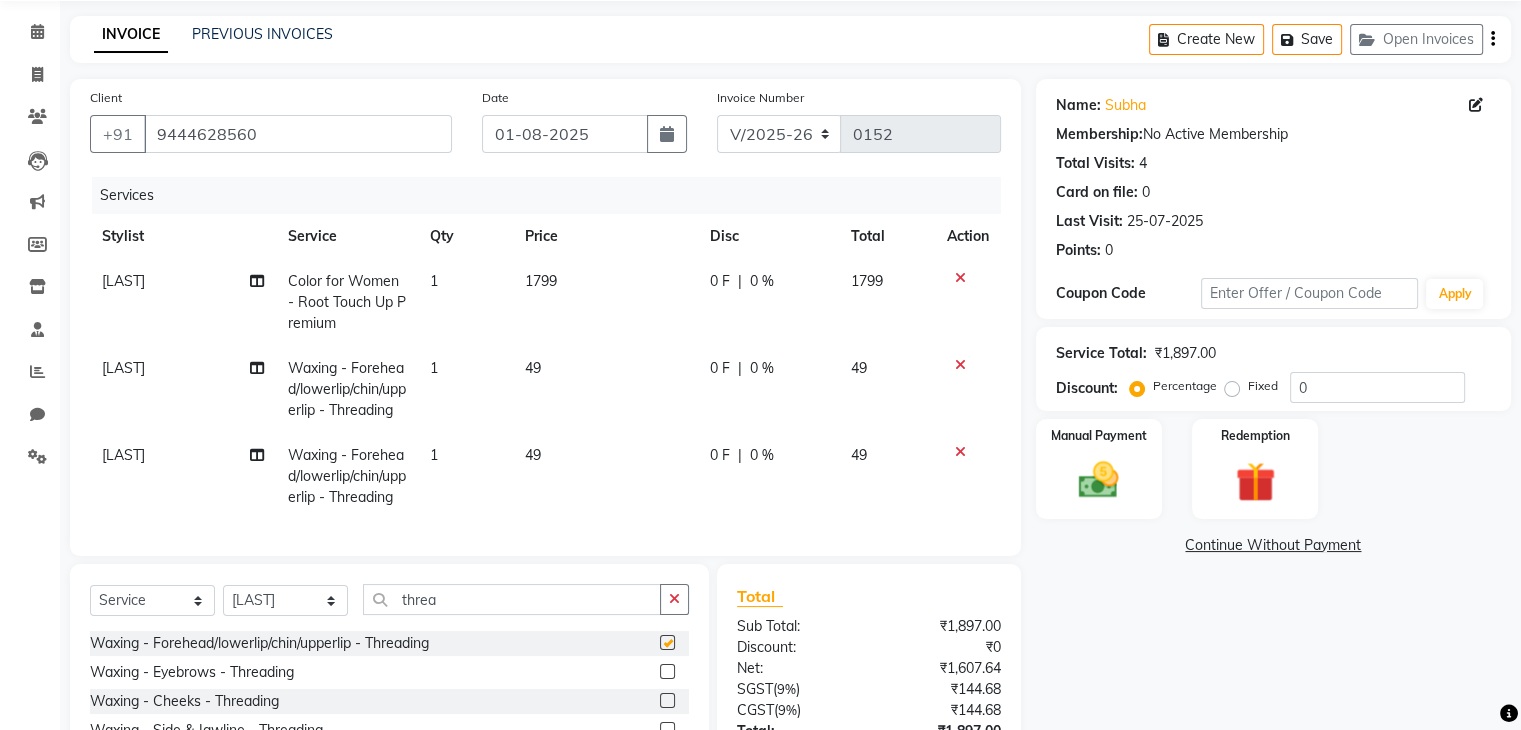 checkbox on "false" 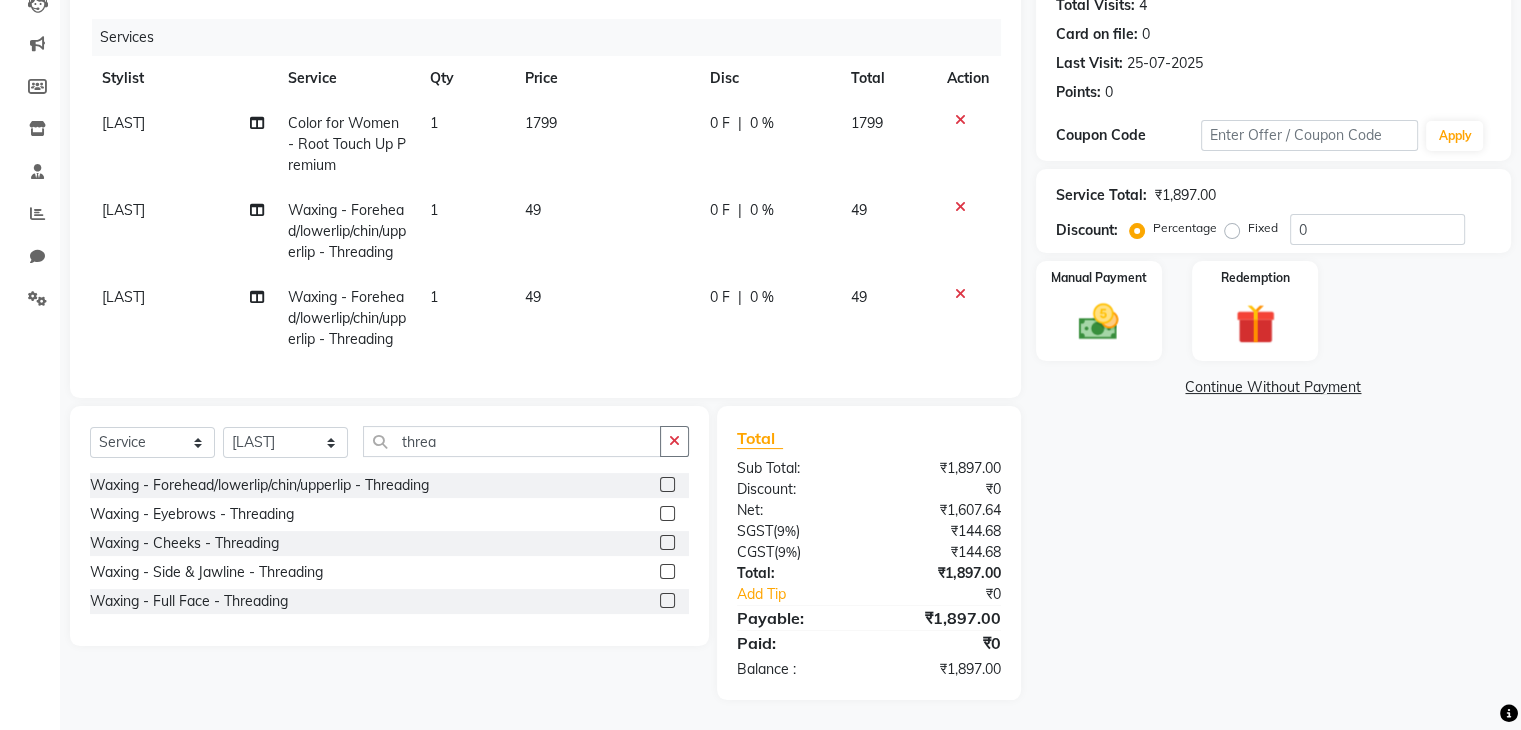 scroll, scrollTop: 145, scrollLeft: 0, axis: vertical 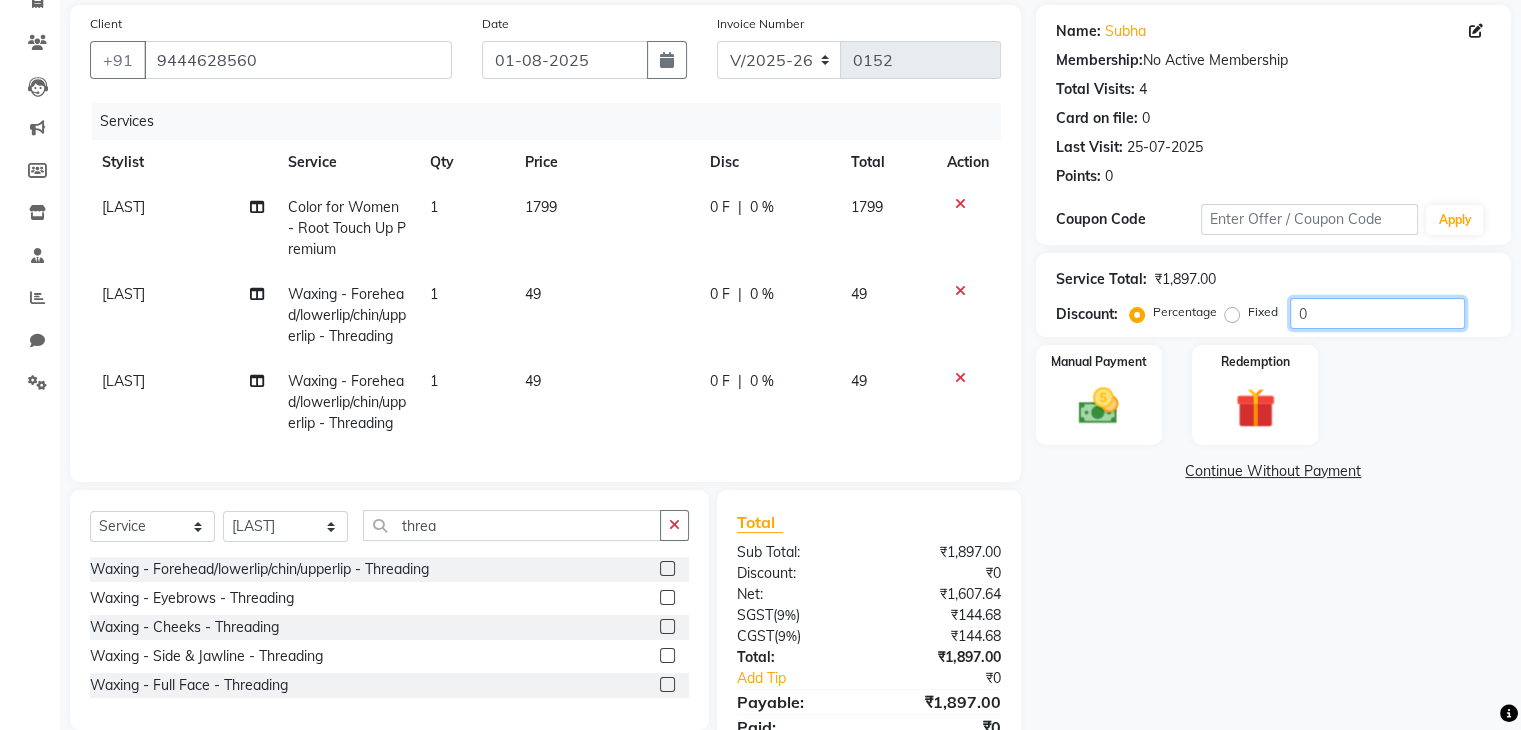 click on "0" 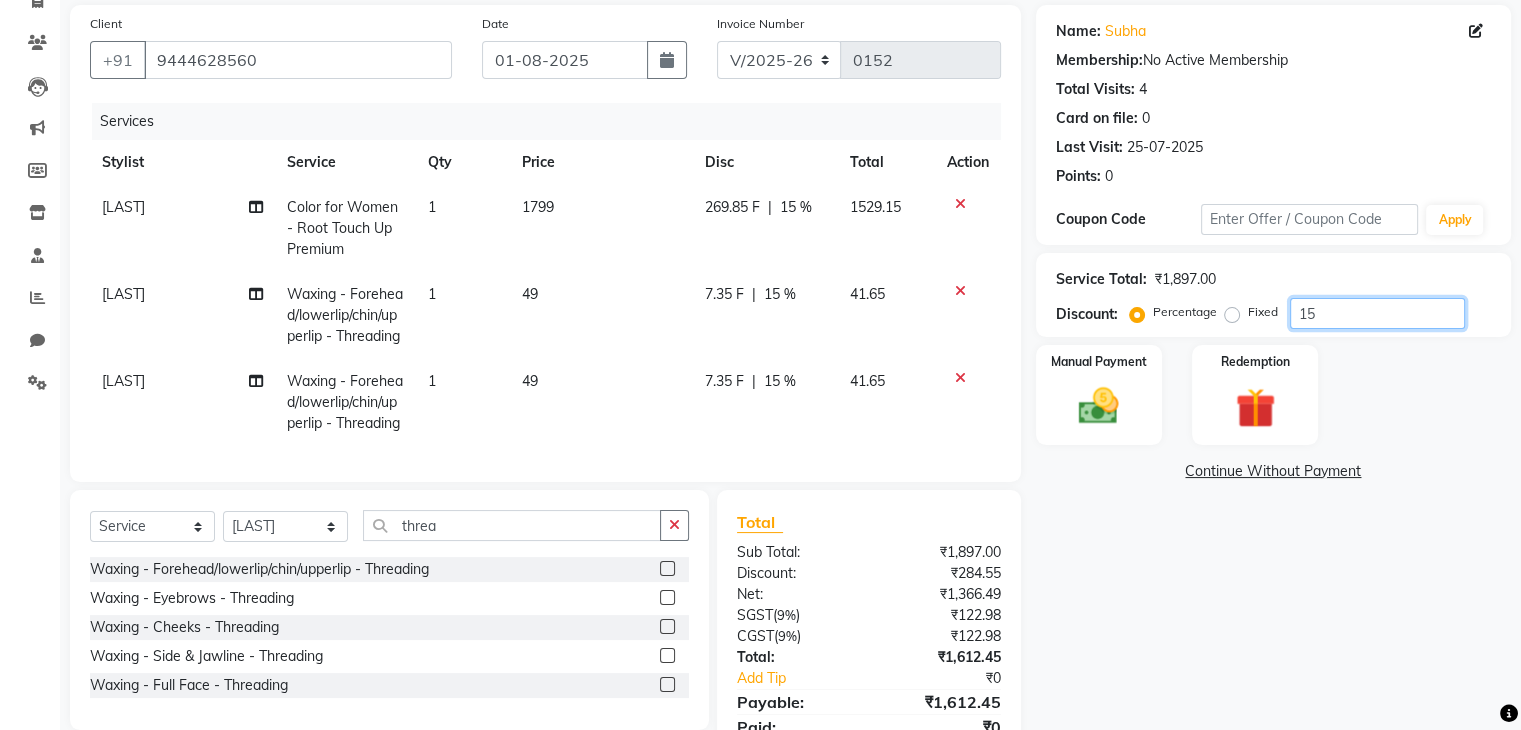type on "15" 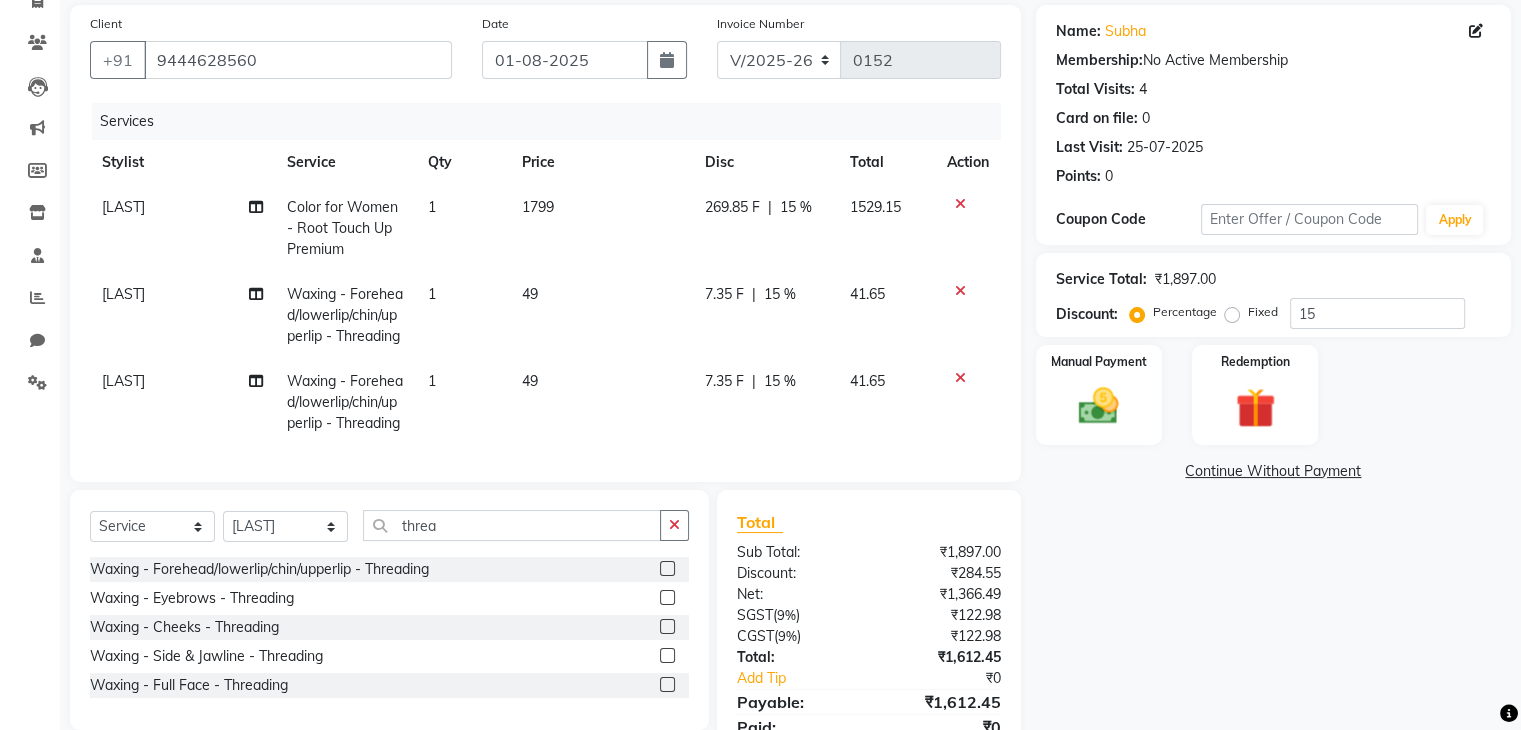 click on "Name: [LAST] Membership: No Active Membership Total Visits: 4 Card on file: 0 Last Visit: 25-07-2025 Points: 0 Coupon Code Apply Service Total: ₹1,897.00 Discount: Percentage Fixed 15 Manual Payment Redemption Continue Without Payment" 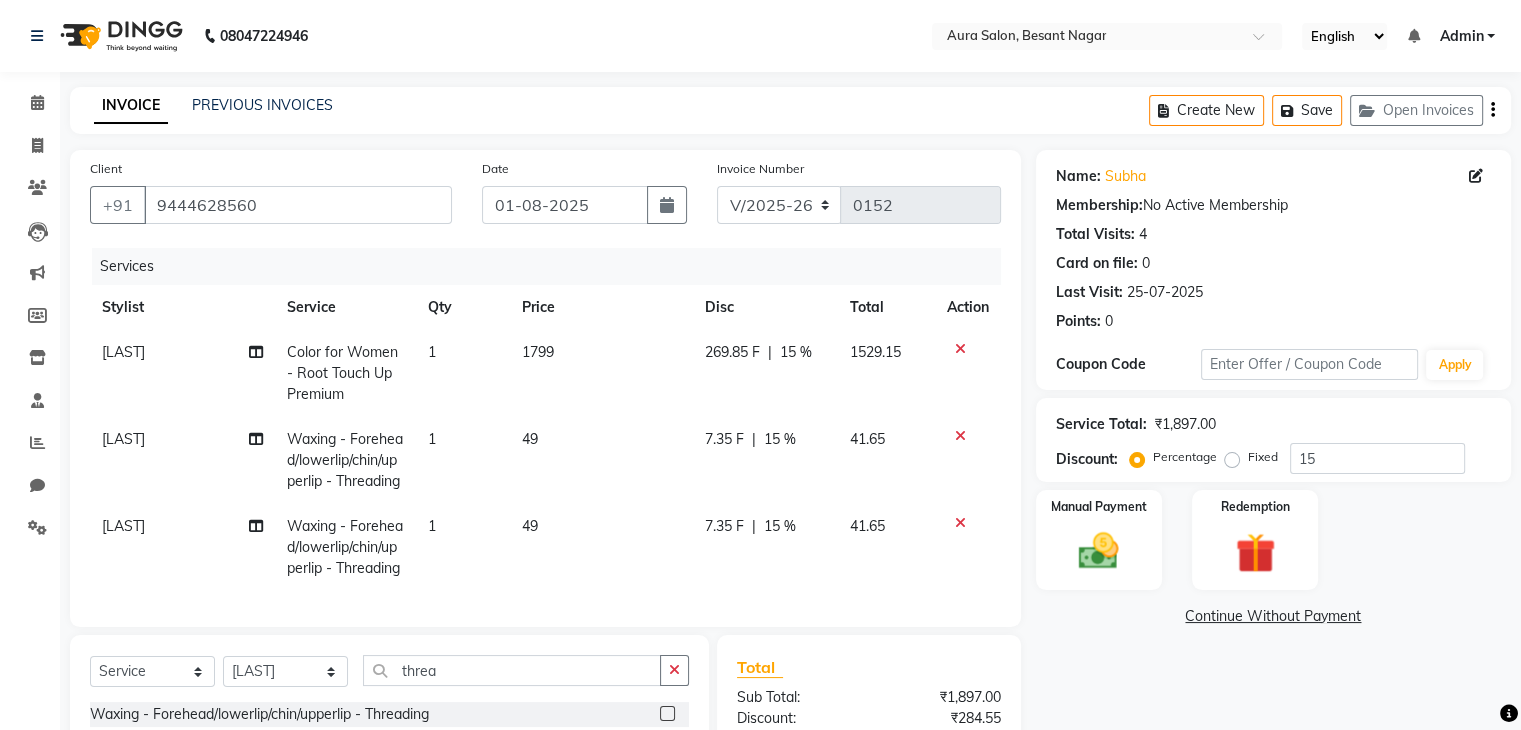 scroll, scrollTop: 245, scrollLeft: 0, axis: vertical 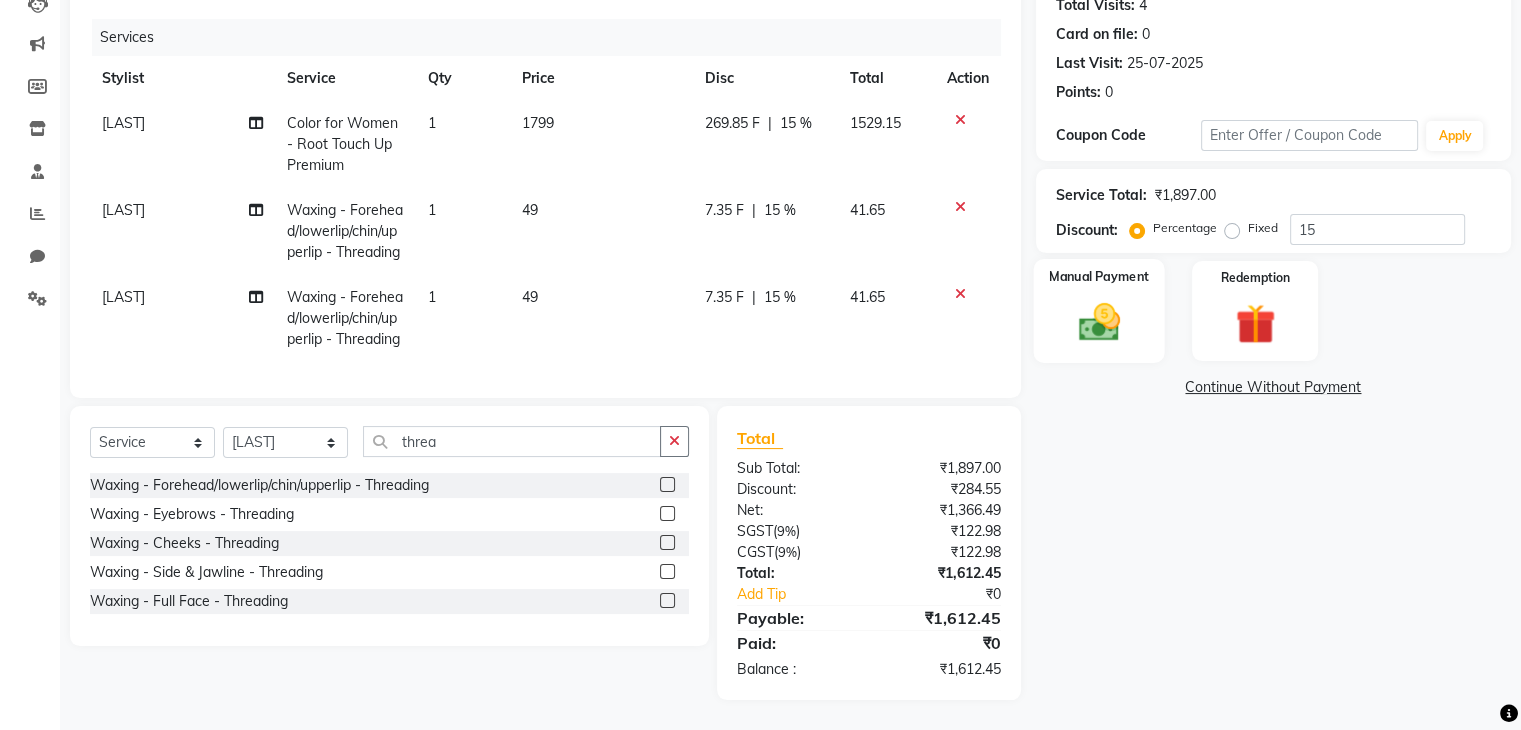 click on "Manual Payment" 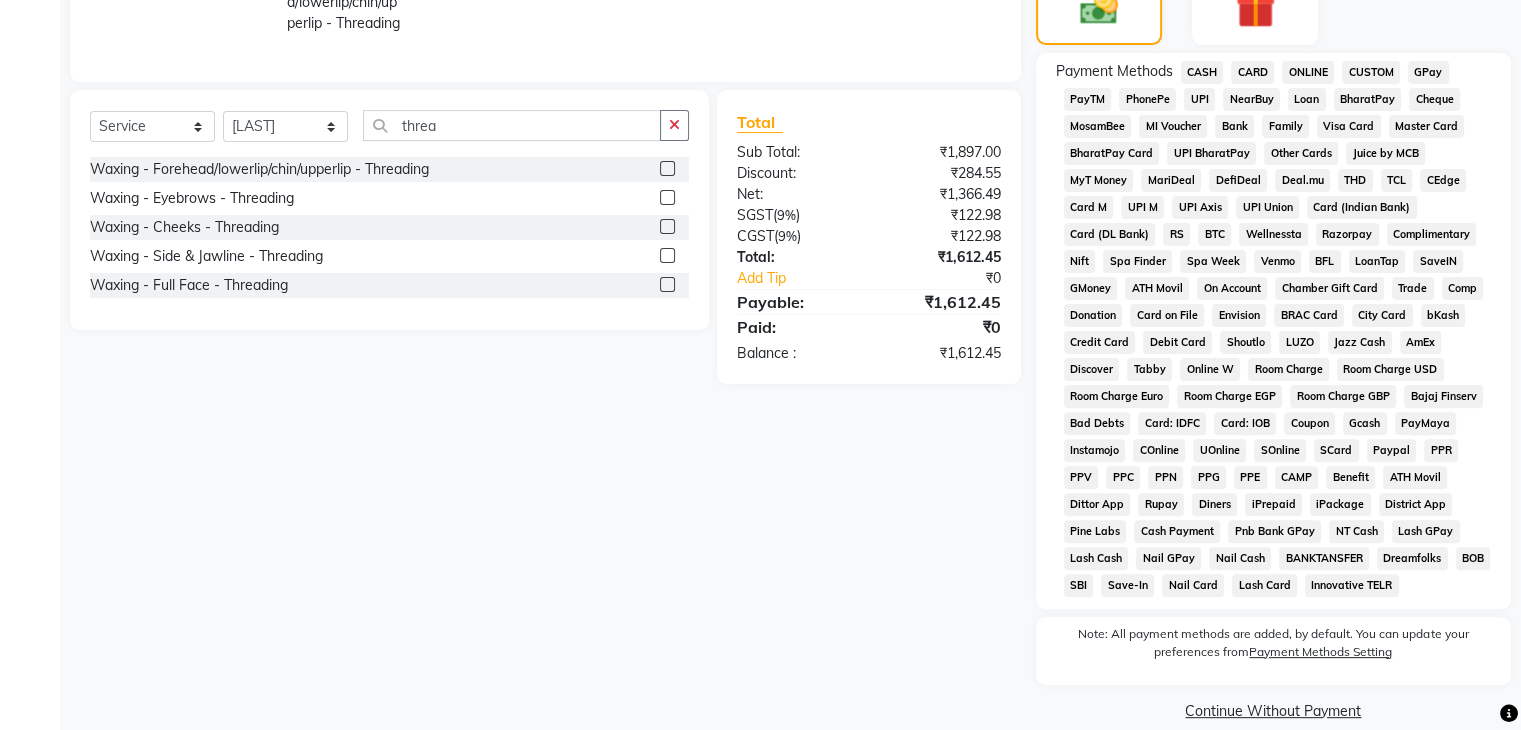 scroll, scrollTop: 445, scrollLeft: 0, axis: vertical 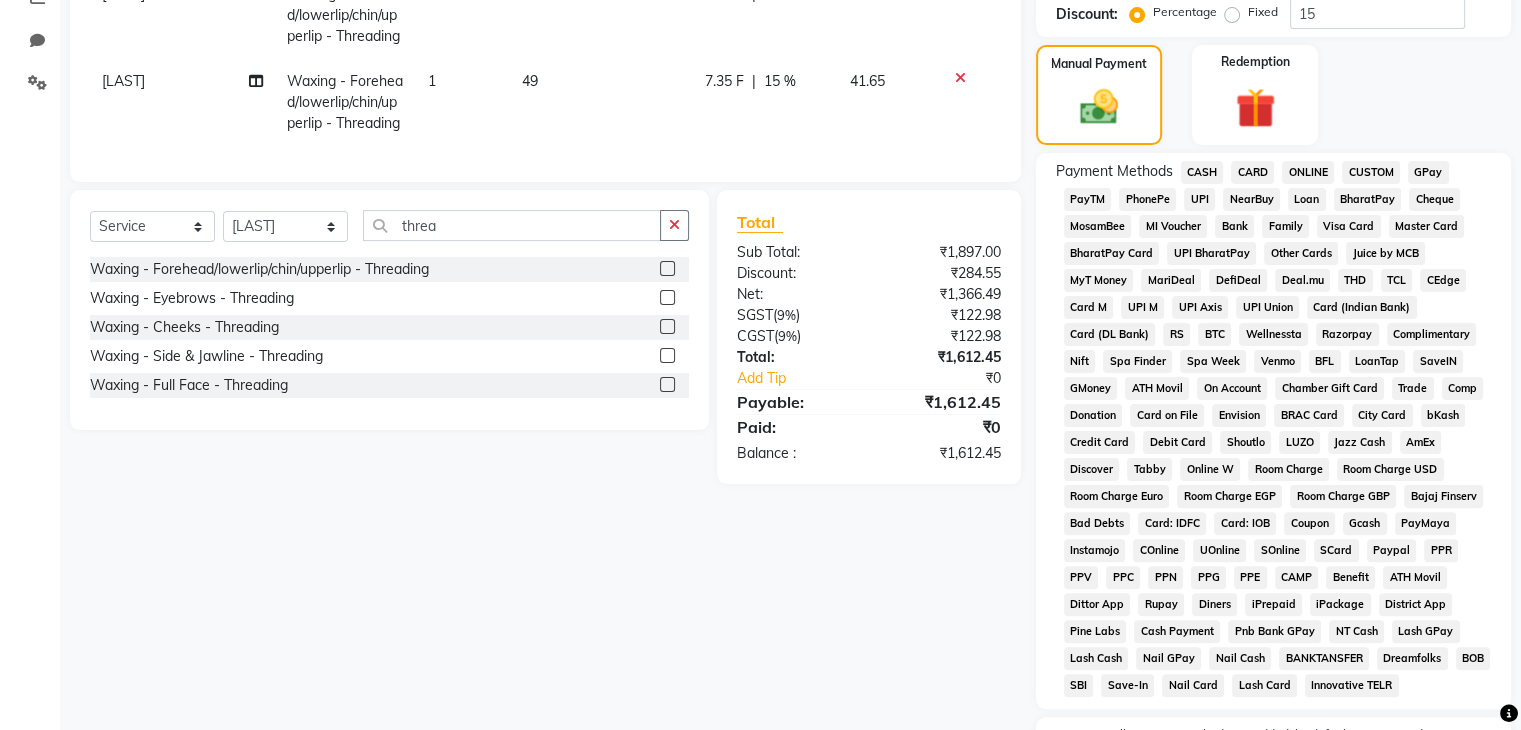 click on "Bank" 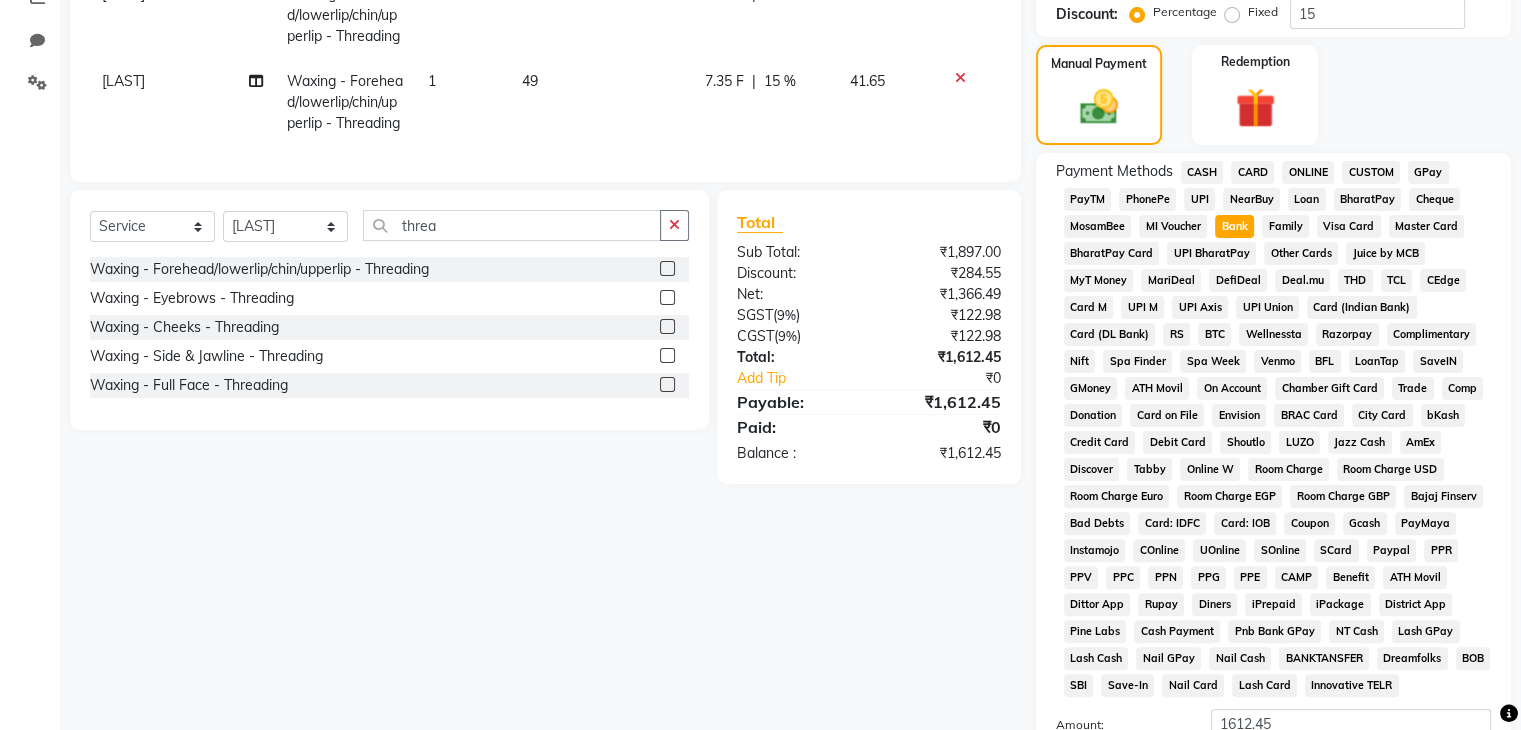 scroll, scrollTop: 693, scrollLeft: 0, axis: vertical 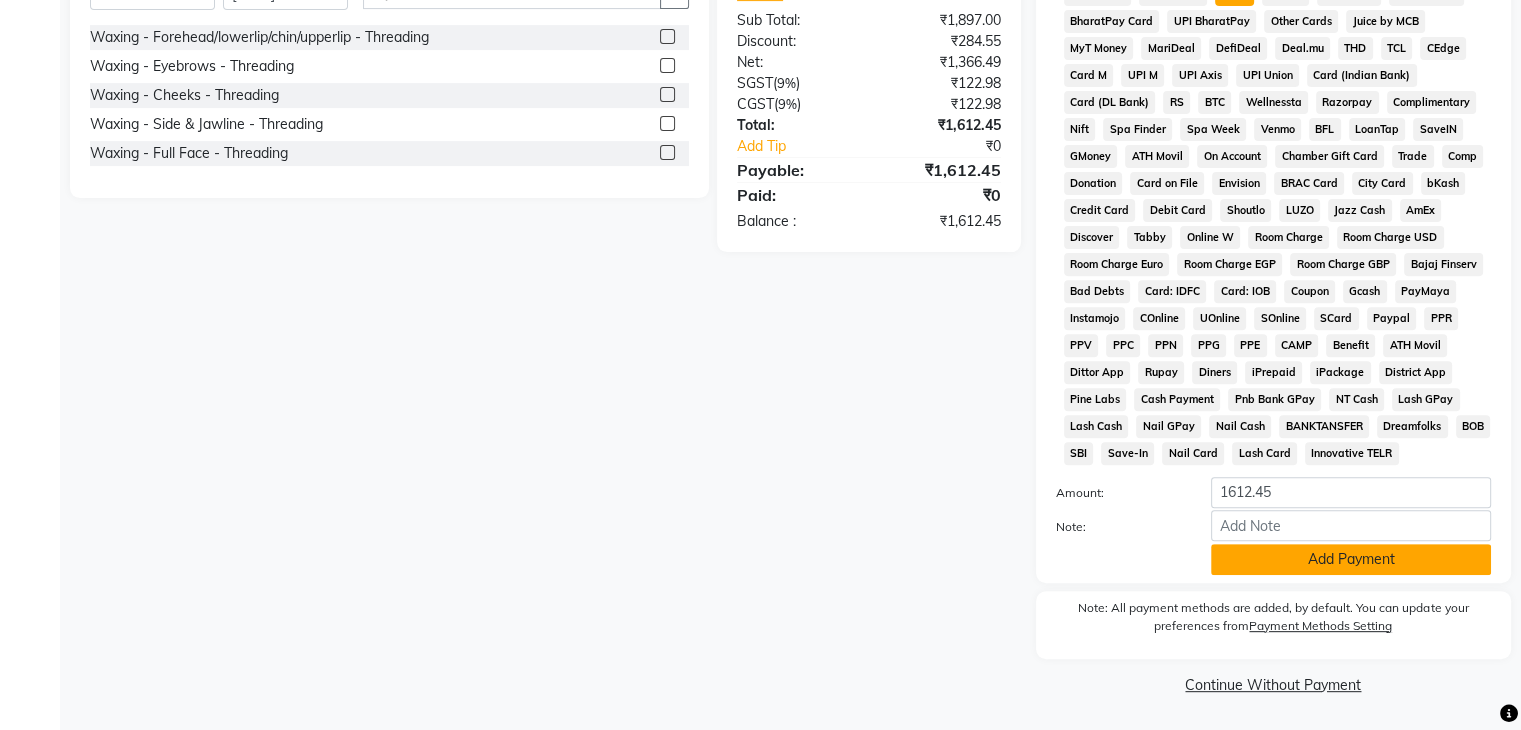 click on "Add Payment" 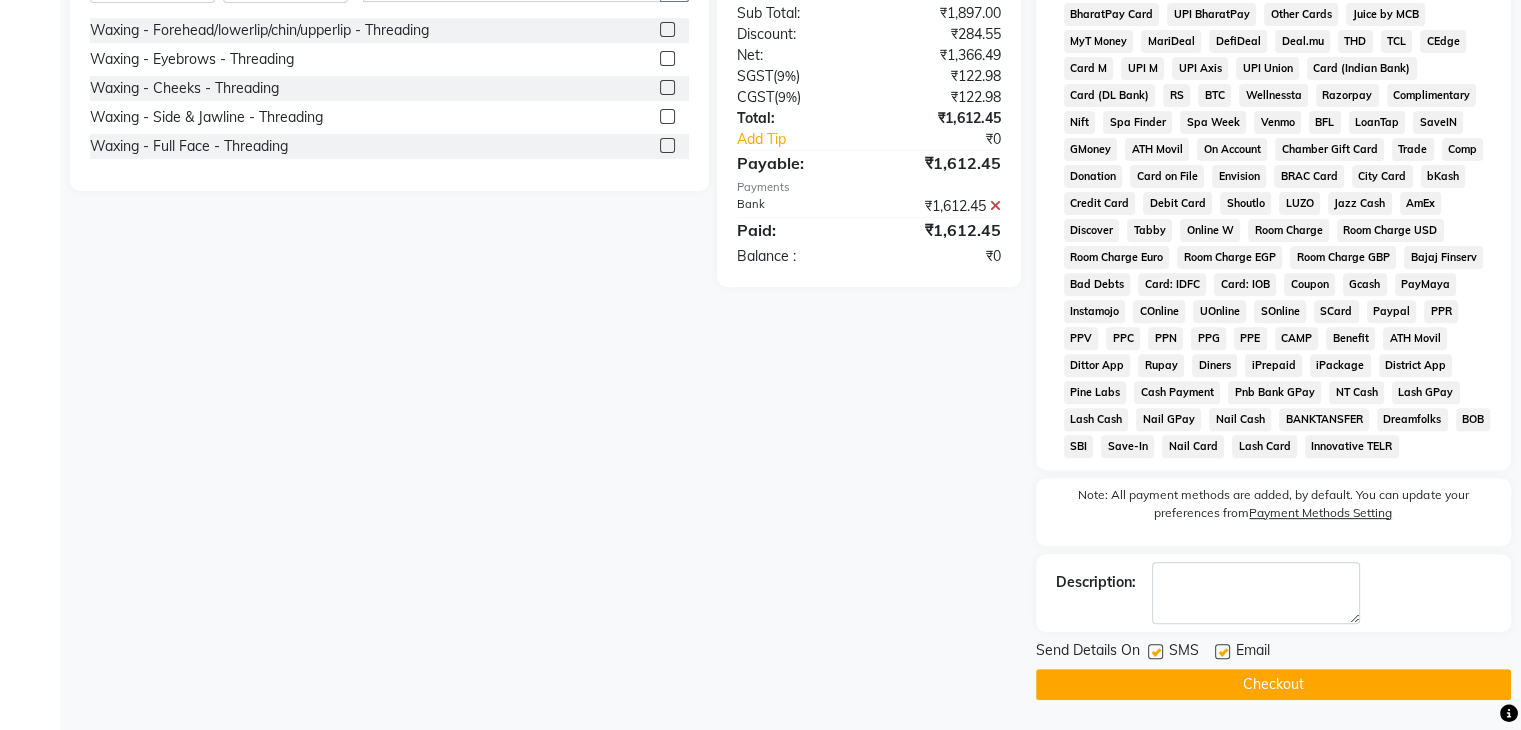 scroll, scrollTop: 393, scrollLeft: 0, axis: vertical 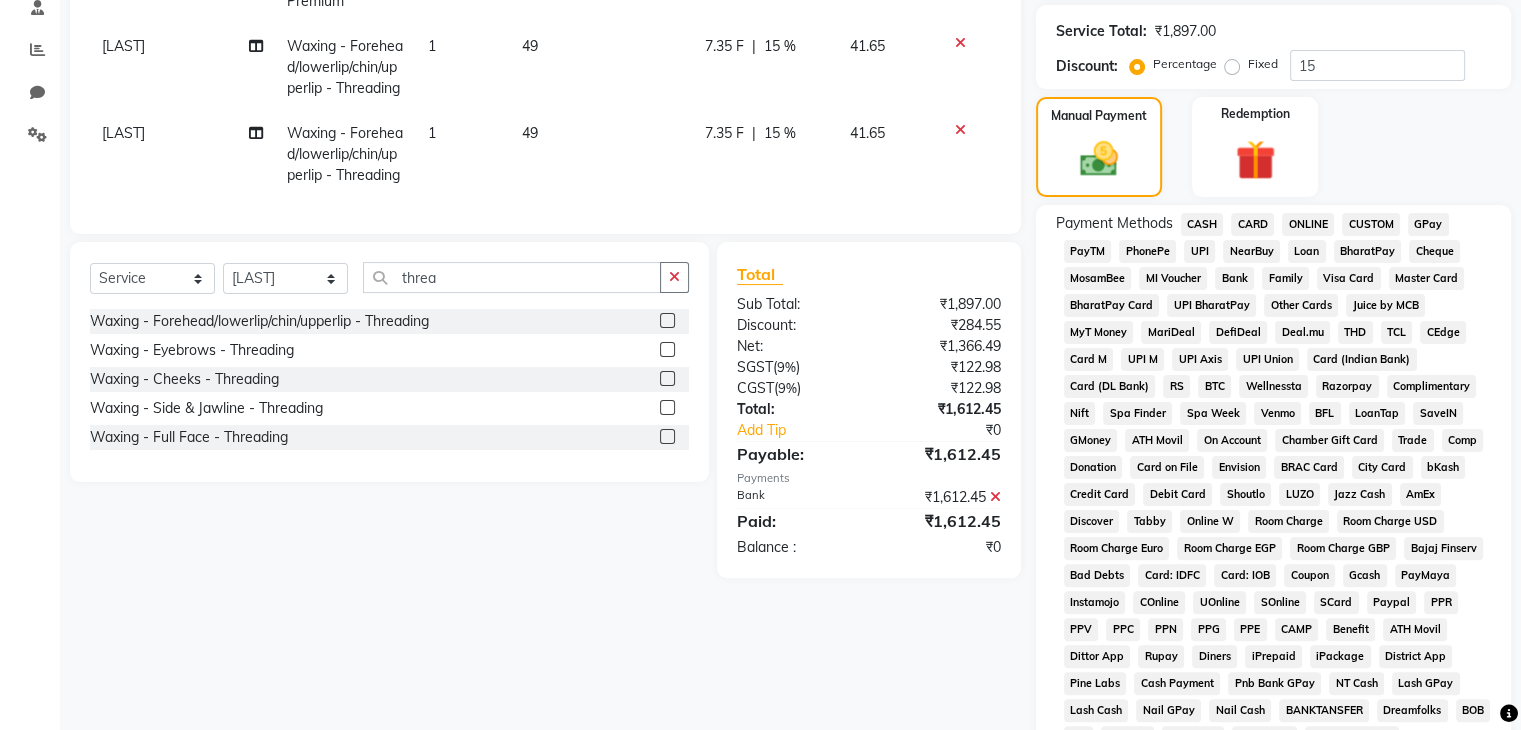 click on "Bank" 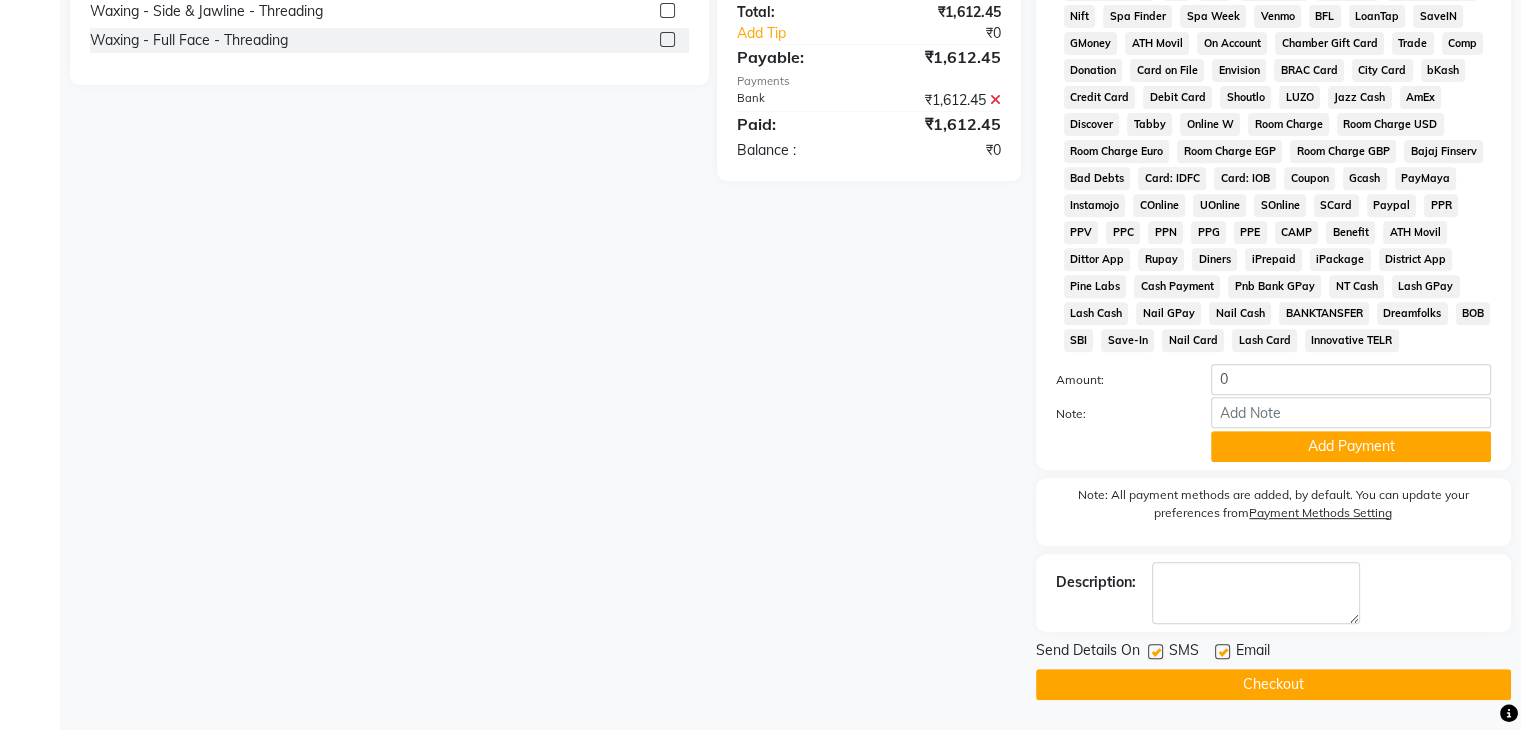 scroll, scrollTop: 806, scrollLeft: 0, axis: vertical 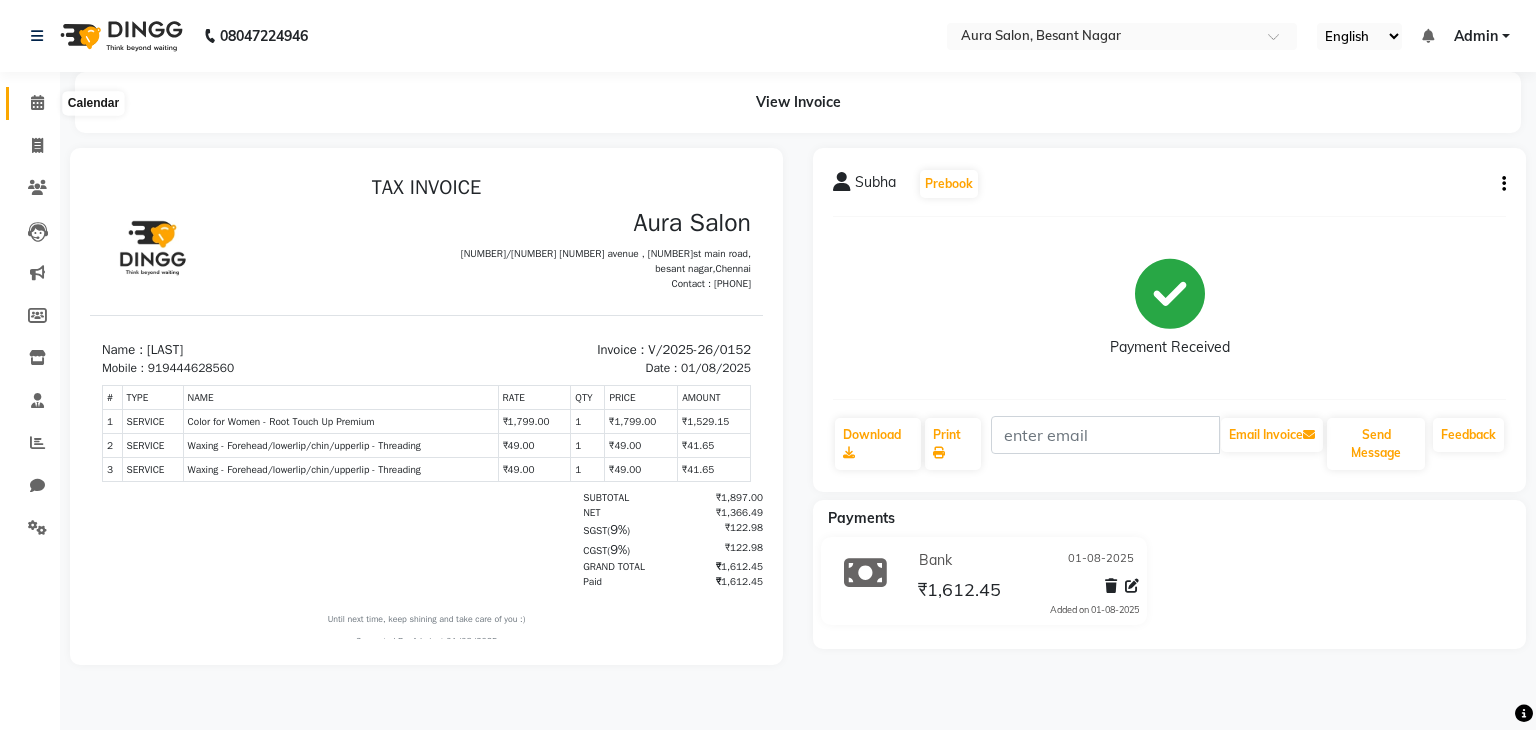 click 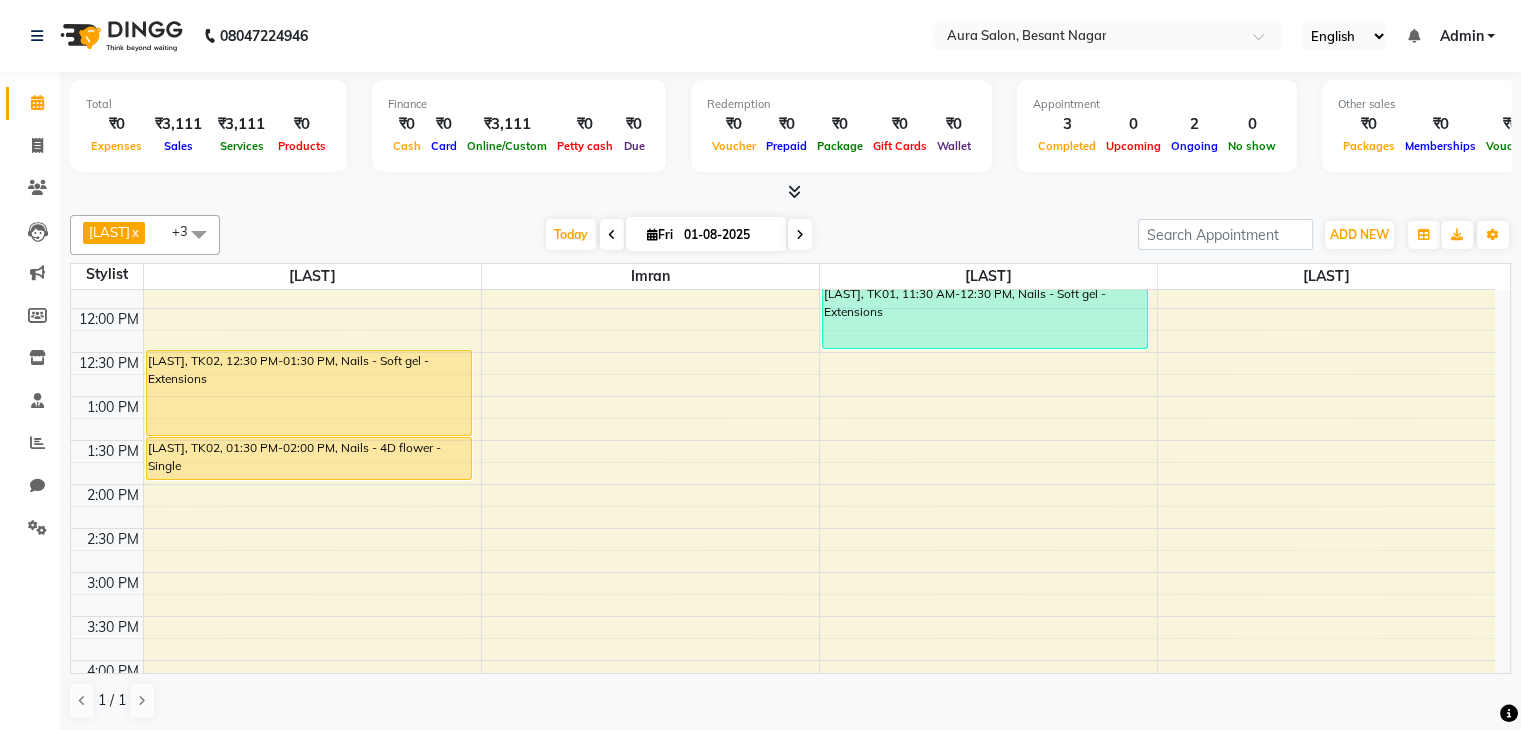 scroll, scrollTop: 200, scrollLeft: 0, axis: vertical 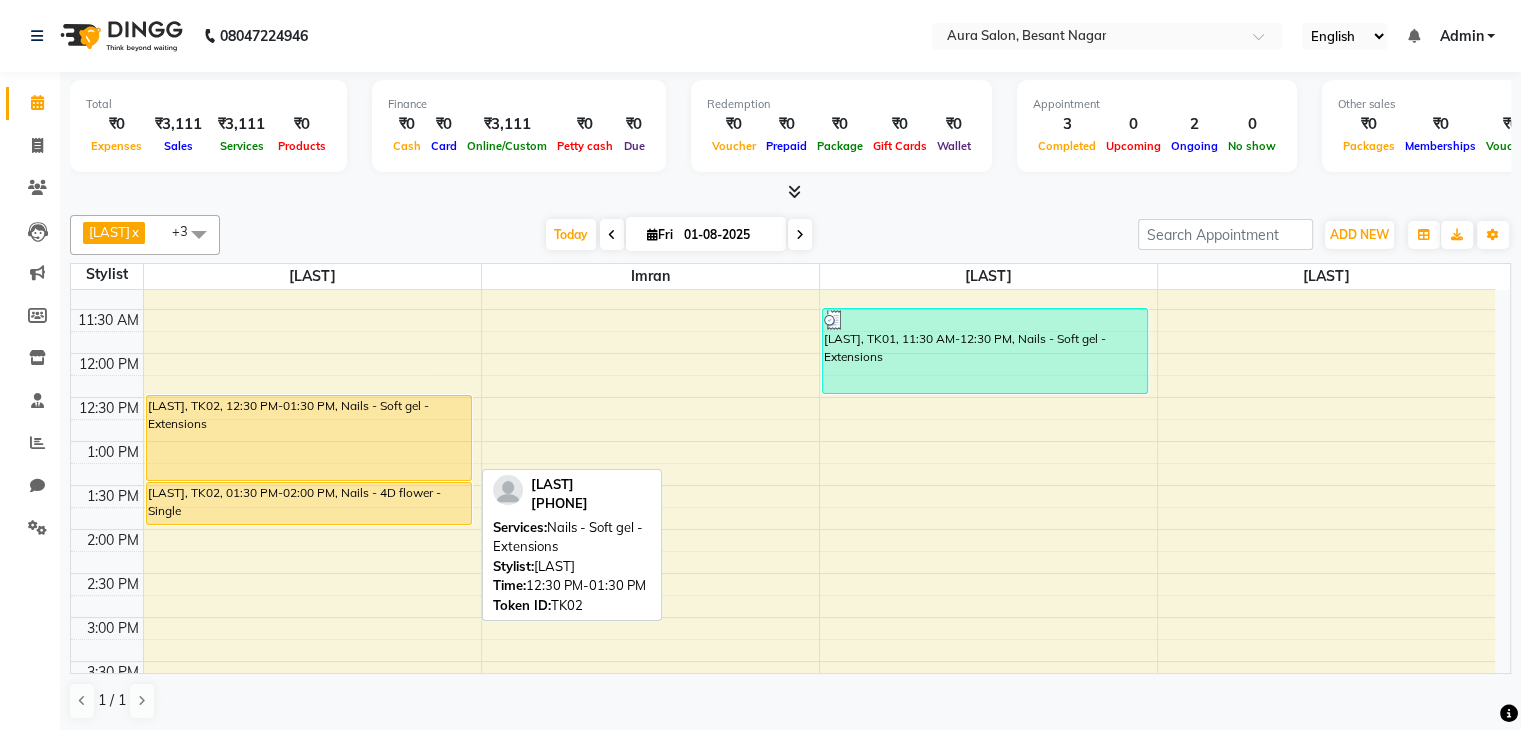 click on "[LAST], TK02, 12:30 PM-01:30 PM, Nails - Soft gel - Extensions" at bounding box center [309, 438] 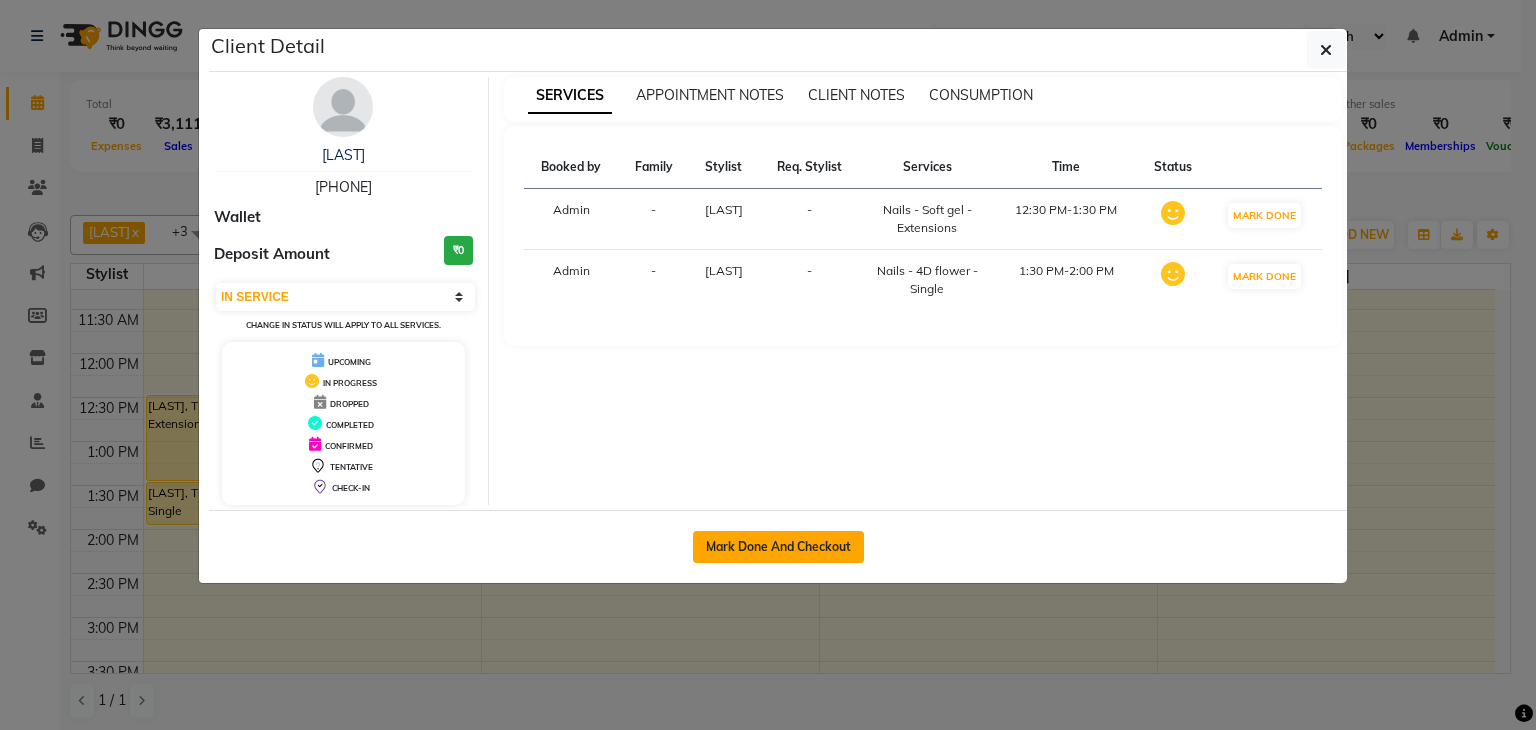 click on "Mark Done And Checkout" 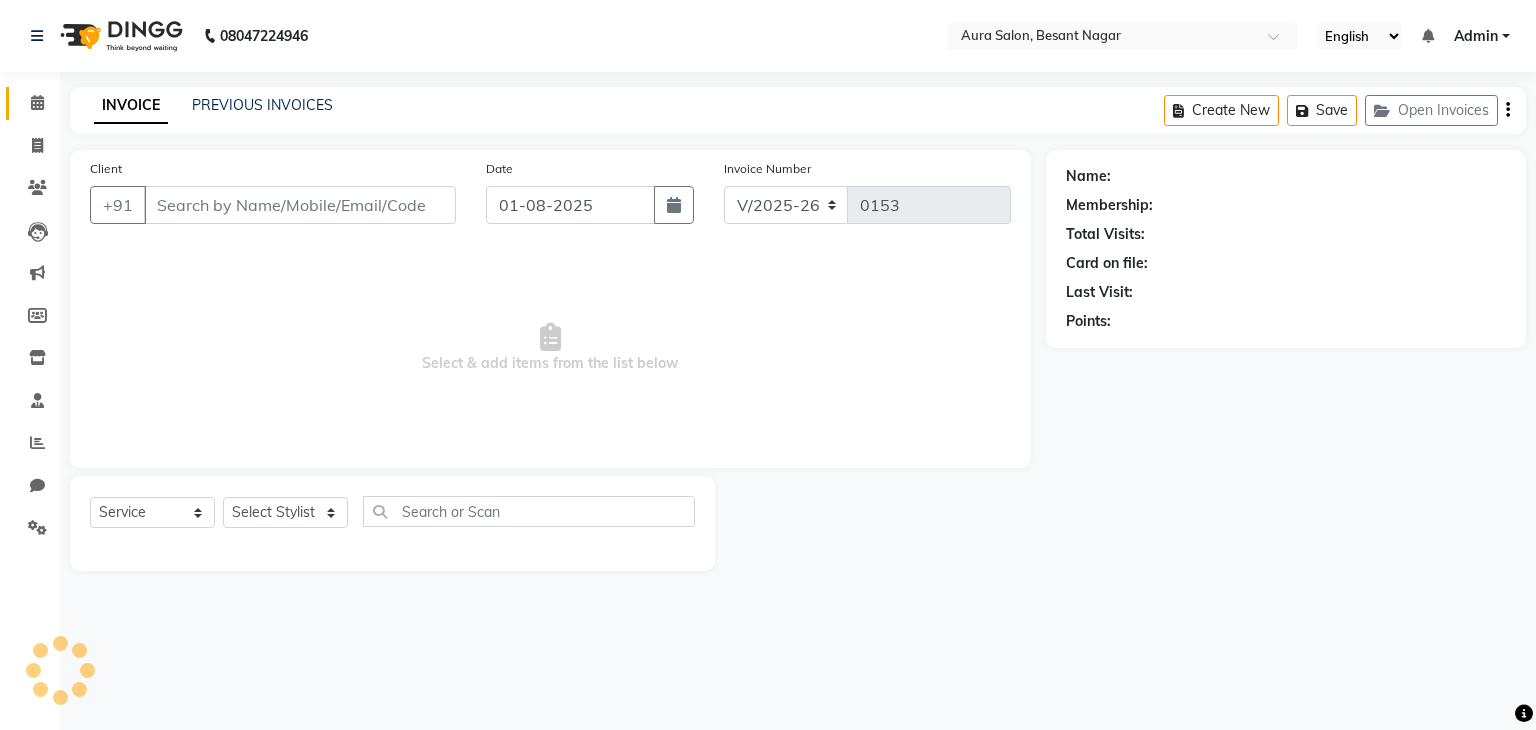 type on "[PHONE]" 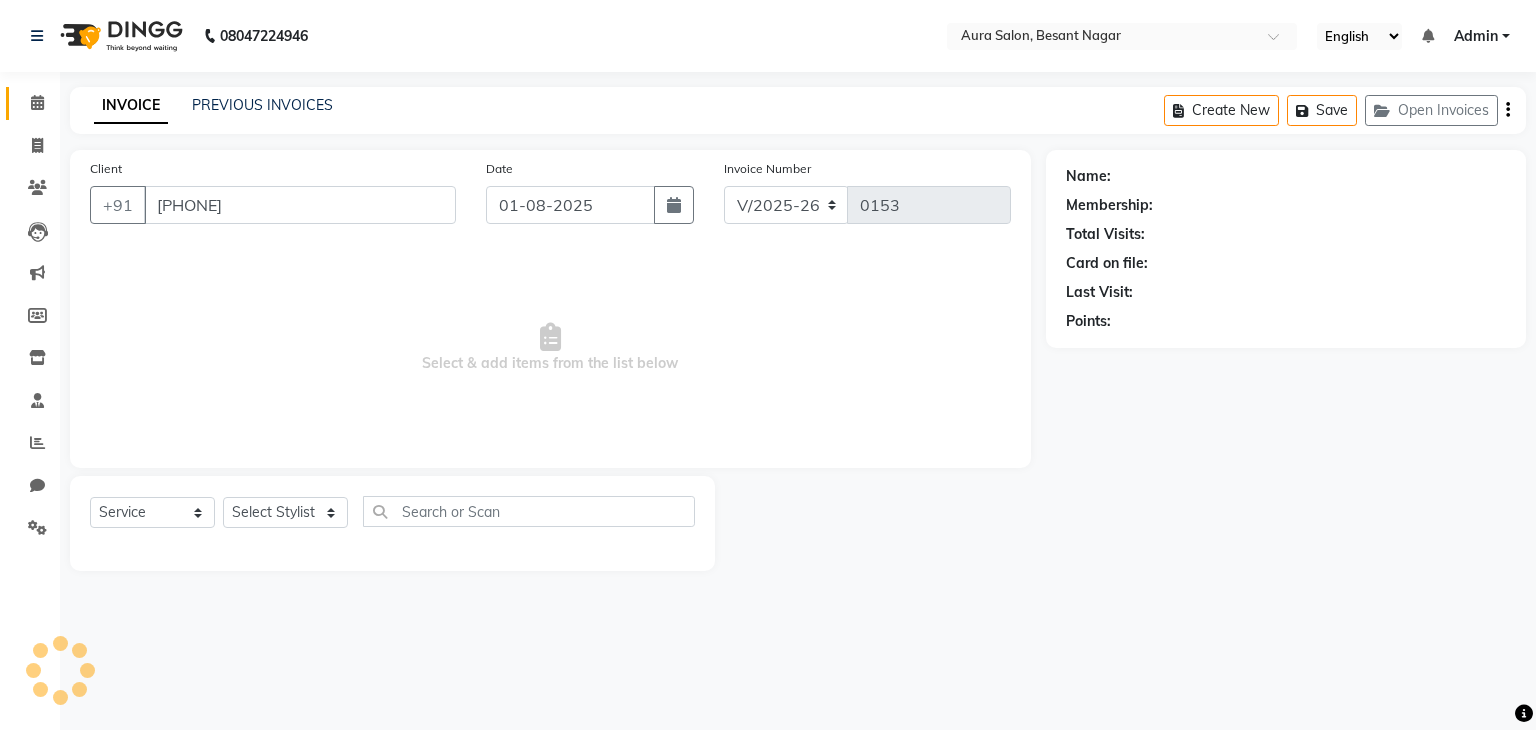 select on "66359" 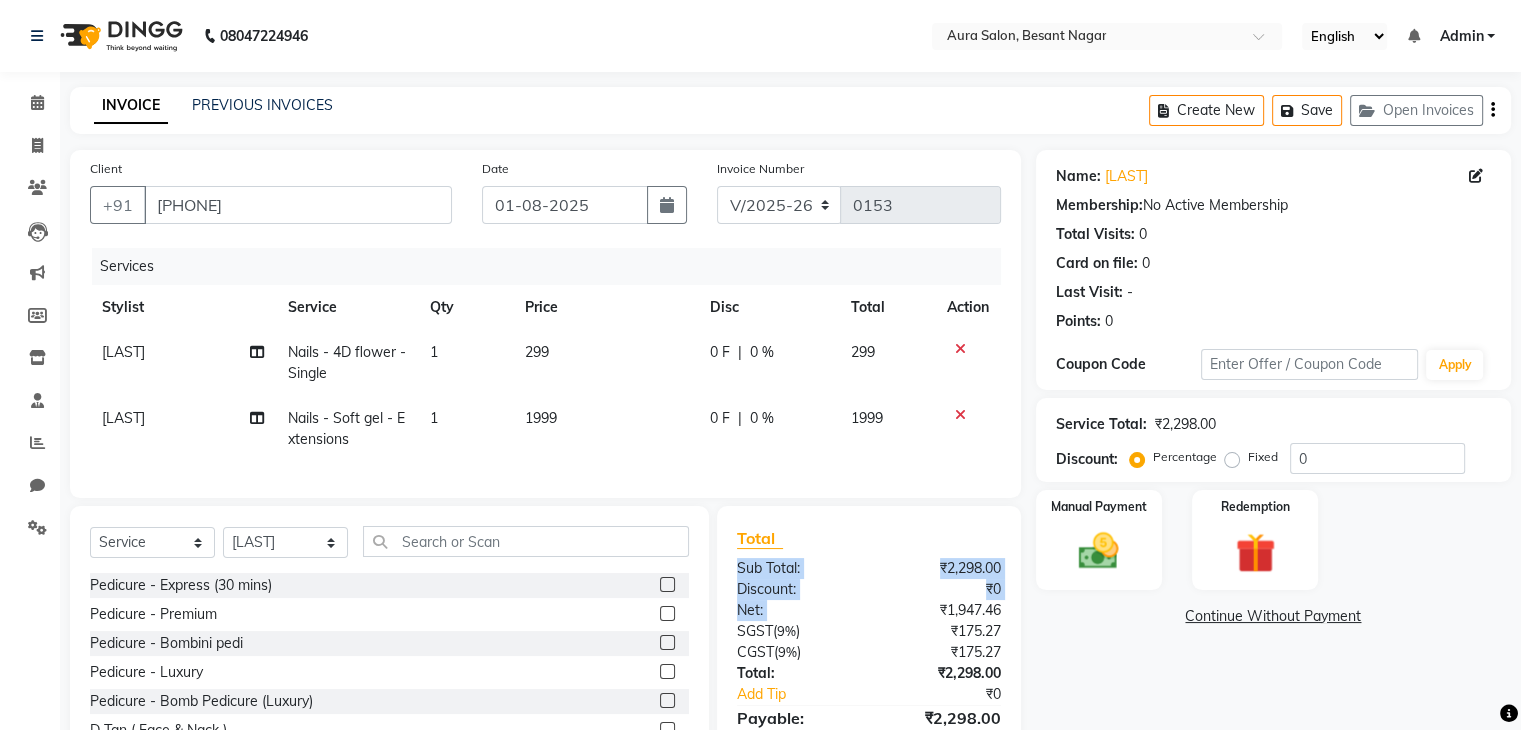 drag, startPoint x: 807, startPoint y: 555, endPoint x: 886, endPoint y: 630, distance: 108.93117 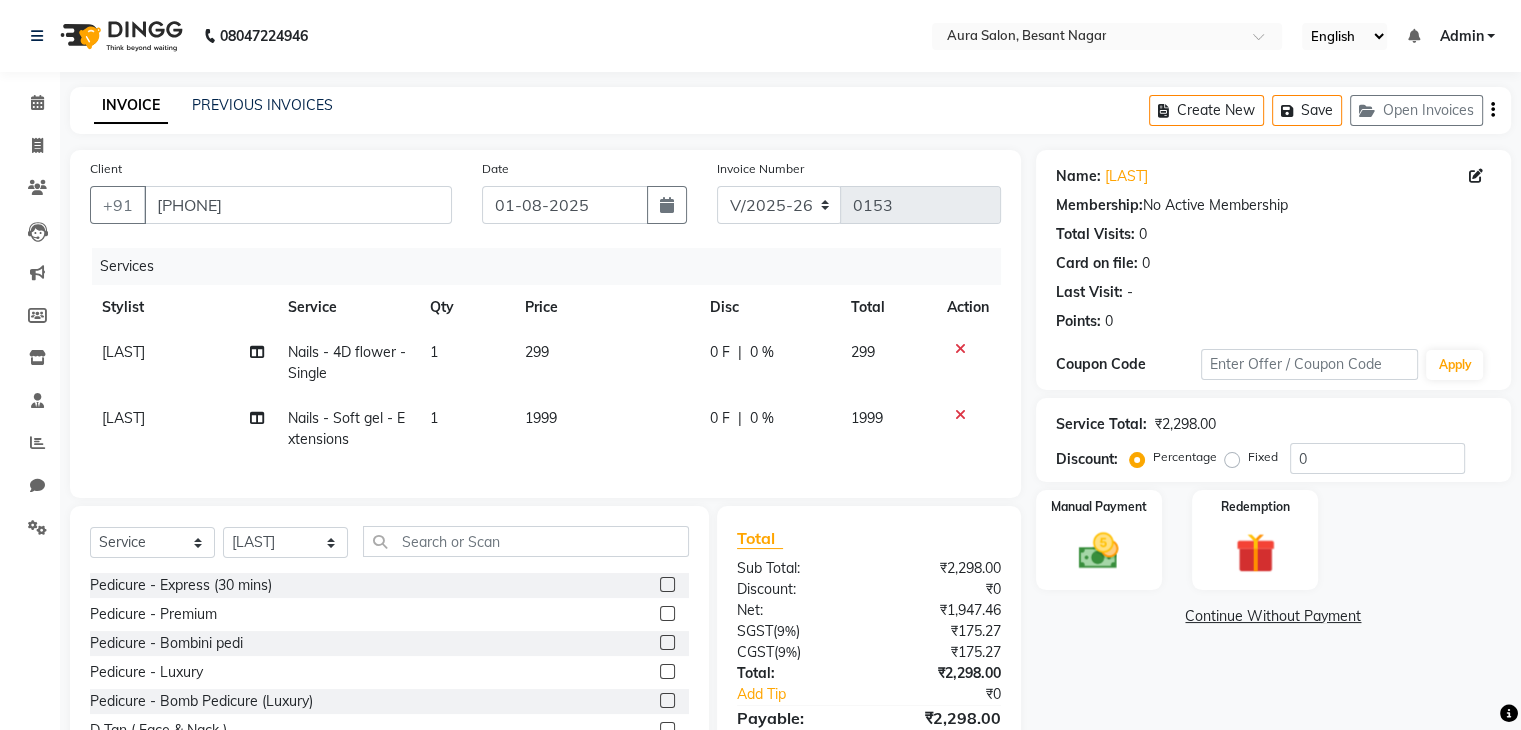 click on "0 F" 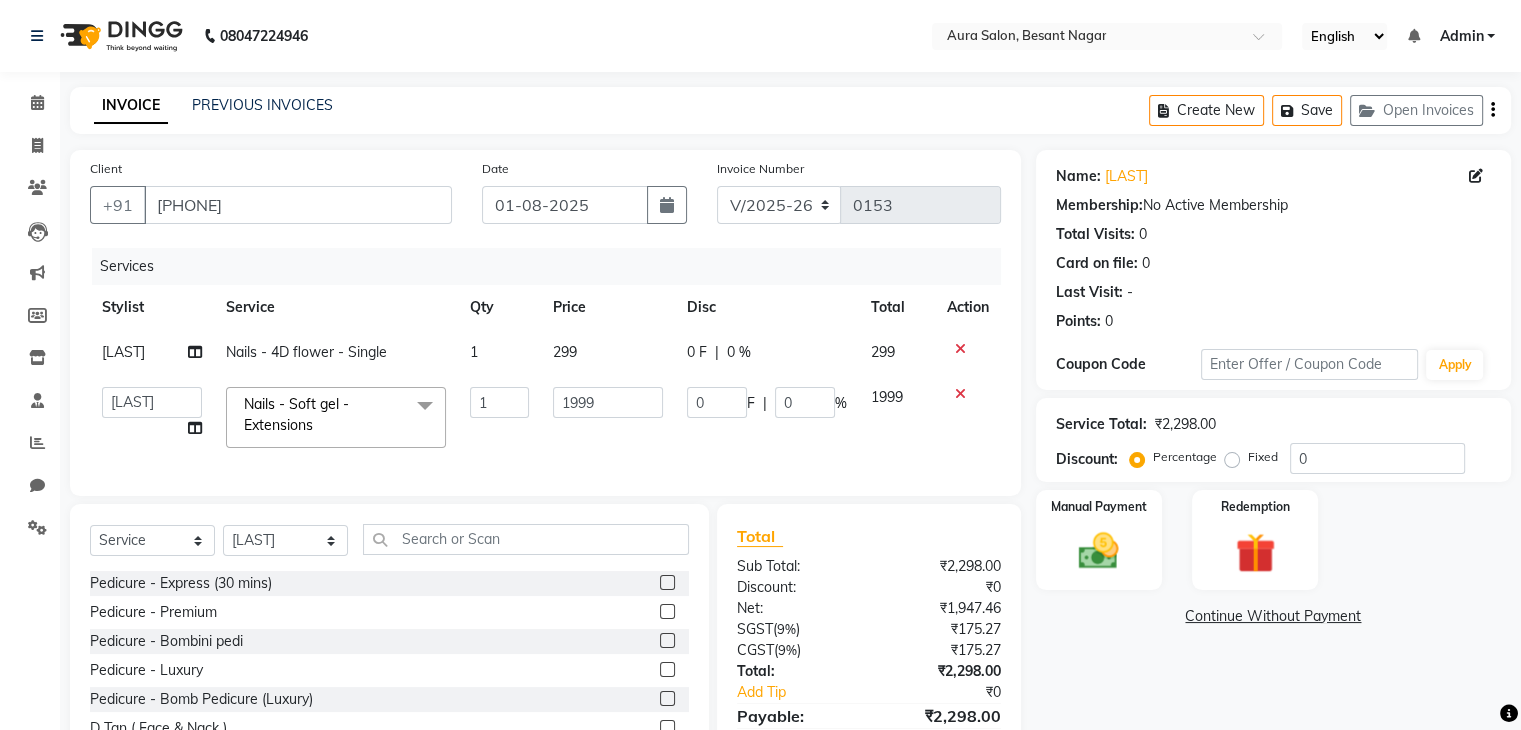 click on "0 F | 0 %" 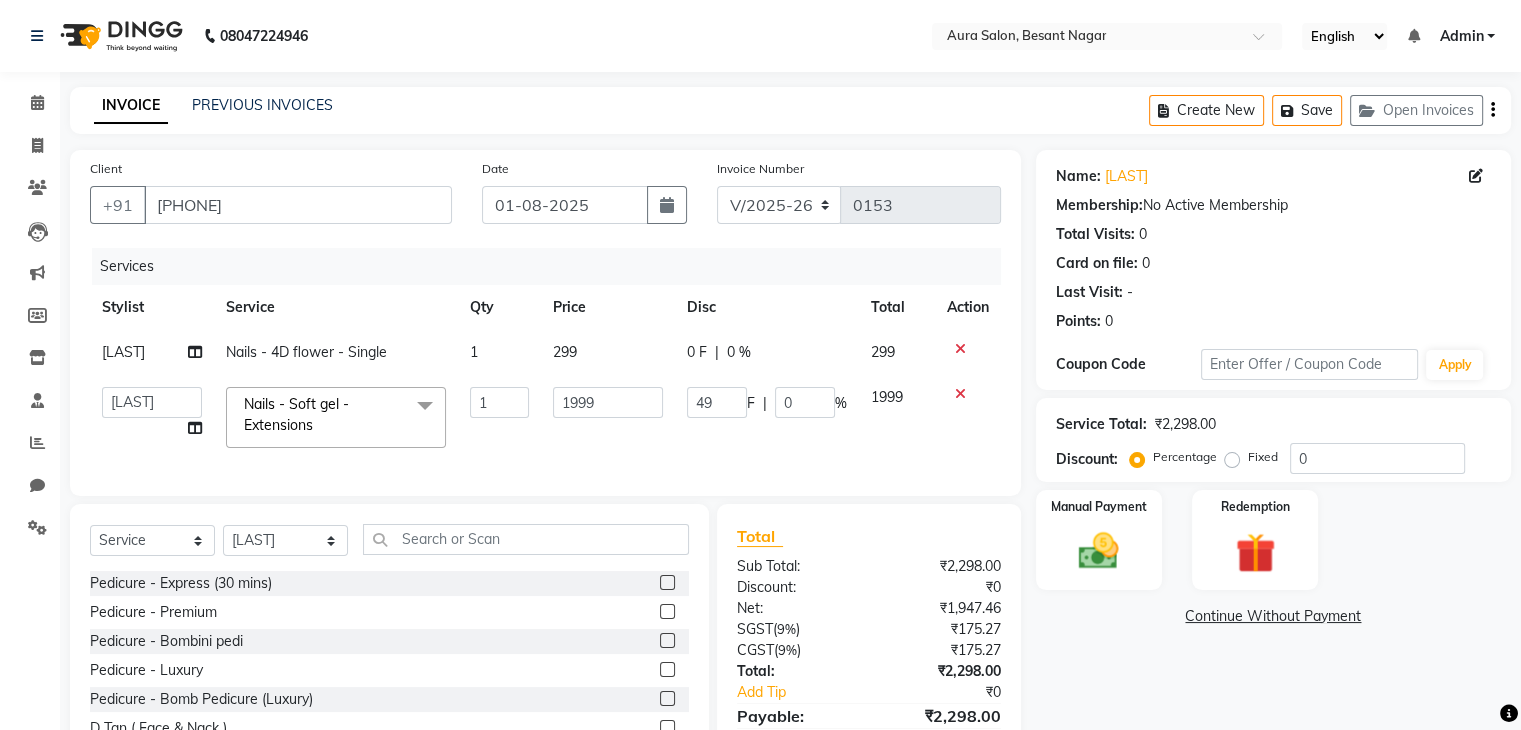 type on "499" 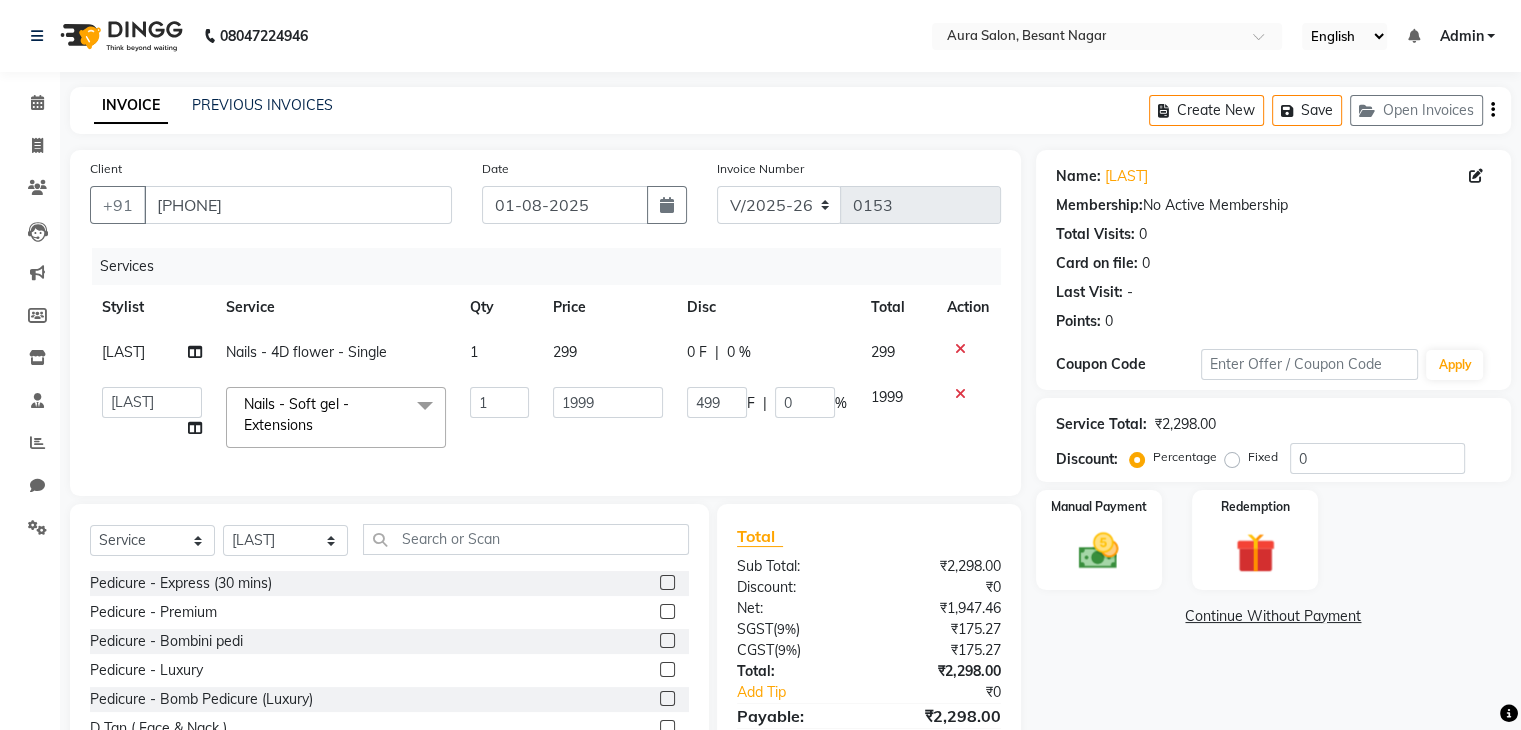click on "1999" 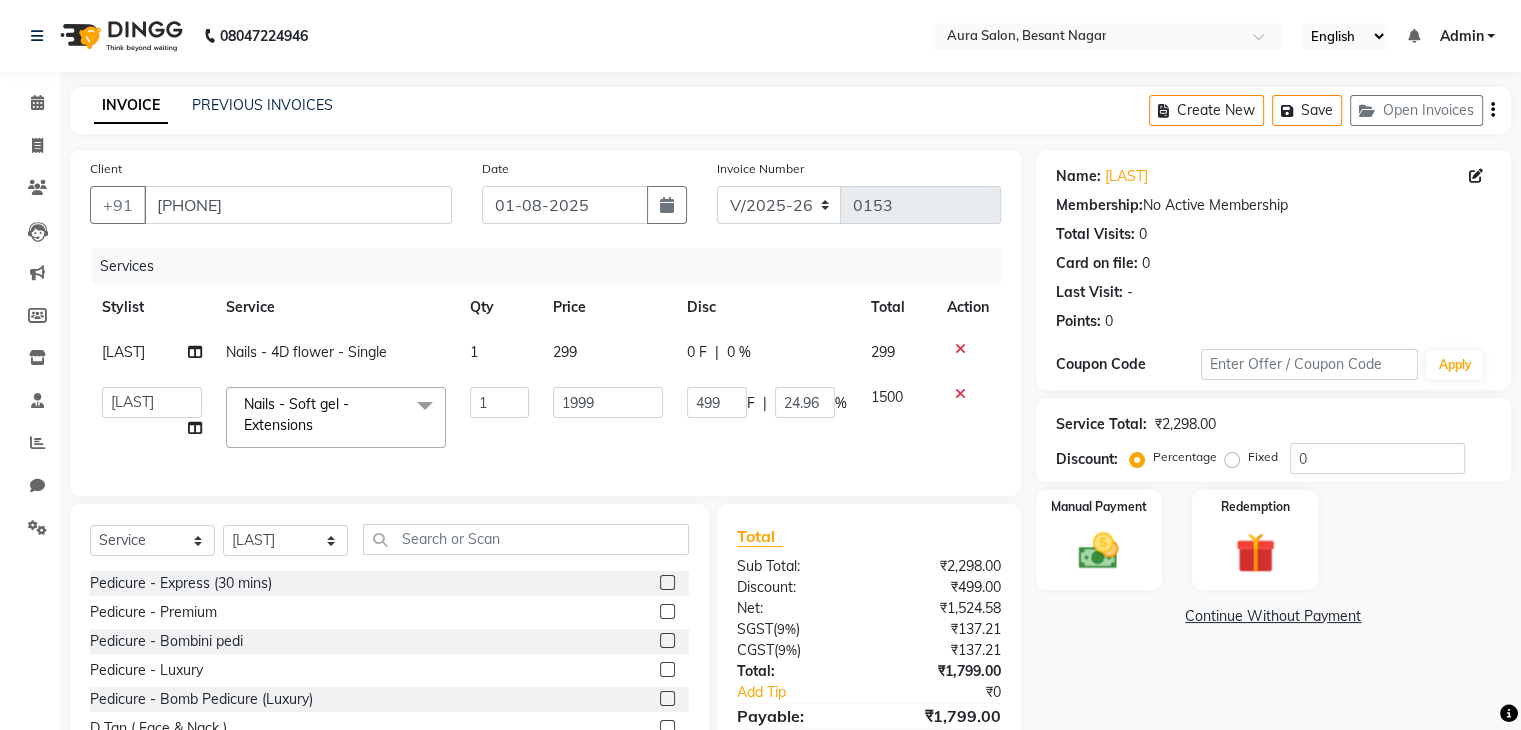 click on "1" 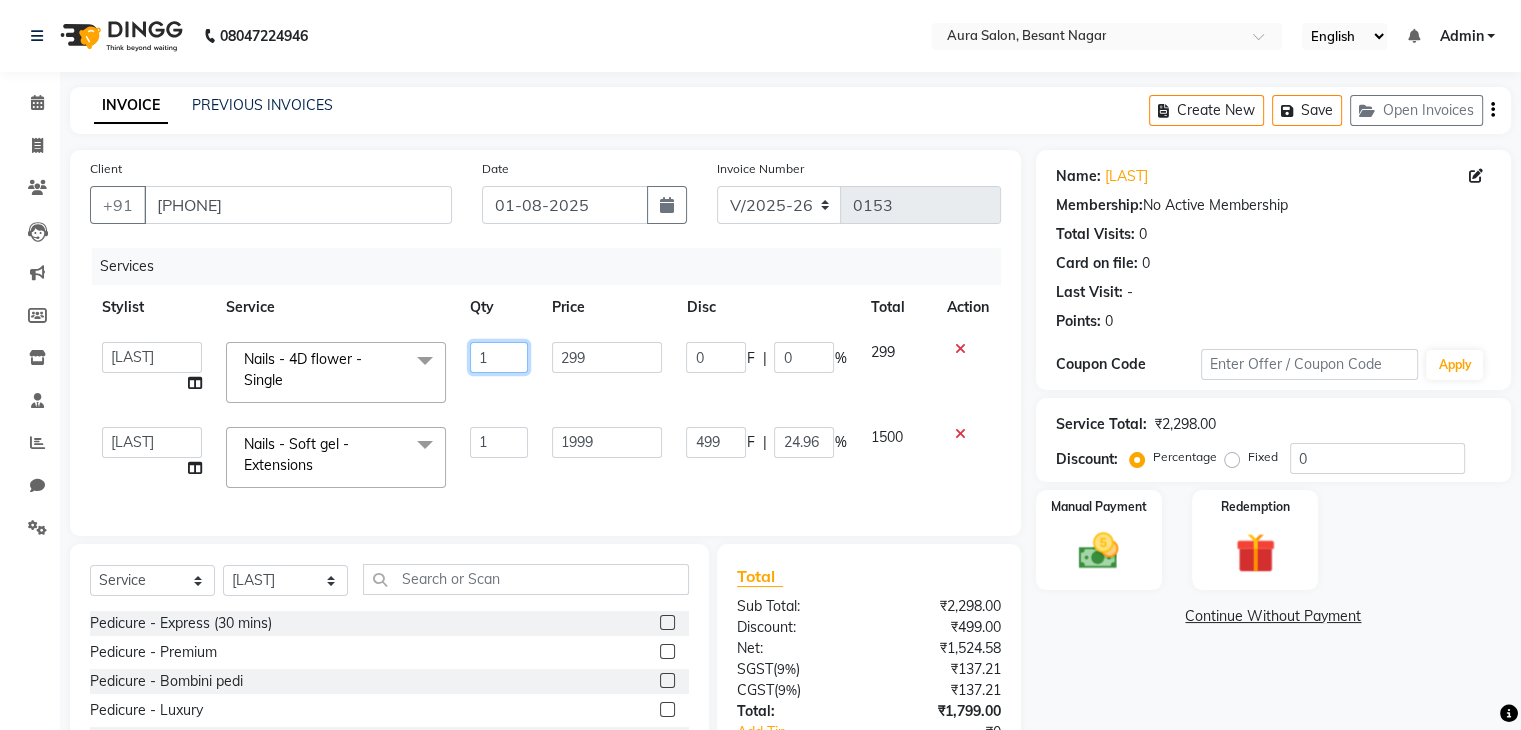 click on "1" 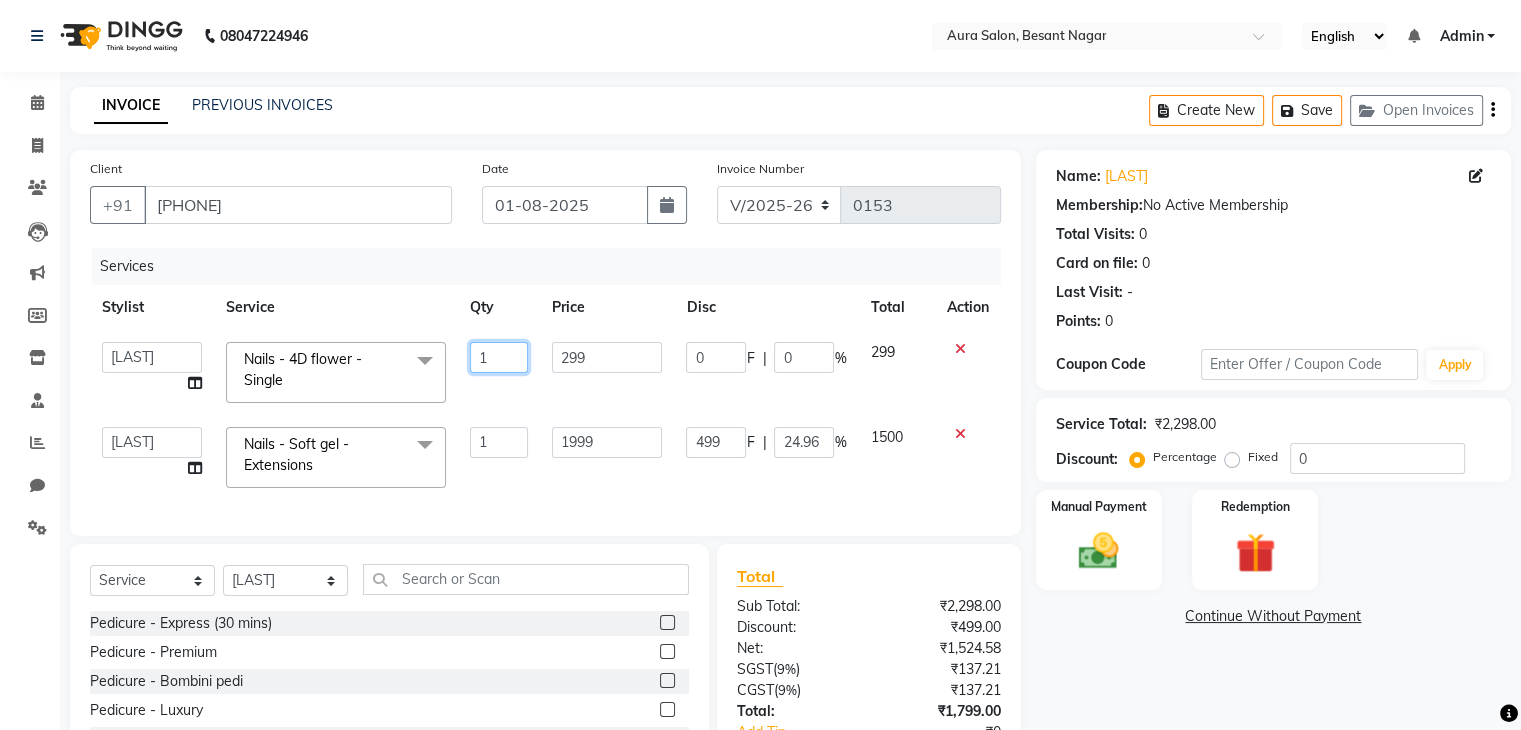type on "10" 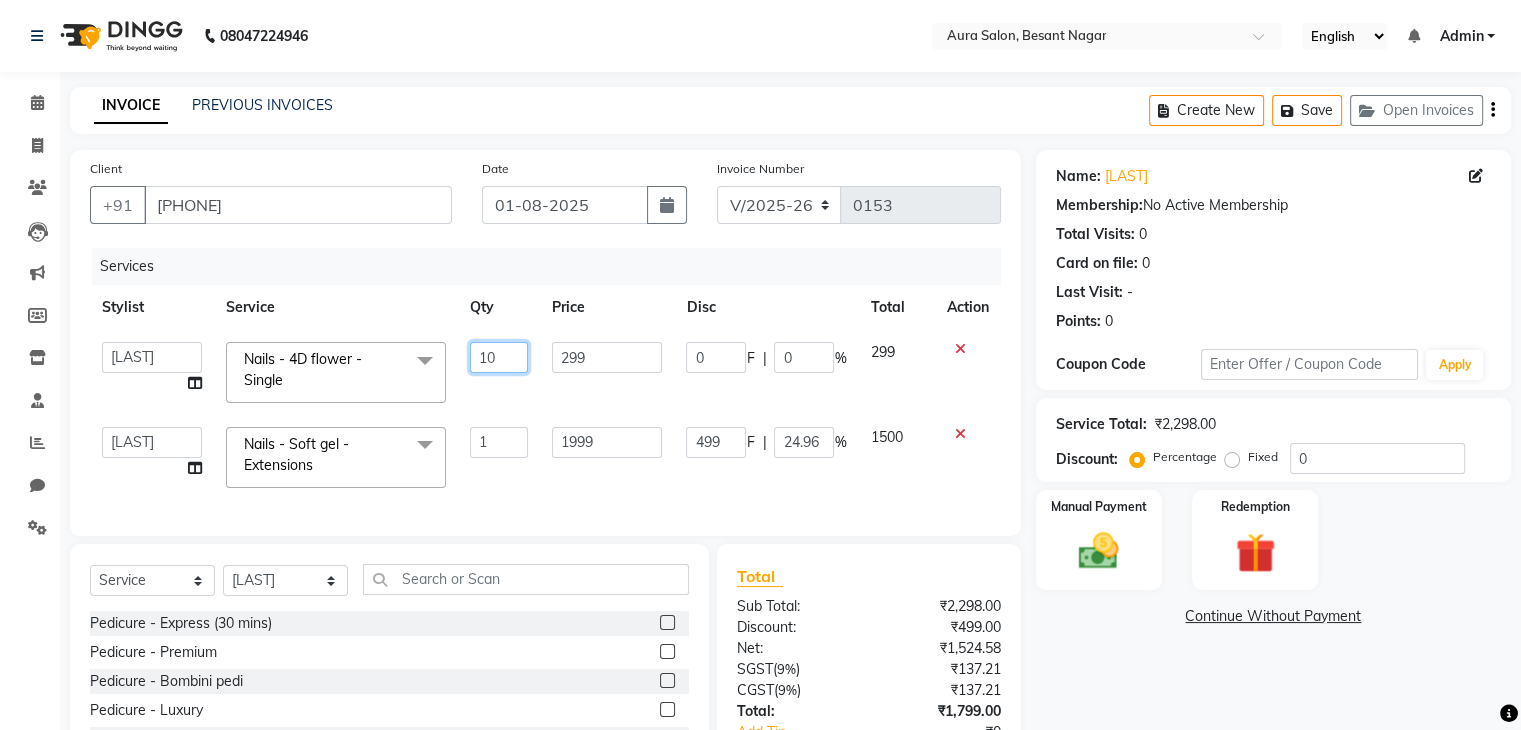 drag, startPoint x: 505, startPoint y: 349, endPoint x: 648, endPoint y: 333, distance: 143.89232 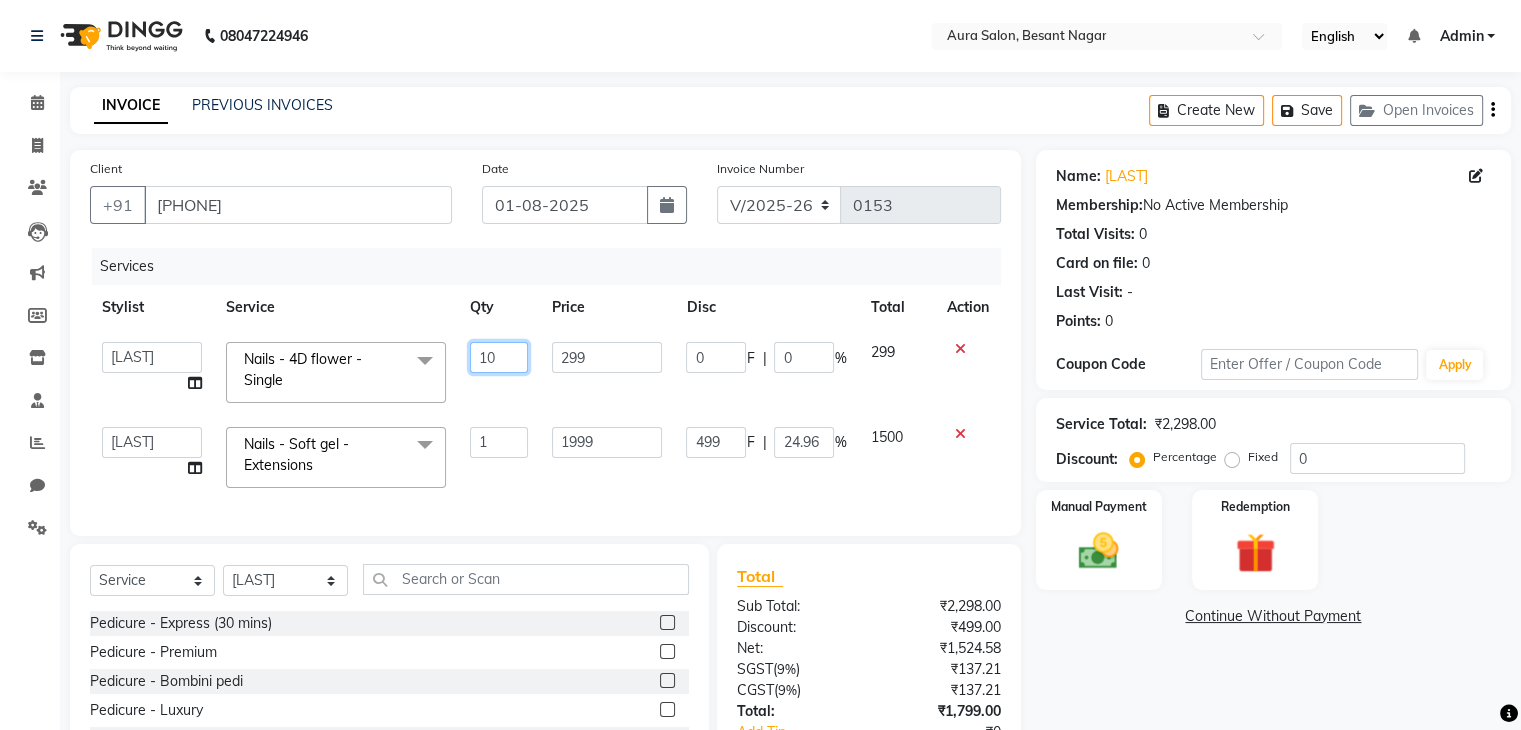 click on "Stylist Service Qty Price Disc Total Action [LAST] [LAST] [LAST] [LAST] [LAST] Nails - 4D flower - Single x Pedicure - Express (30 mins) Pedicure - Premium Pedicure - Bombini pedi Pedicure - Luxury Pedicure - Bomb Pedicure (Luxury) D Tan ( Face & Nack ) D Tan ( Half Arms ) D Tan ( Half Leg ) D Tan ( Feet ) Classic Nail Extension Botolis Shampoo Botoliss Mask Manicure - Express (30 mins) Manicure - Premium Manicure - Bomb Manicure (Luxury) Waxing - Forehead/upperlip/chin Waxing - Jawline - Side Waxing - Face(full) Waxing - Eyebrow waxing Waxing - Bikini Line - Special Area Waxing - Brazilian - Special Area Waxing - Add on - Special Area Waxing - Full face & neck - Face Waxing - Under Arms - Basic Waxing - Arms(Half) - Basic Waxing - Arms(Full) - Basic Waxing - Forehead/lowerlip/chin/upperlip - Threading Waxing - Eyebrows - Threading Waxing - Under arms" 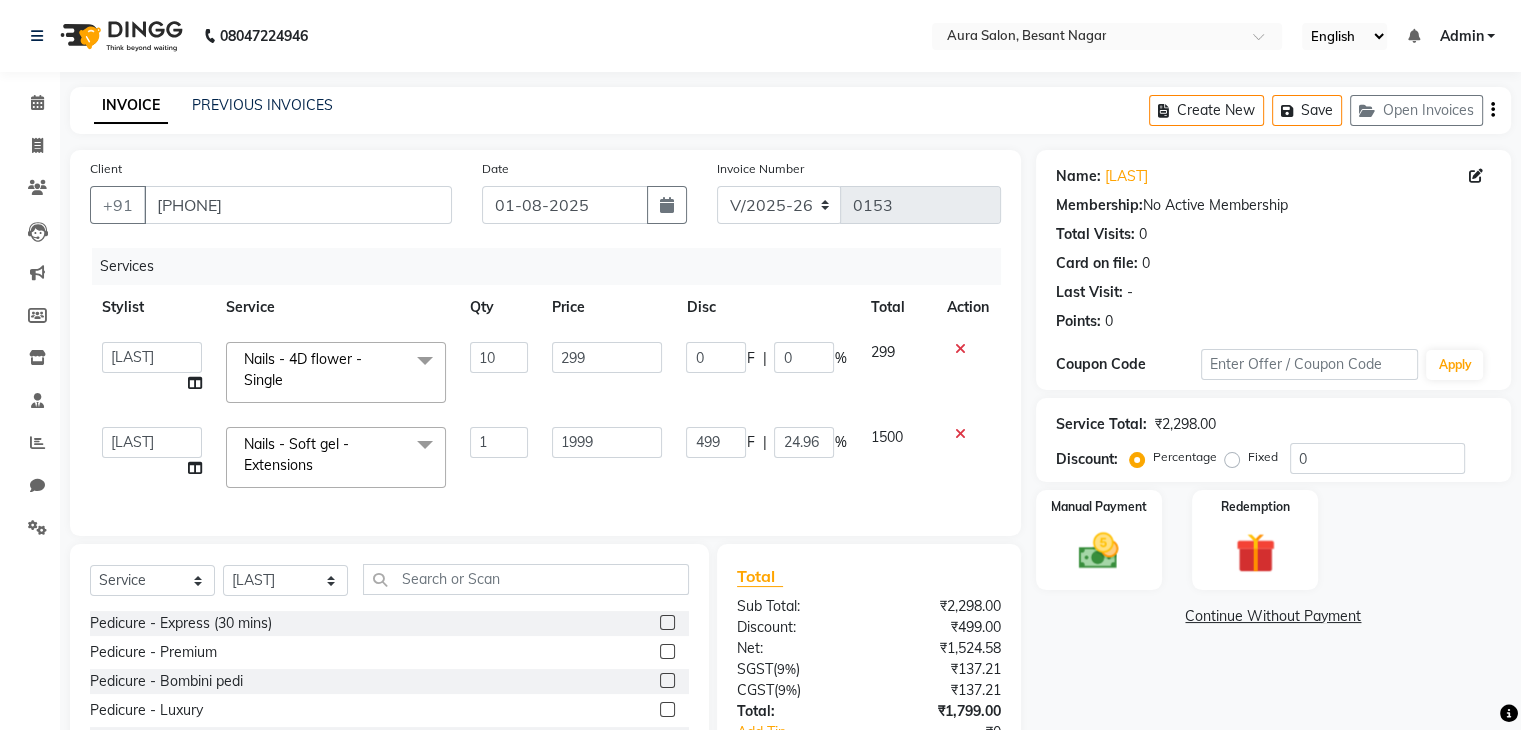 click on "Disc" 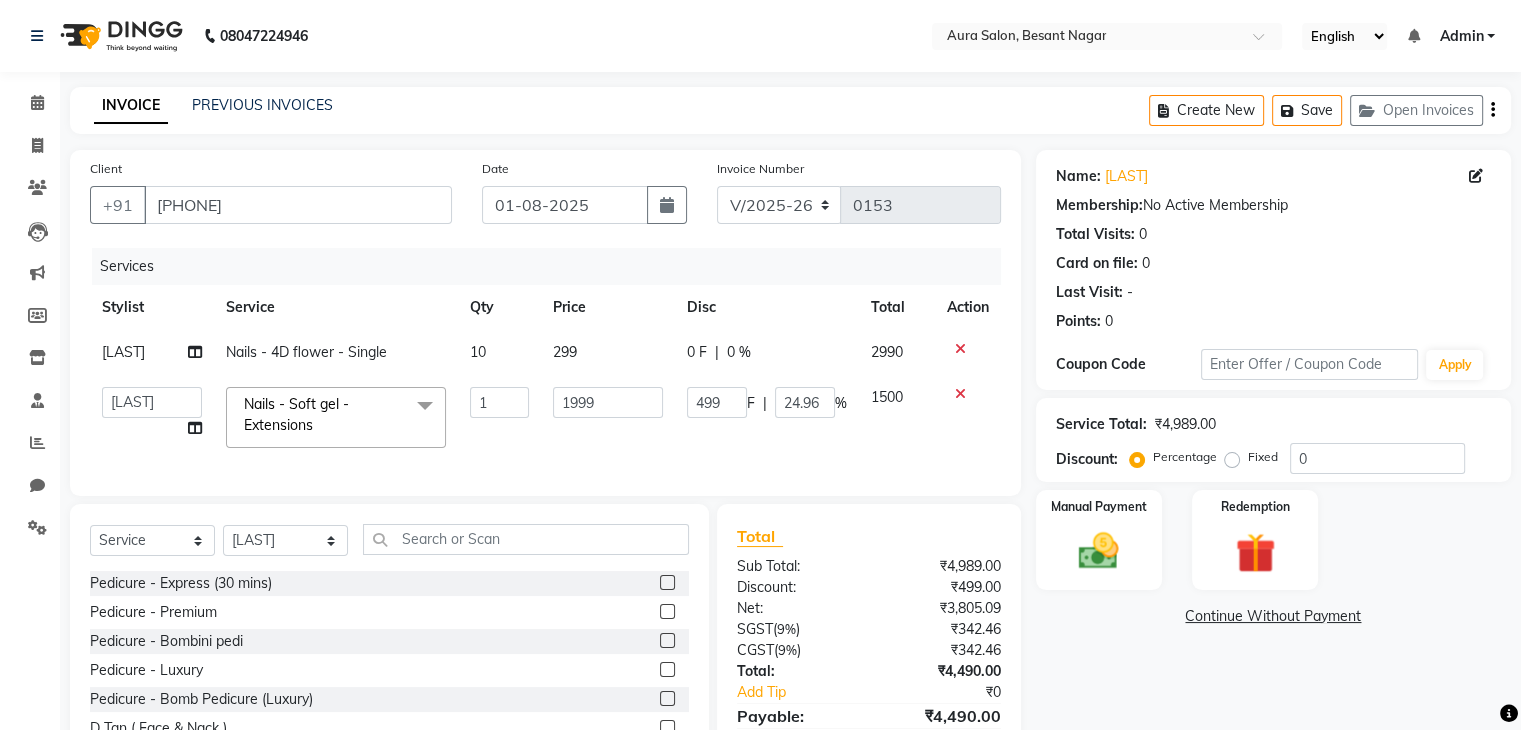 scroll, scrollTop: 100, scrollLeft: 0, axis: vertical 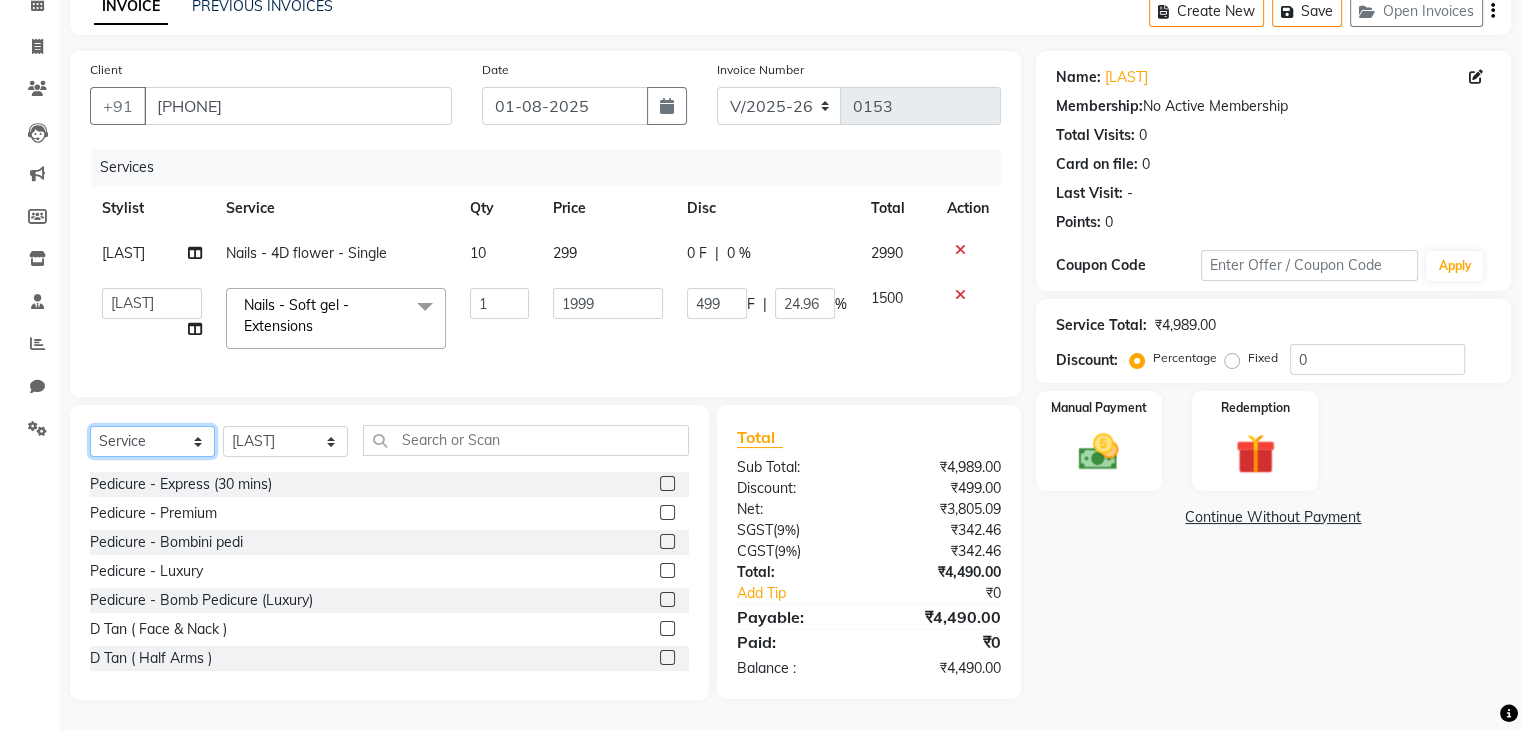 drag, startPoint x: 247, startPoint y: 423, endPoint x: 382, endPoint y: 392, distance: 138.51353 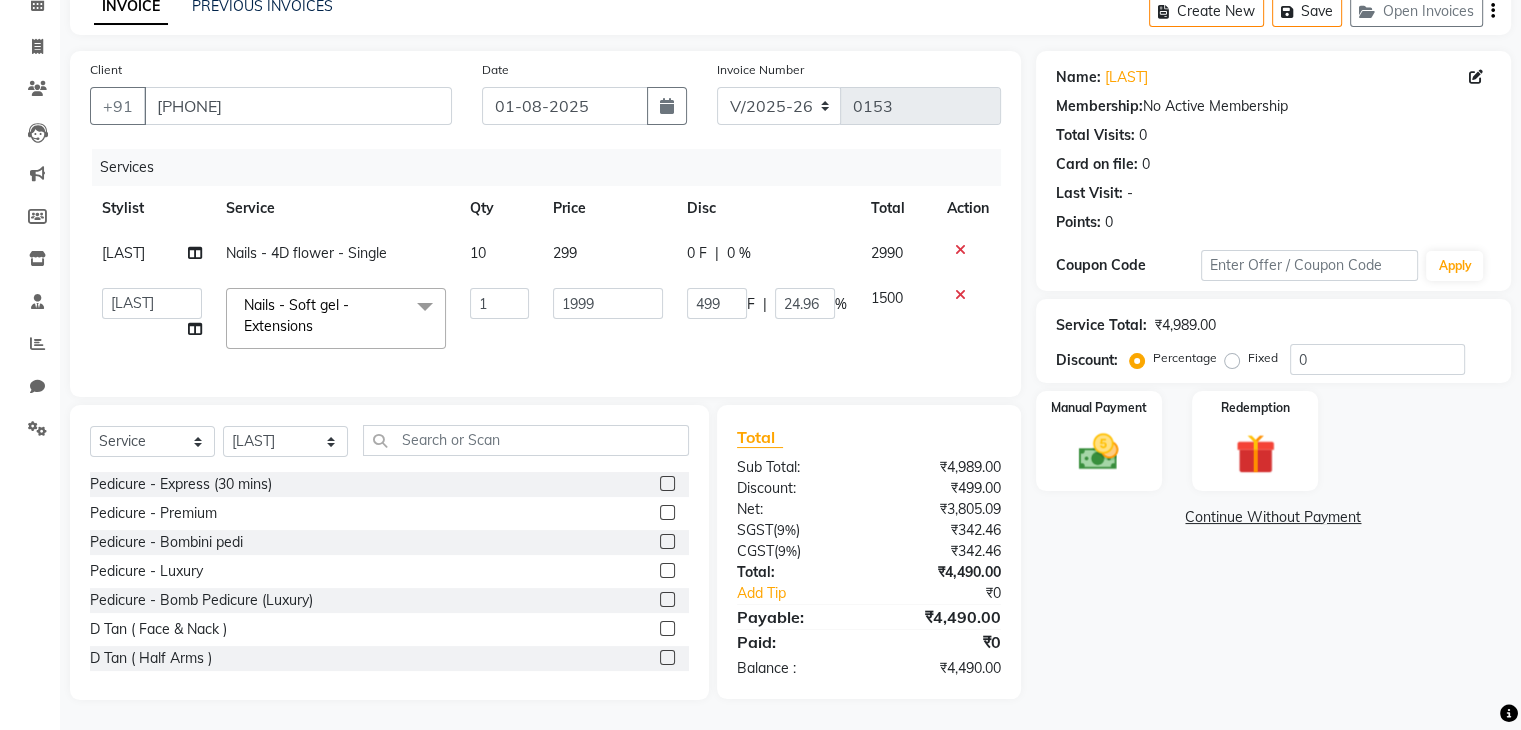click on "0 F" 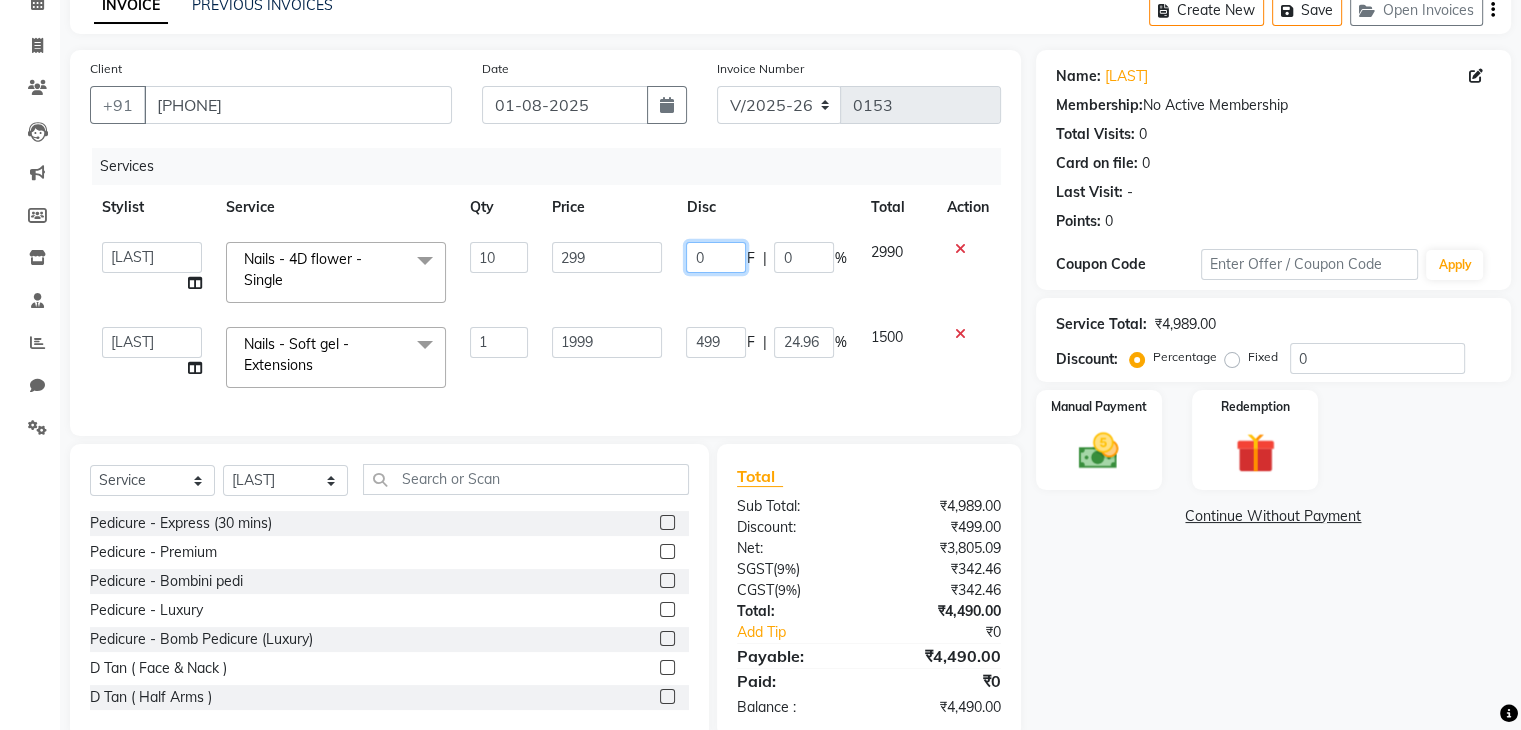 click on "0" 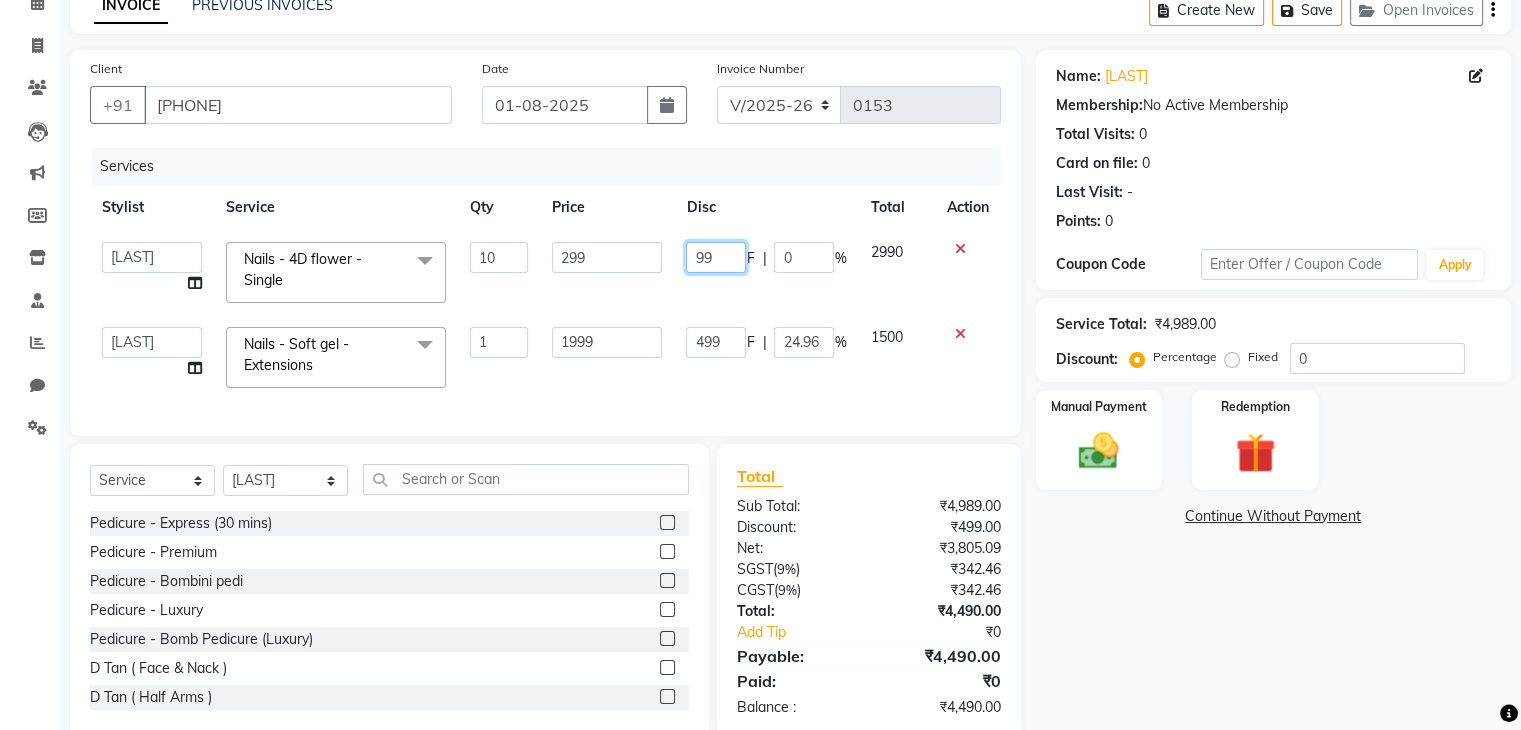 type on "999" 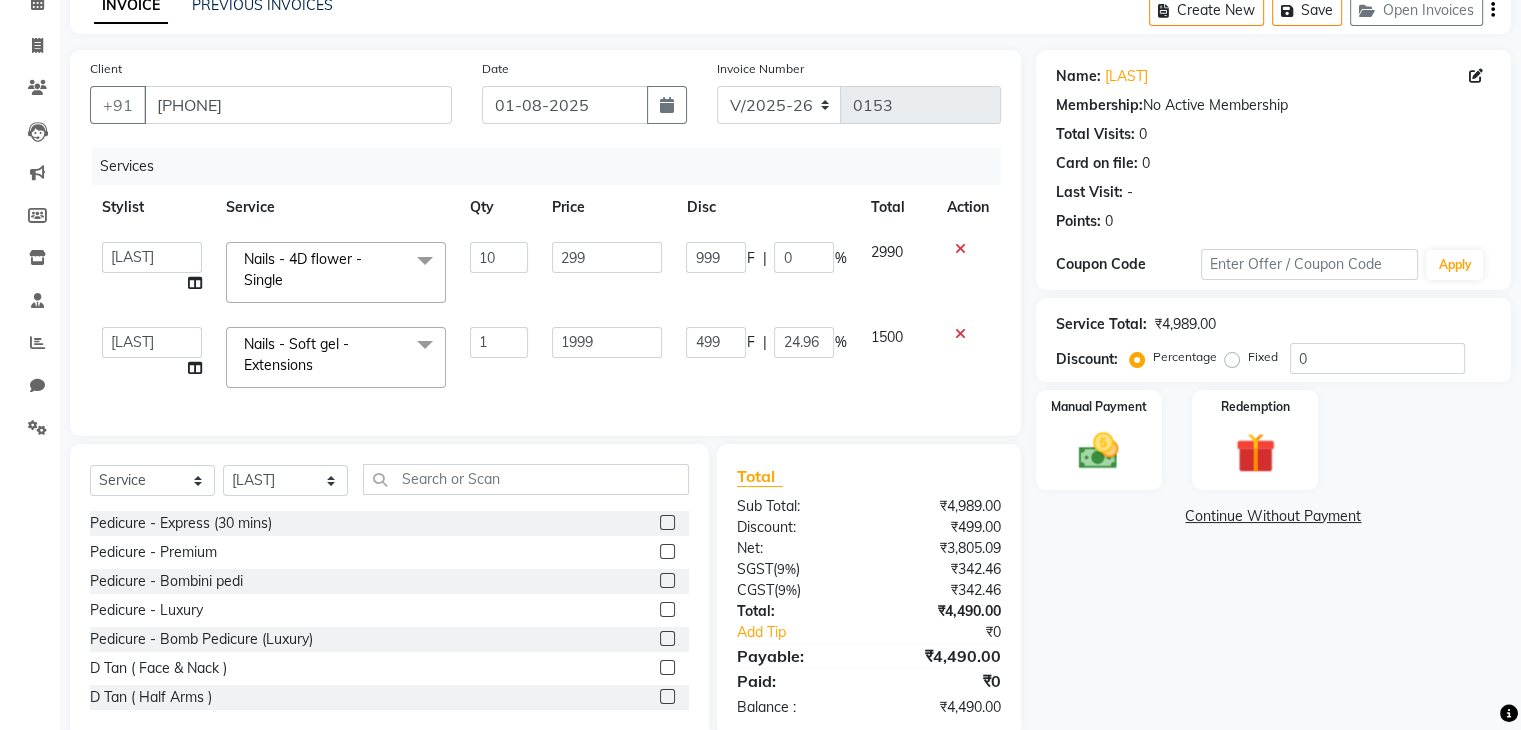 click on "Services" 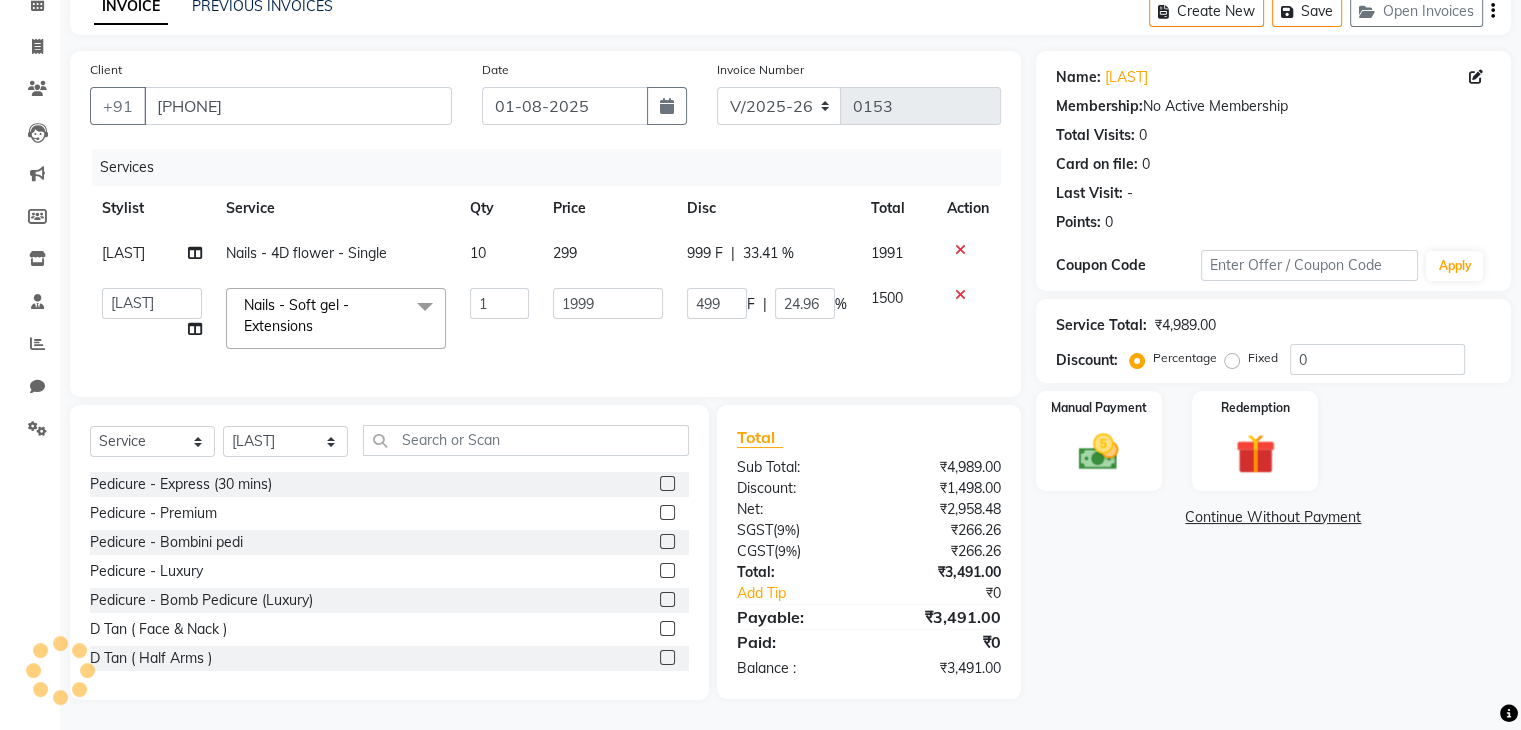 scroll, scrollTop: 115, scrollLeft: 0, axis: vertical 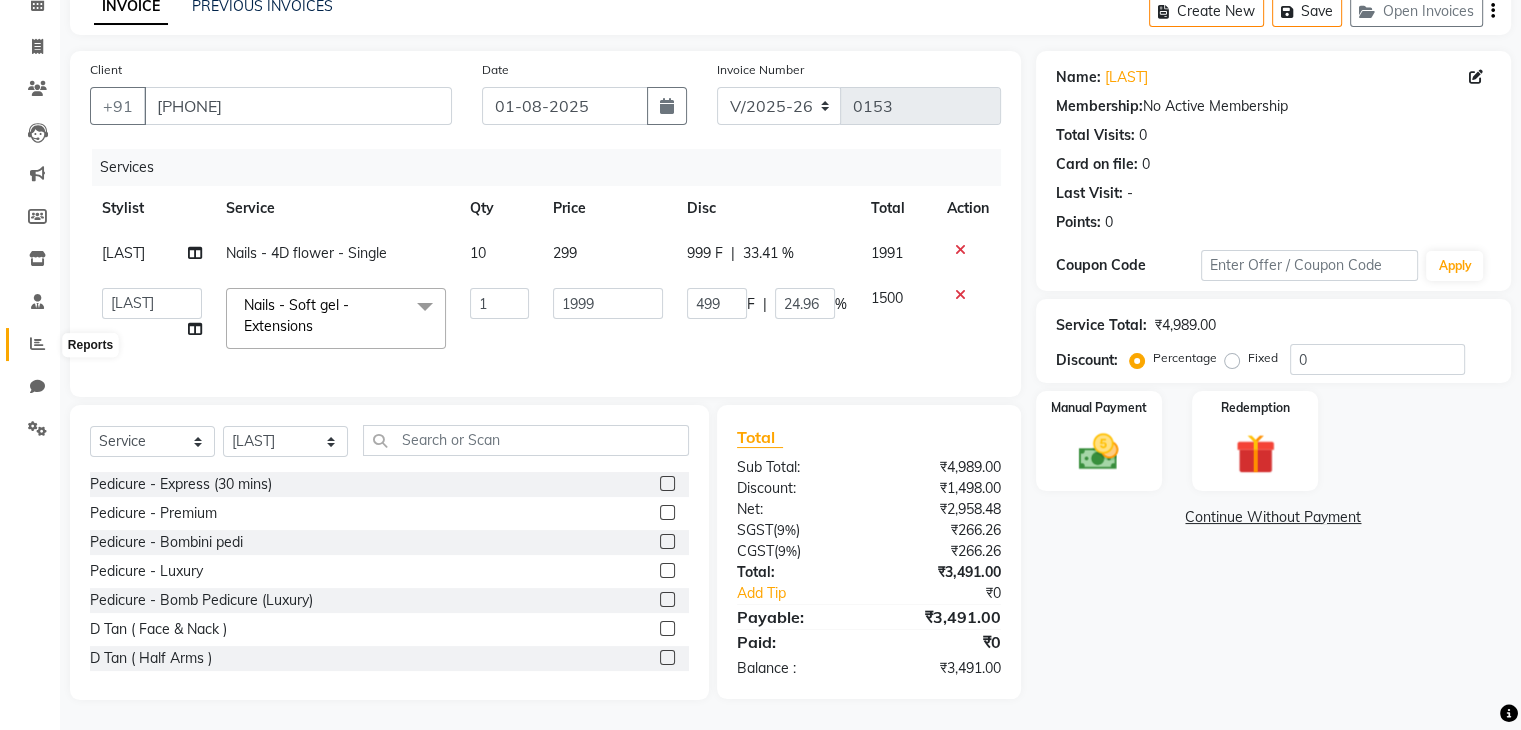 click 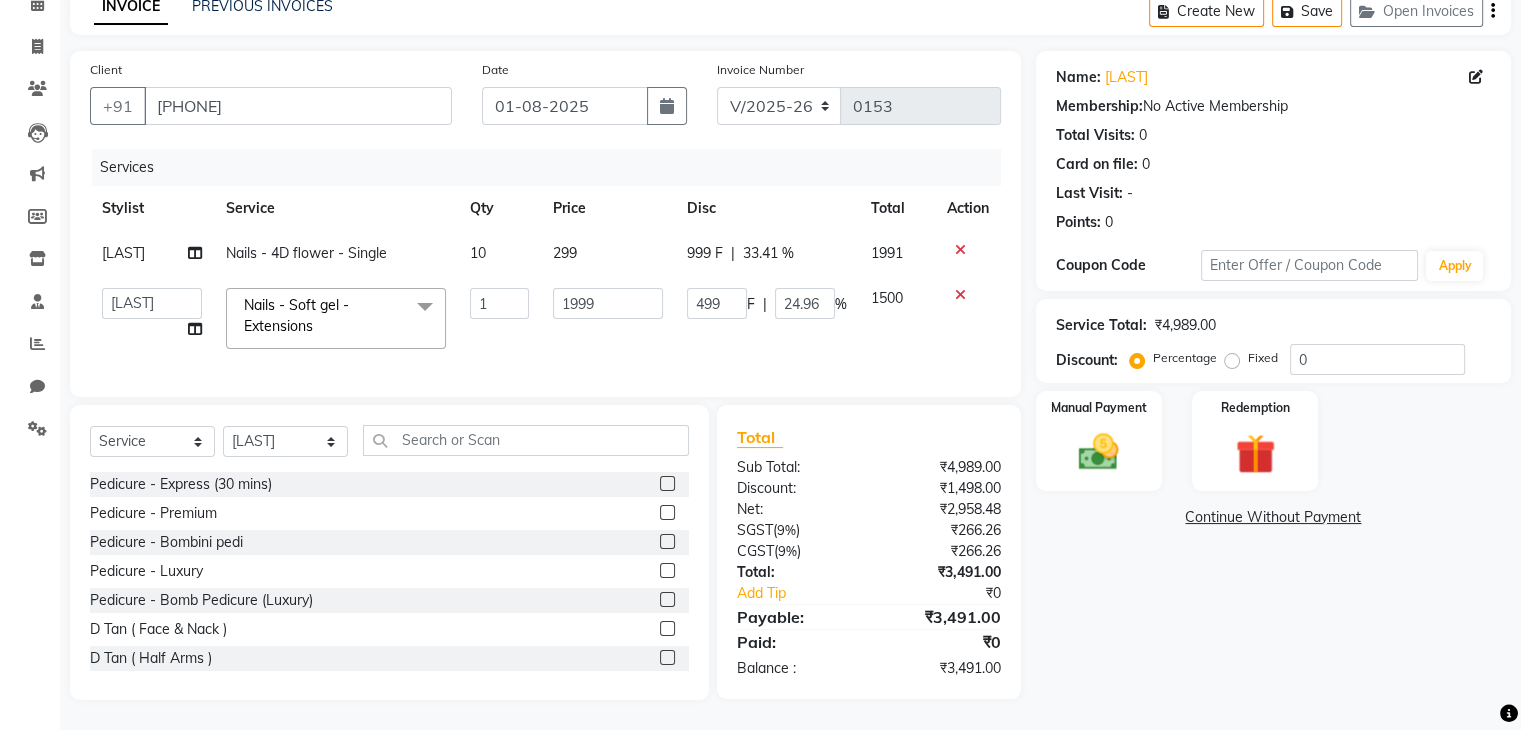 click on "299" 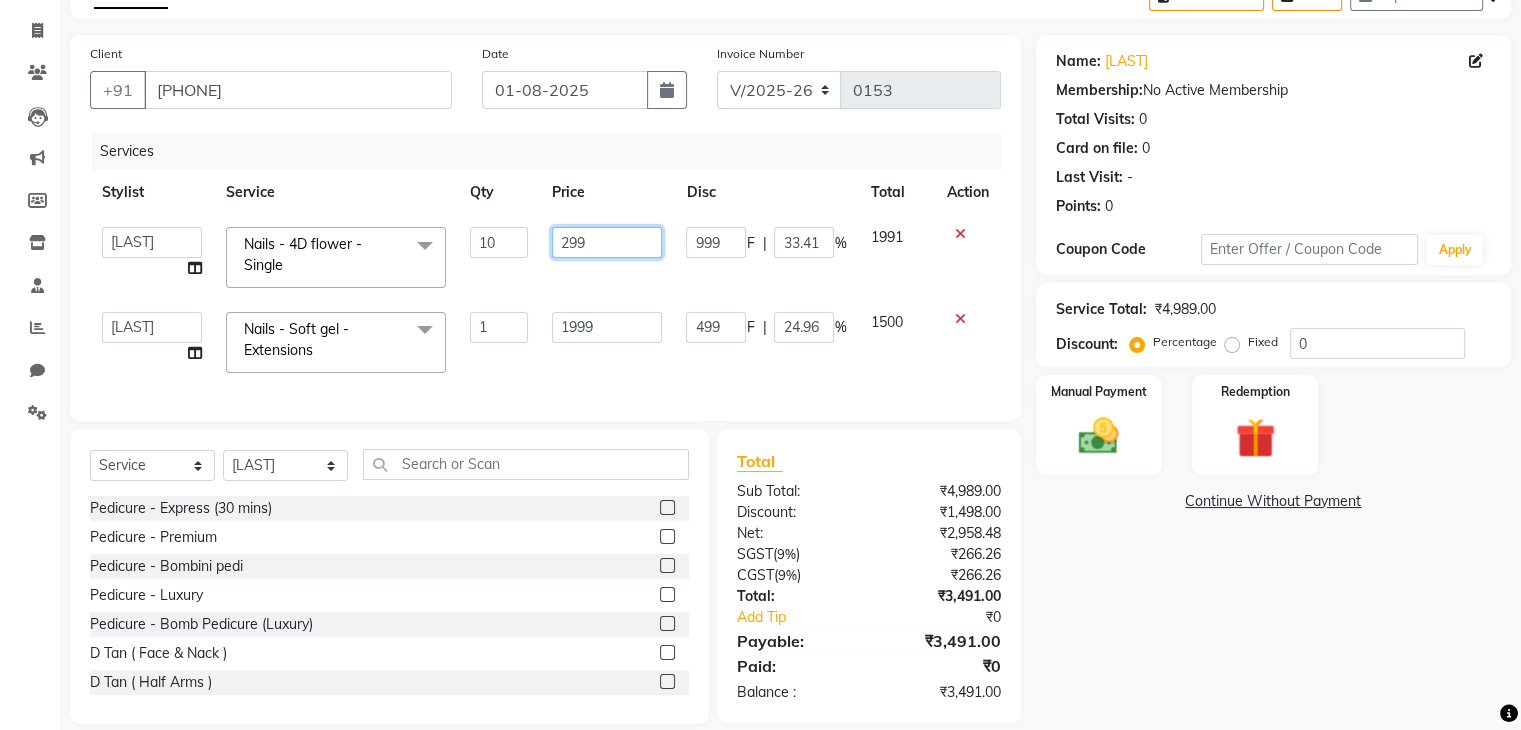 click on "299" 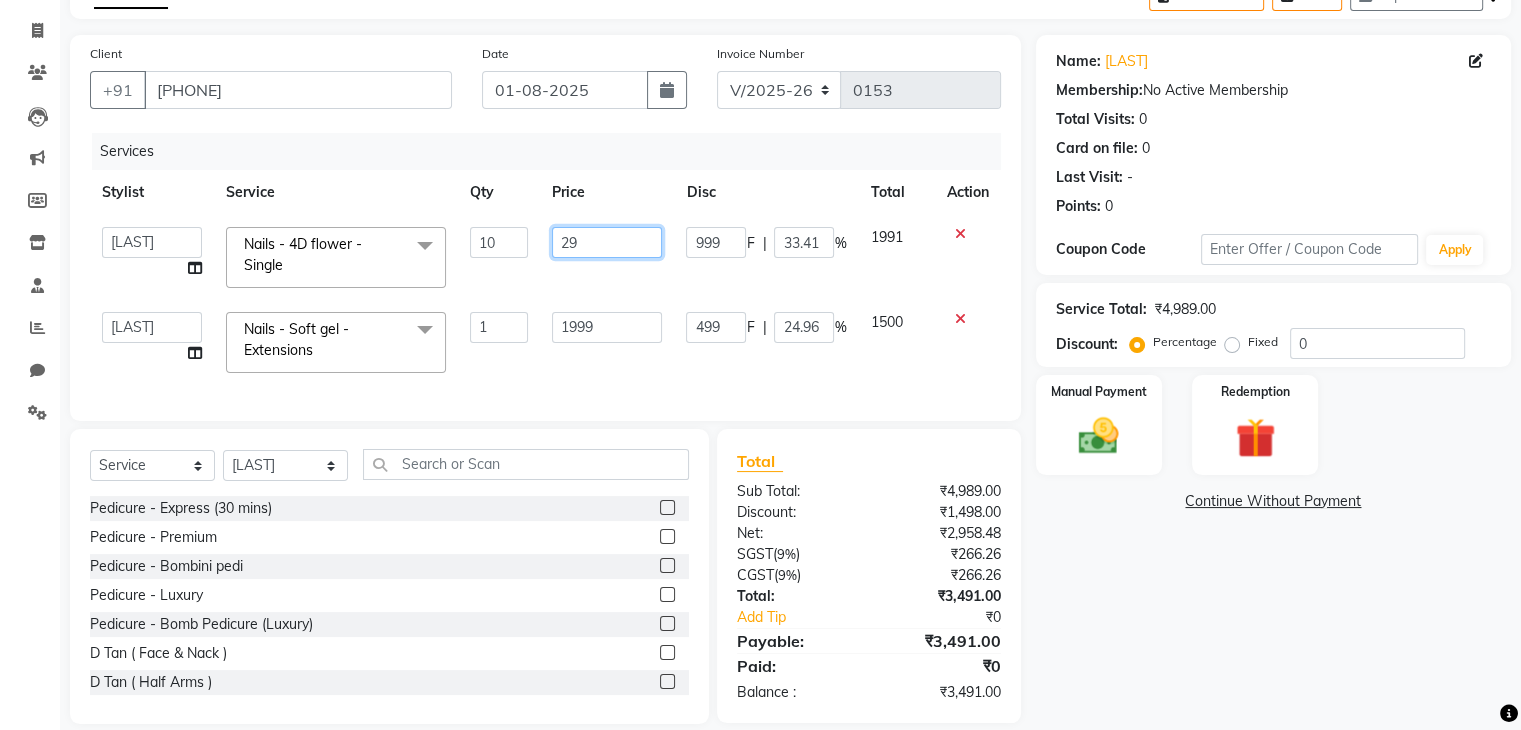 type on "2" 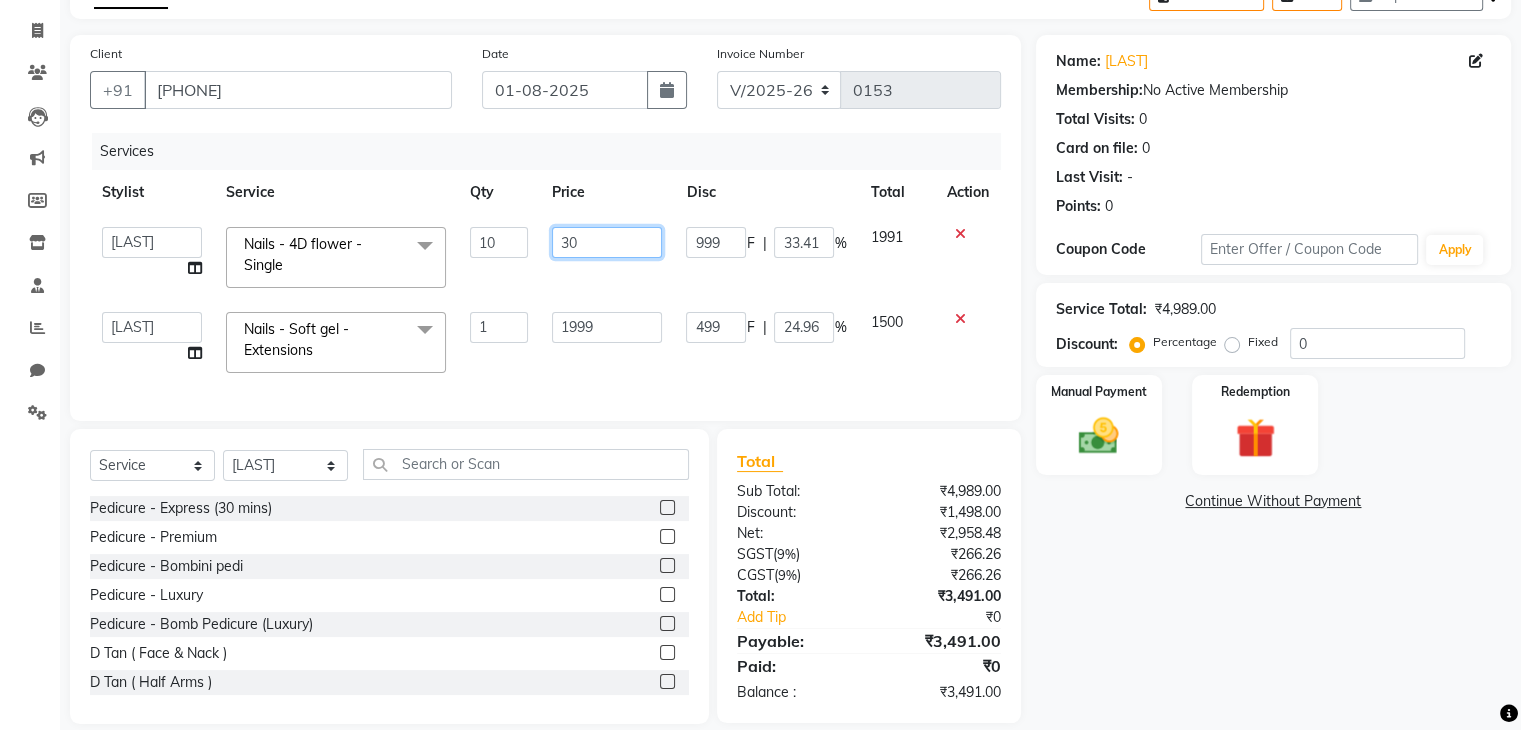type on "300" 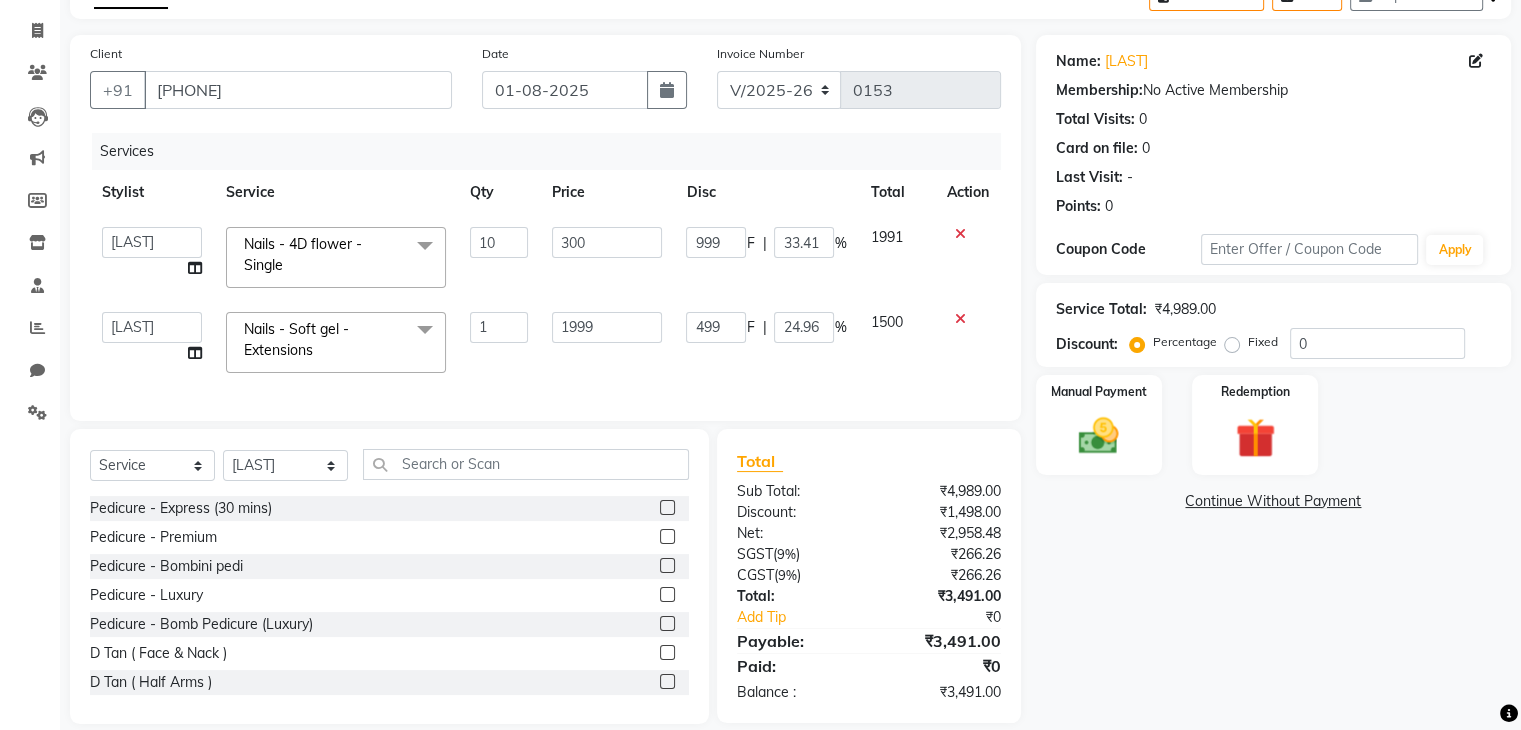 click on "1999" 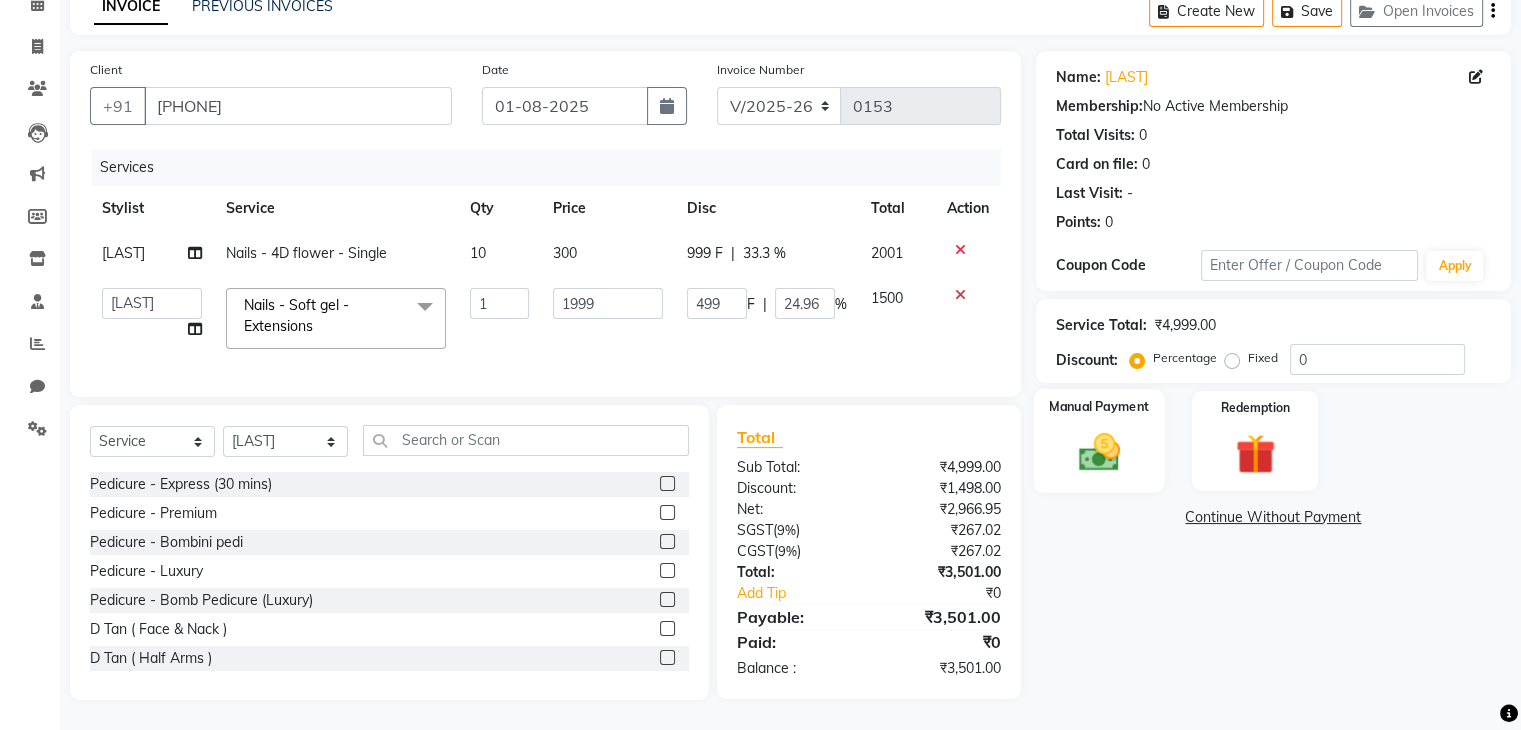 click on "Manual Payment" 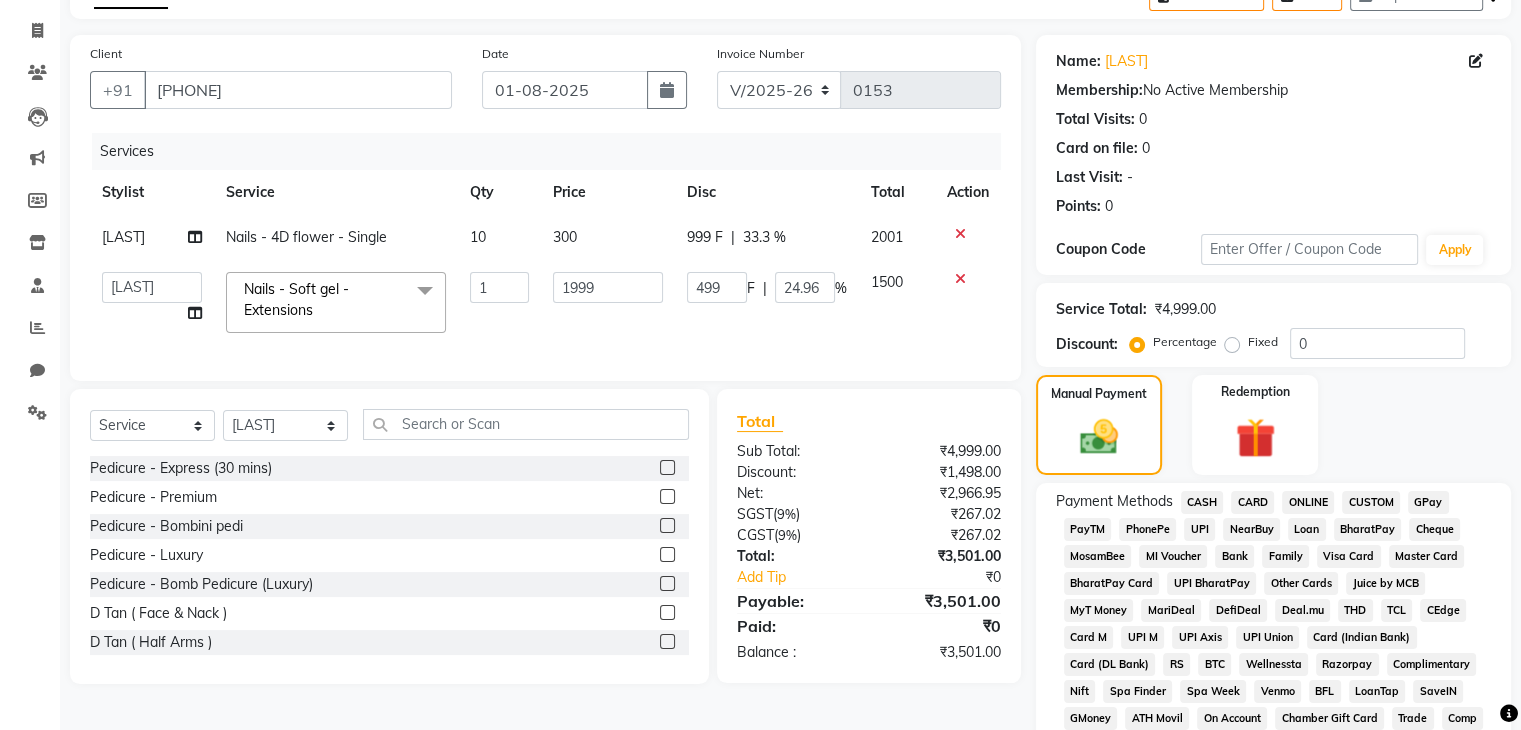 click on "PhonePe" 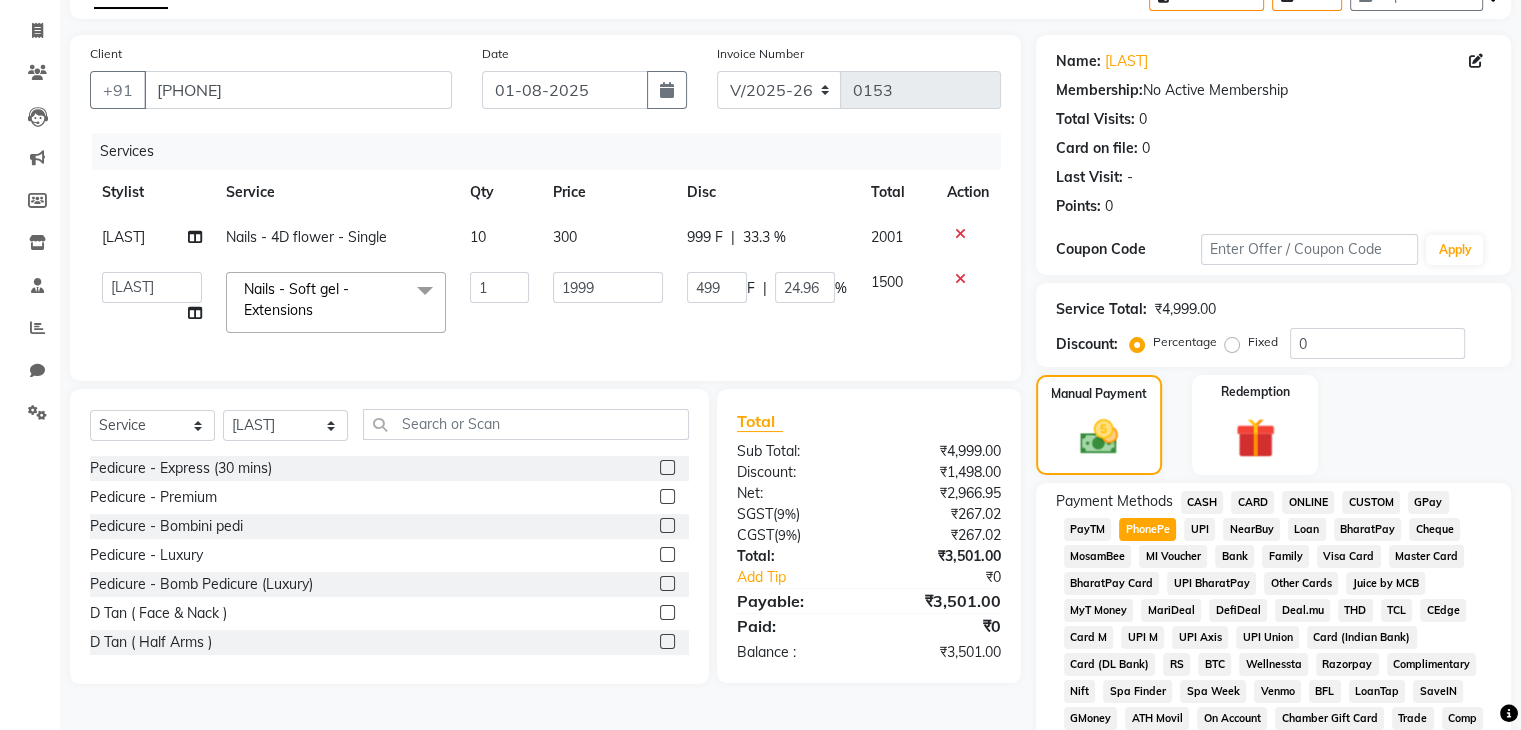 click on "Add Payment" 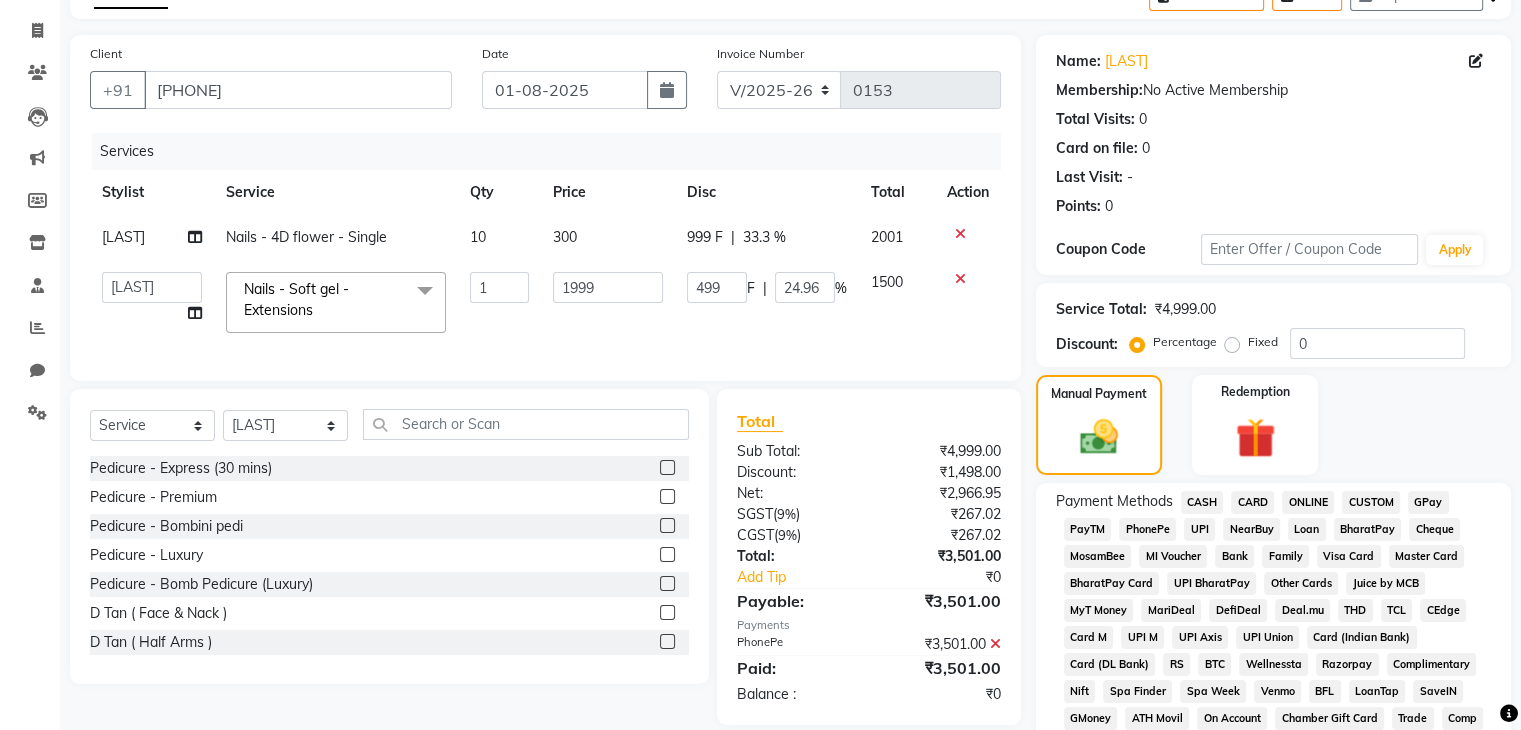 click on "Checkout" 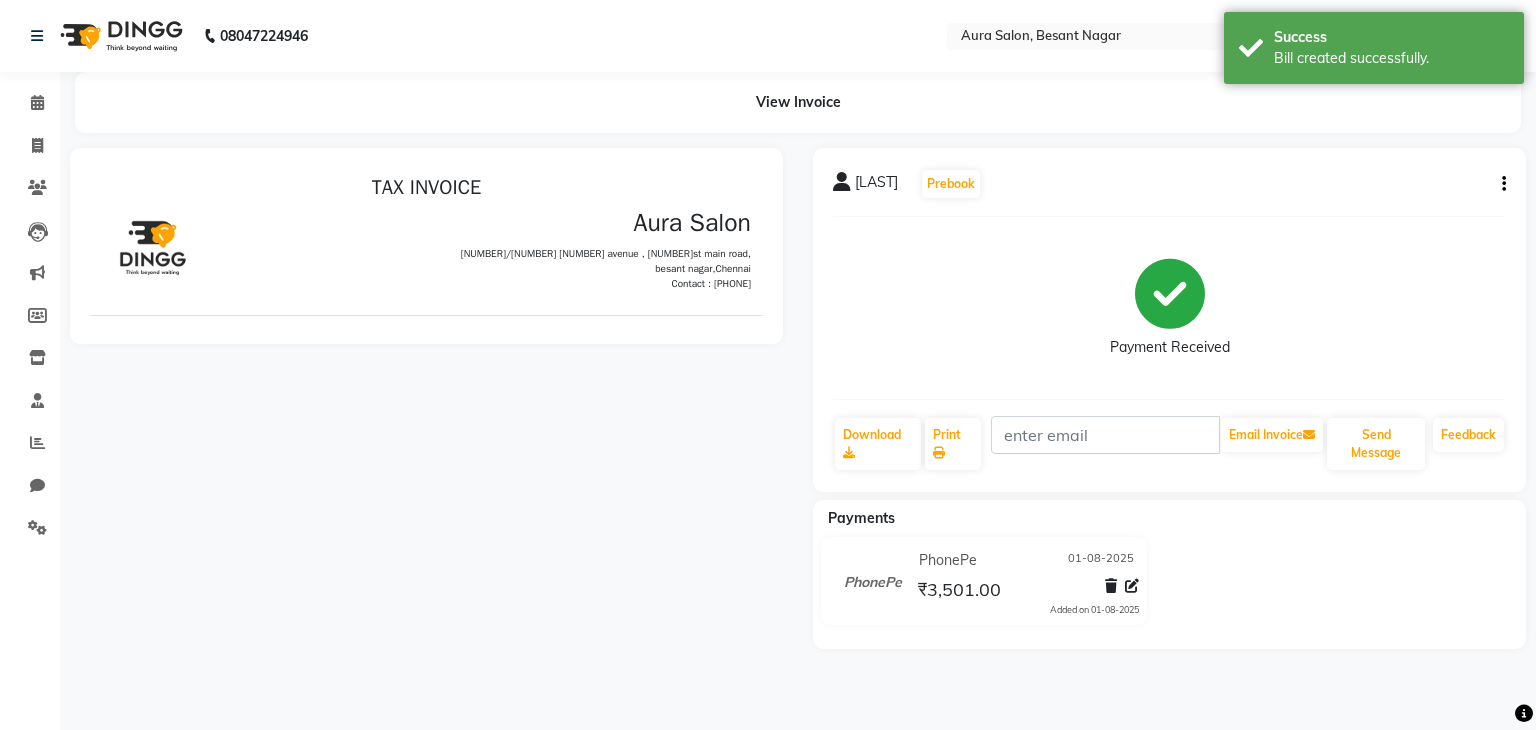 scroll, scrollTop: 0, scrollLeft: 0, axis: both 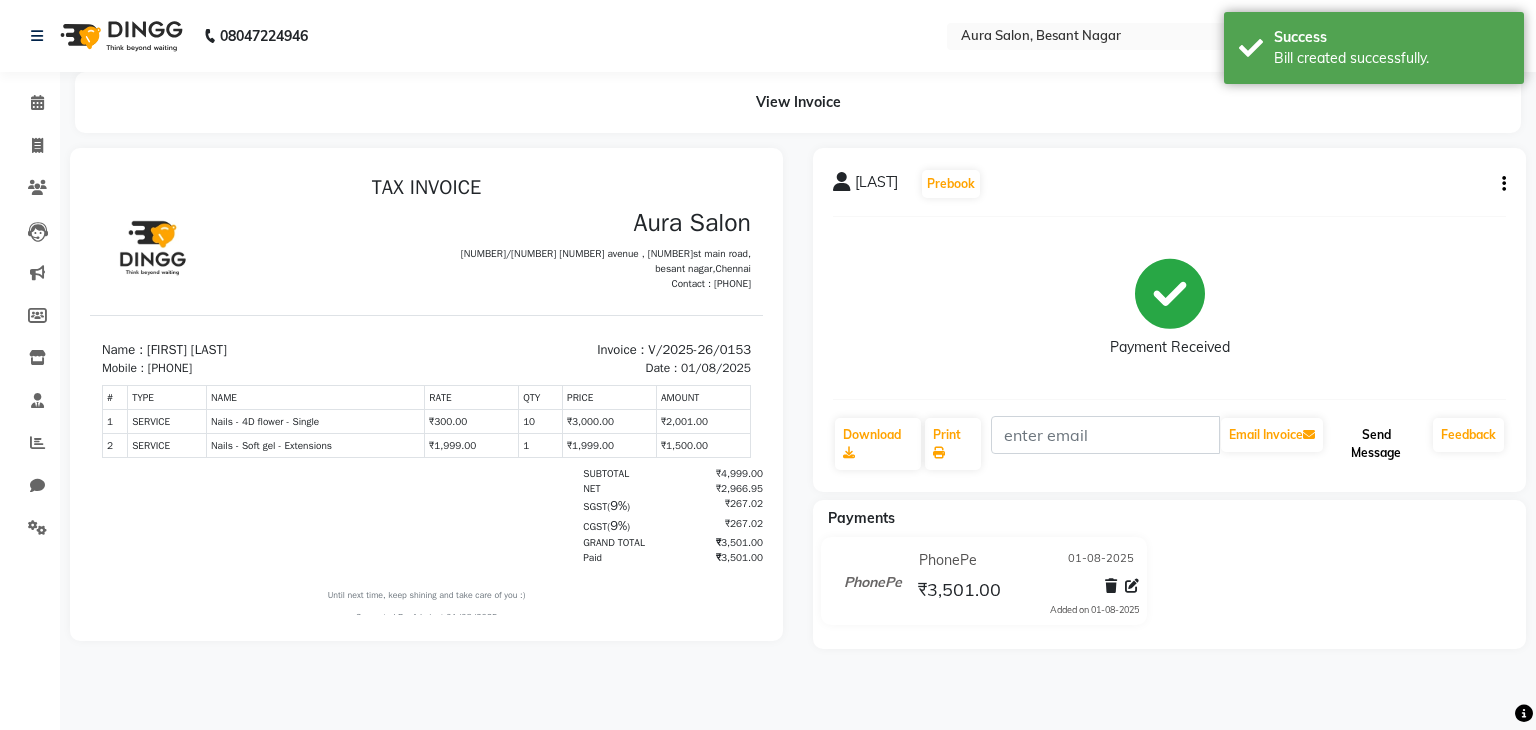 click on "Send Message" 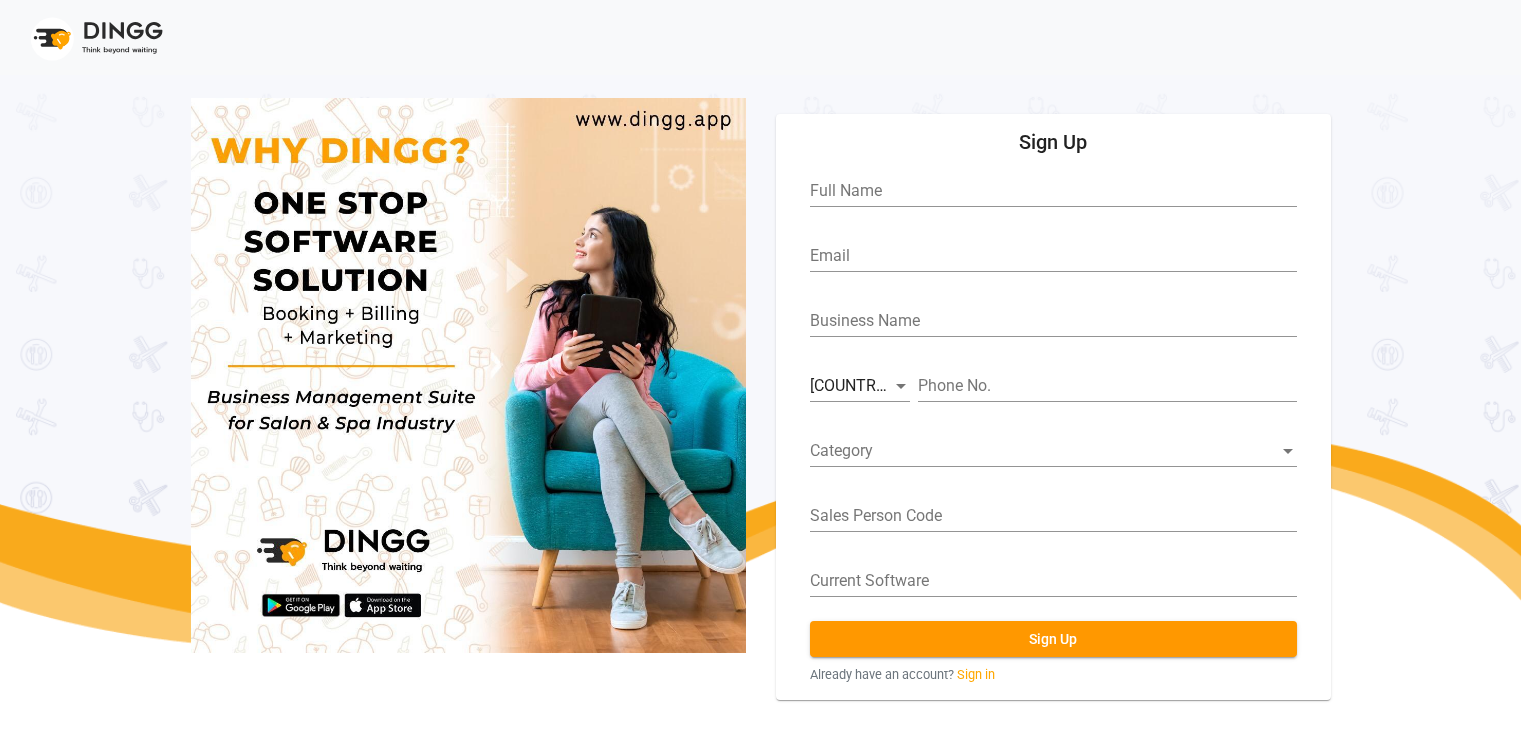 scroll, scrollTop: 0, scrollLeft: 0, axis: both 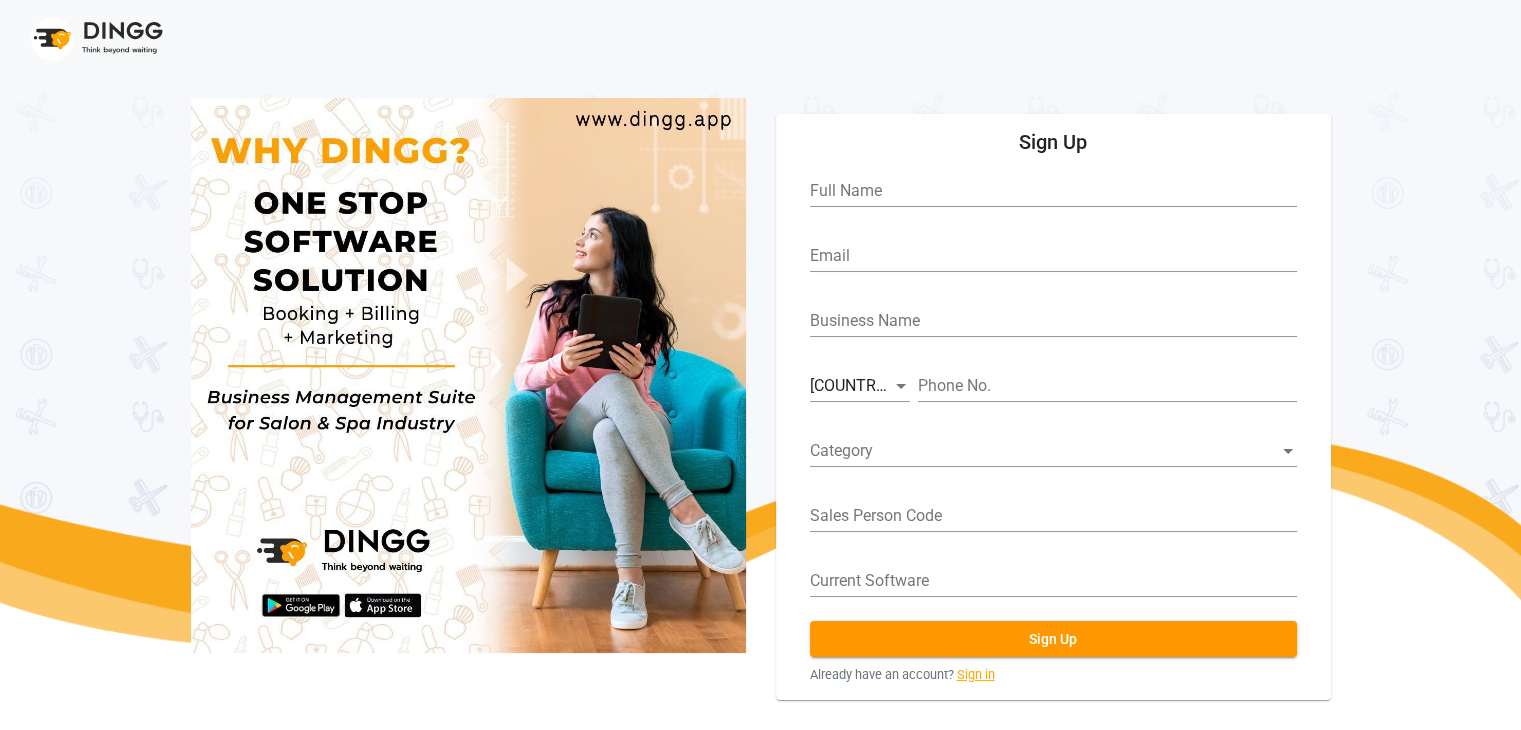 click on "Sign in" 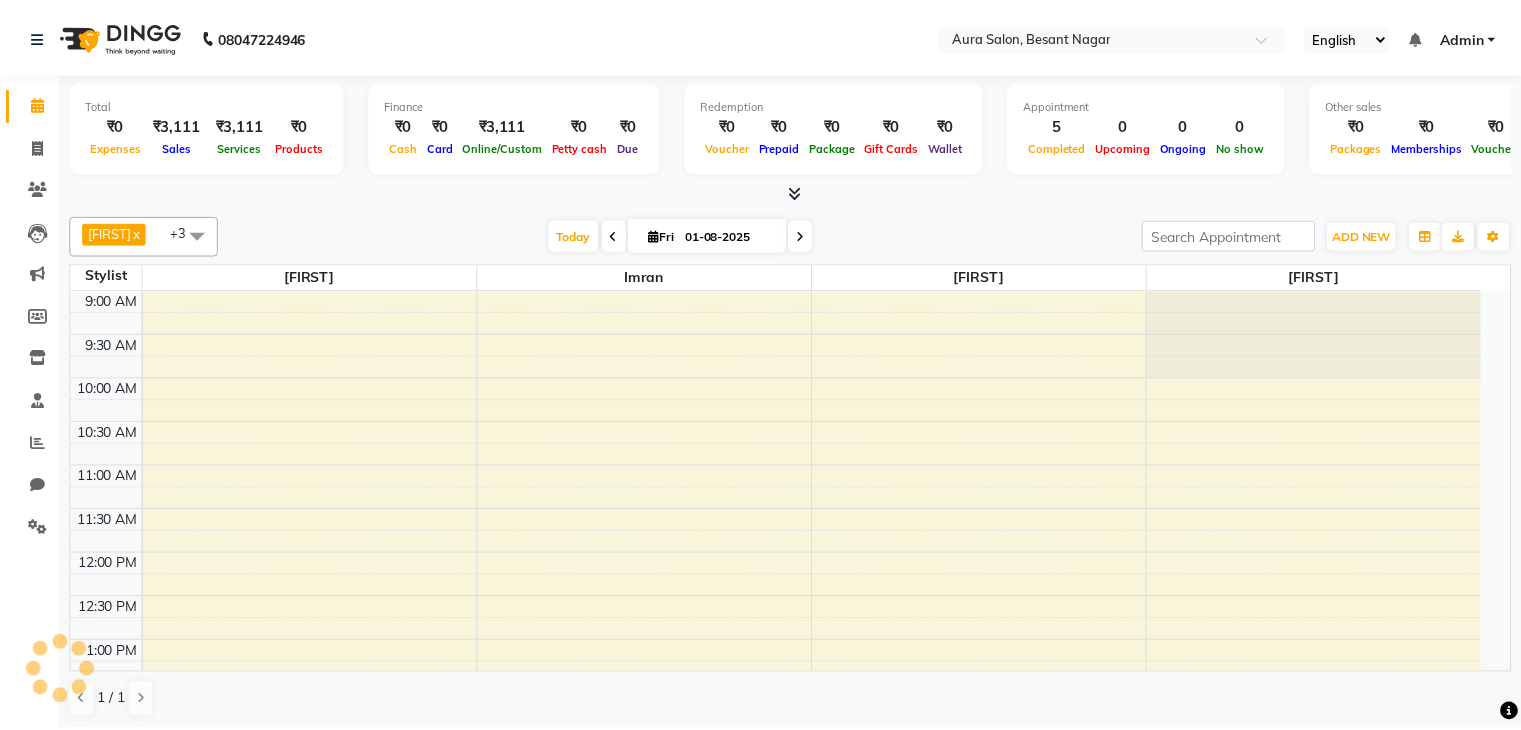 scroll, scrollTop: 0, scrollLeft: 0, axis: both 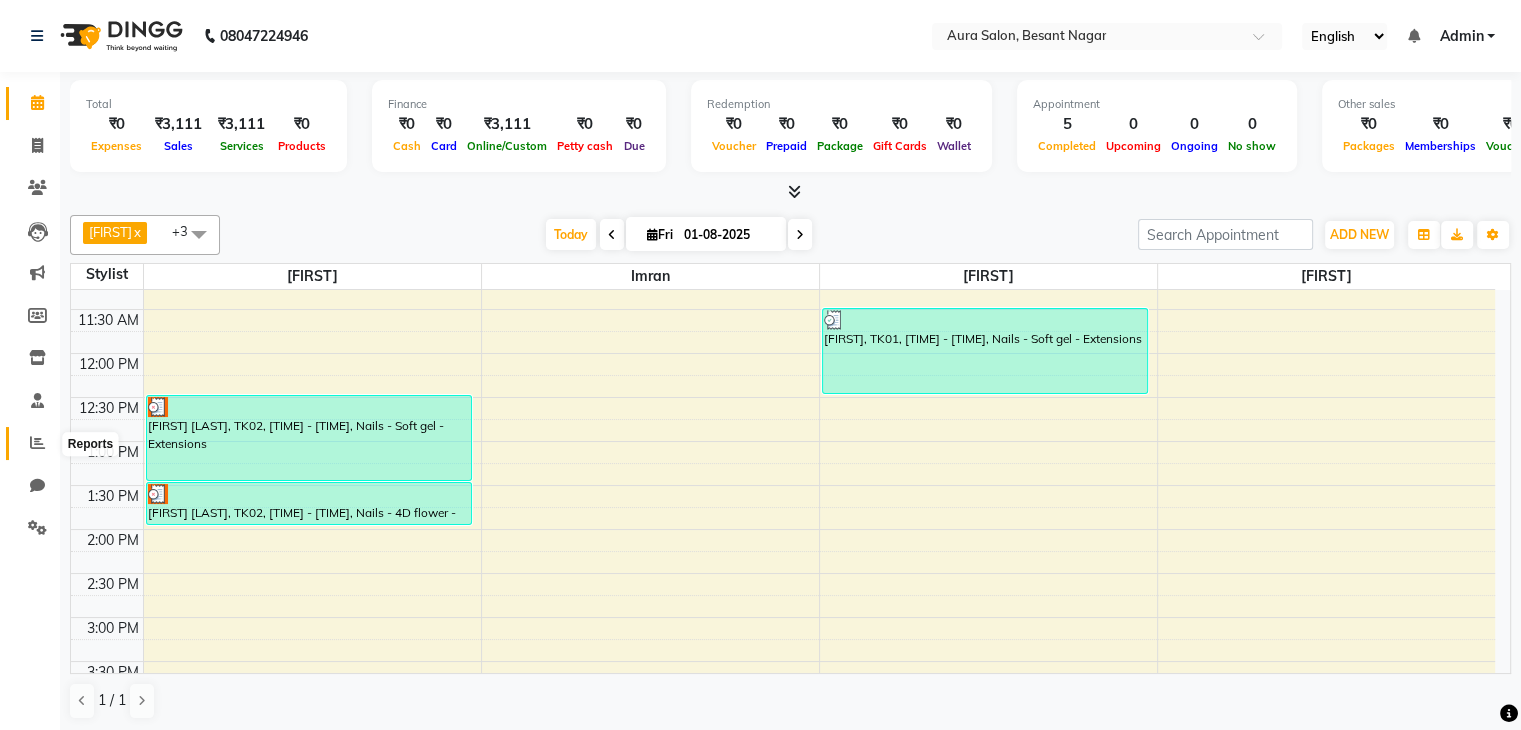 click 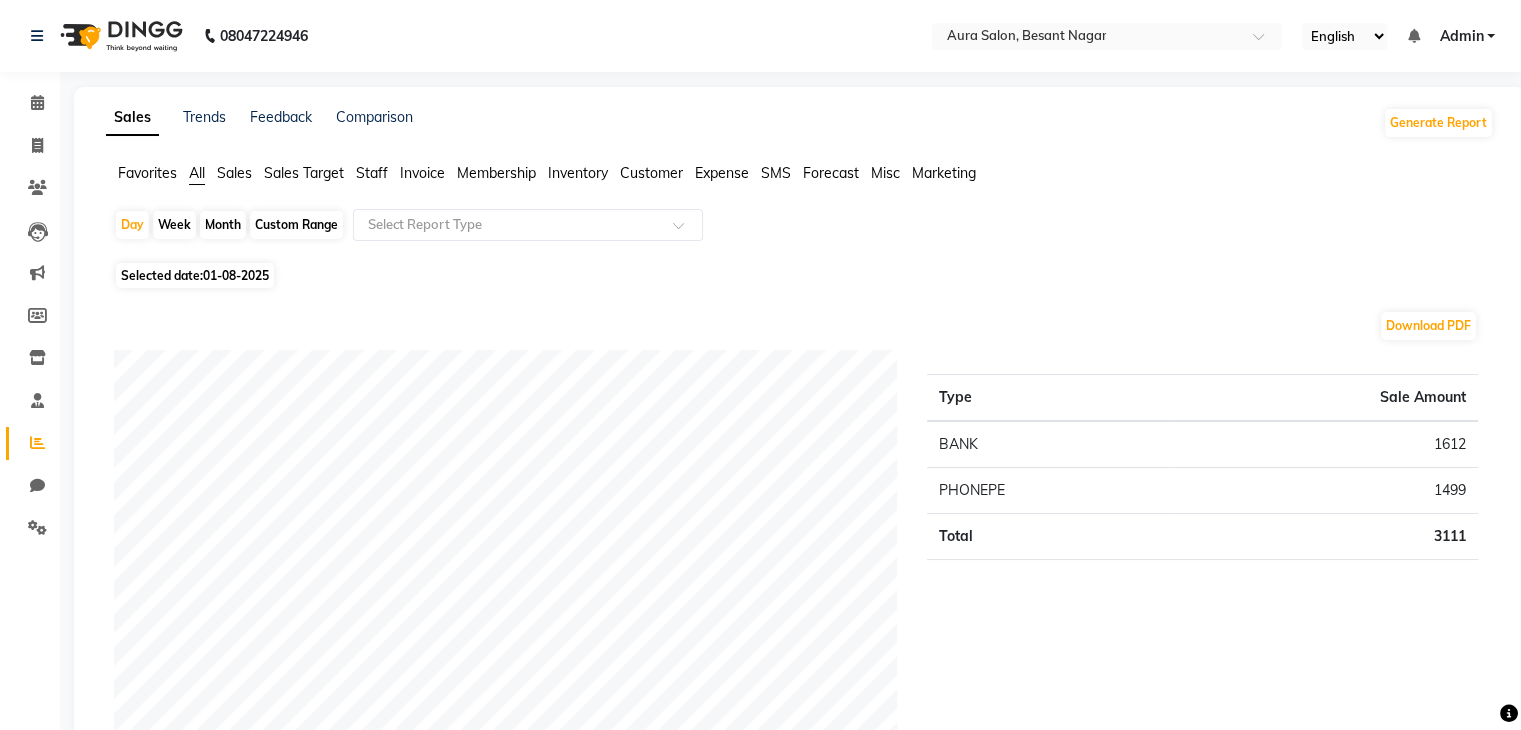 click on "Sales" 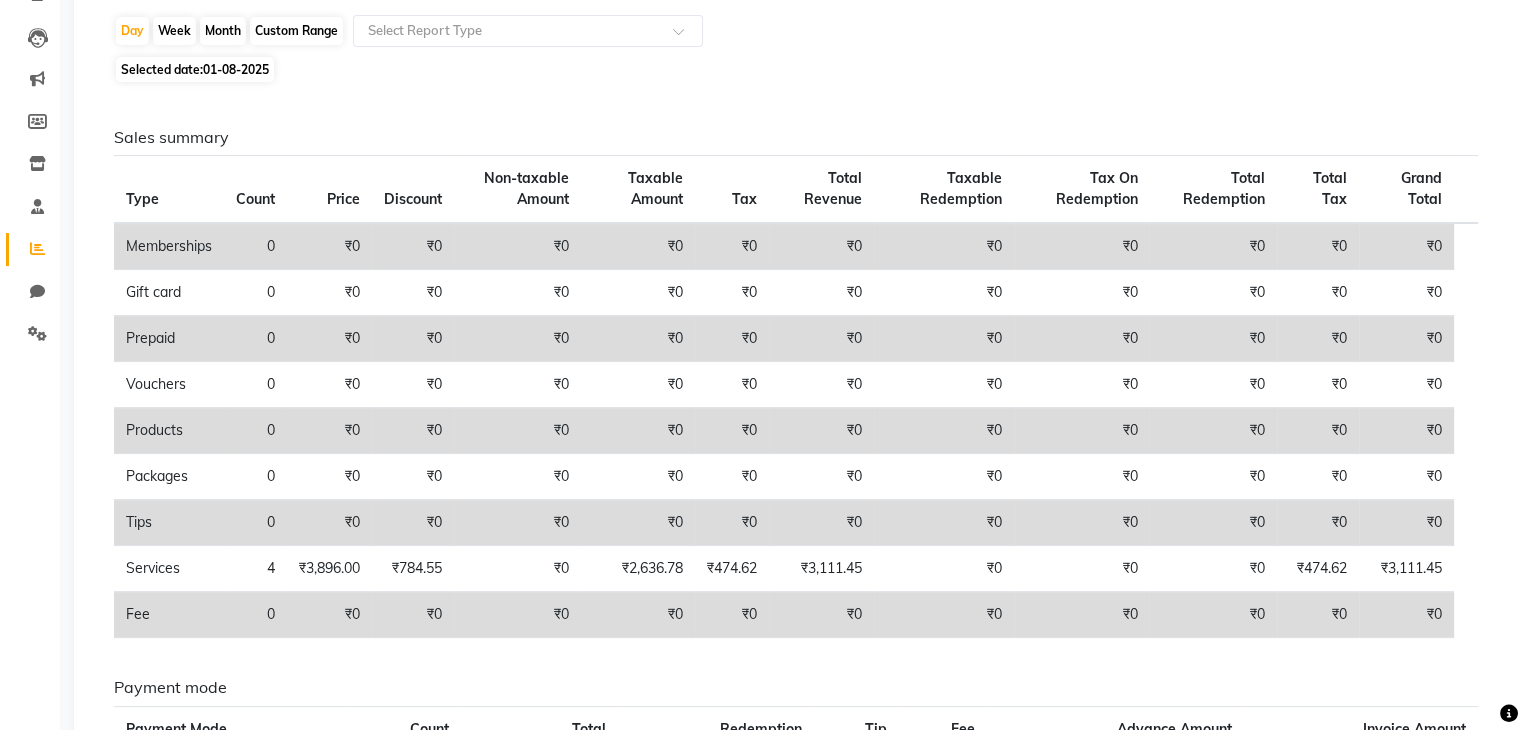 scroll, scrollTop: 112, scrollLeft: 0, axis: vertical 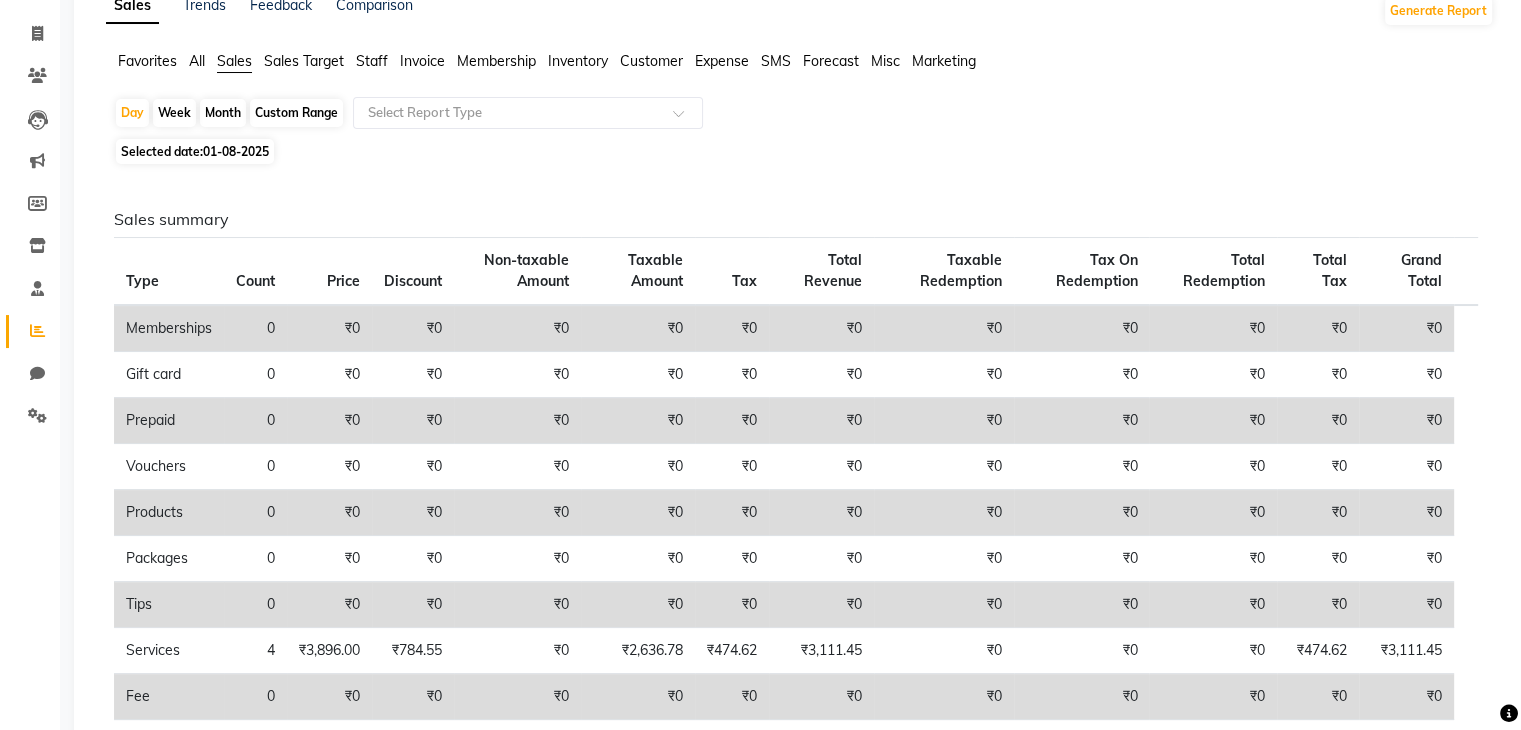 click on "Sales Target" 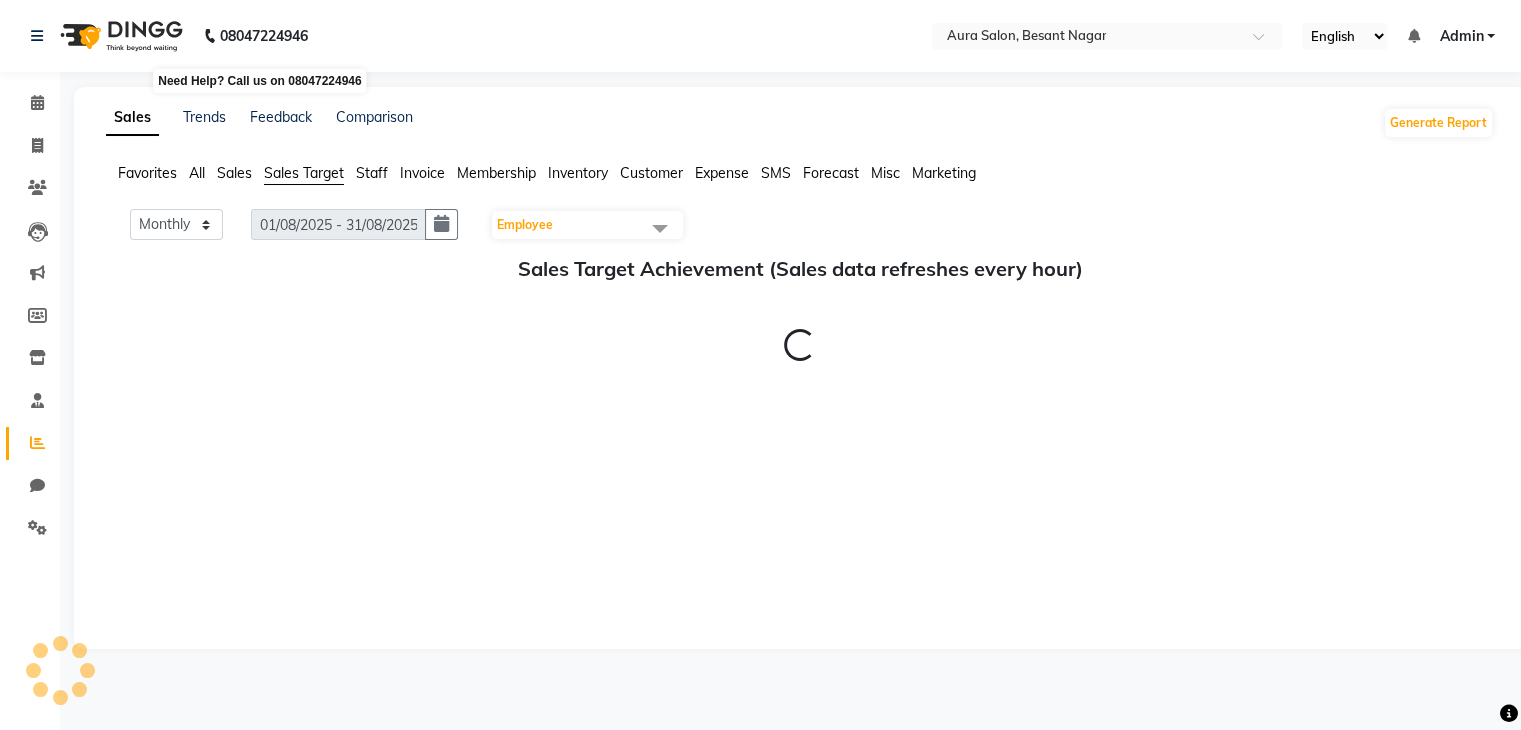 scroll, scrollTop: 0, scrollLeft: 0, axis: both 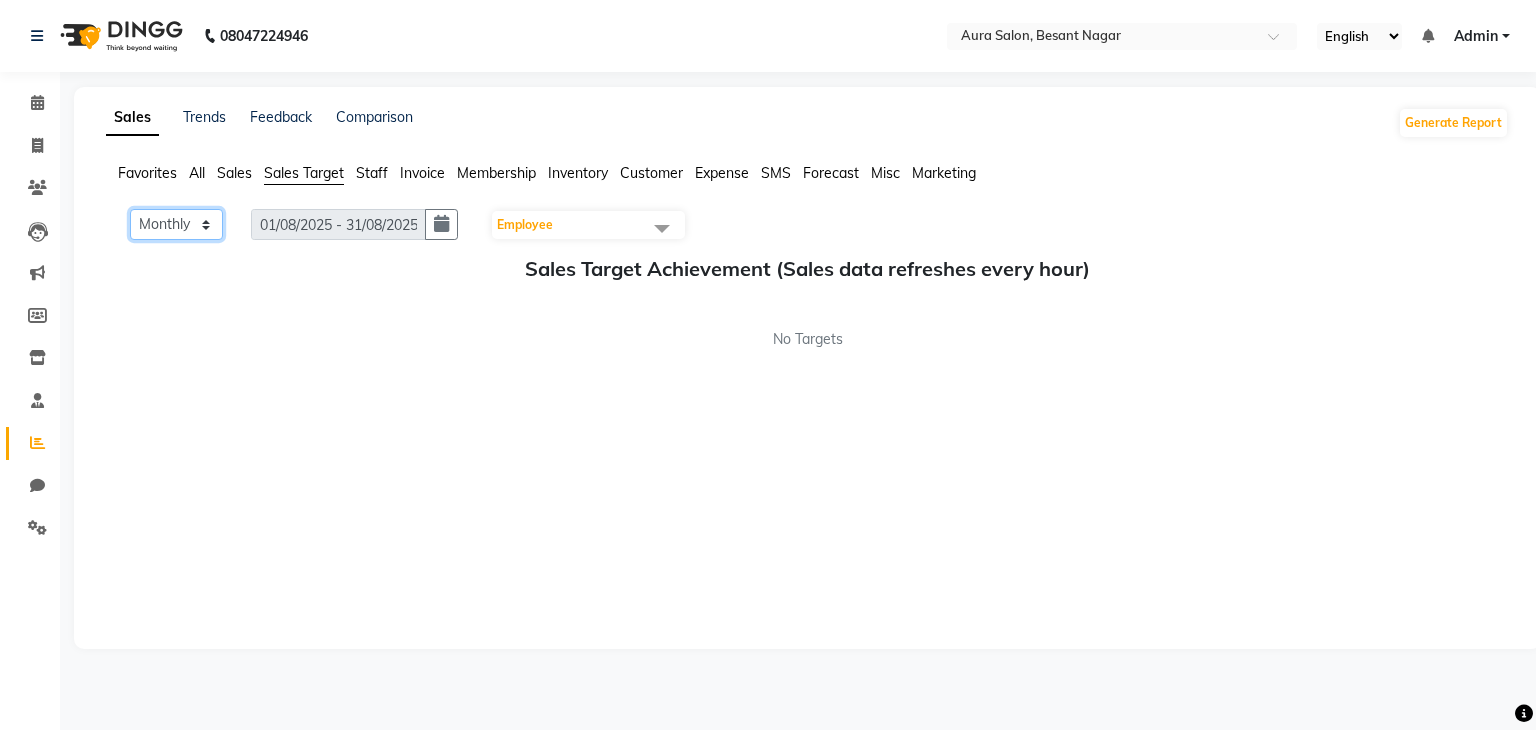 click on "Monthly Weekly" 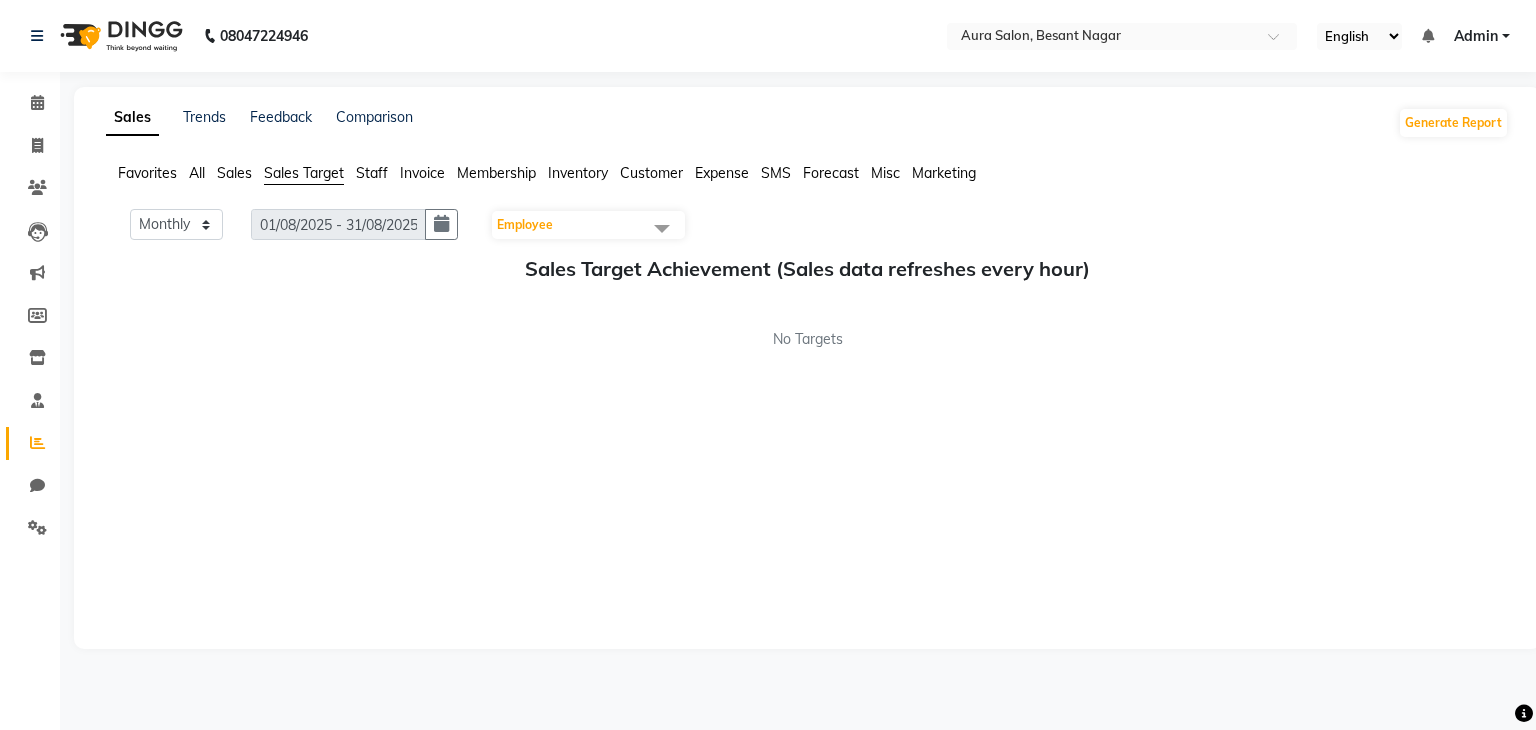 click on "Sales" 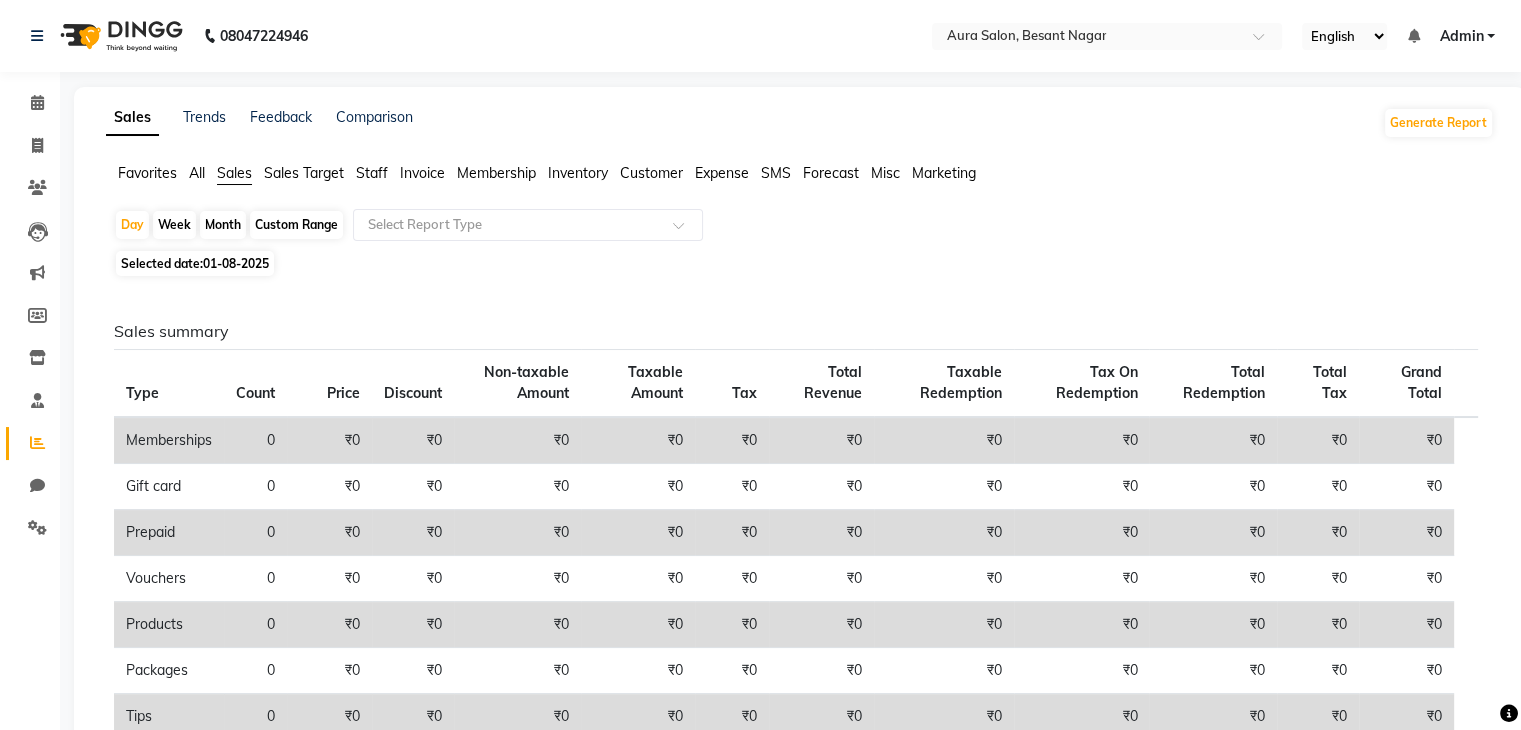 click on "Month" 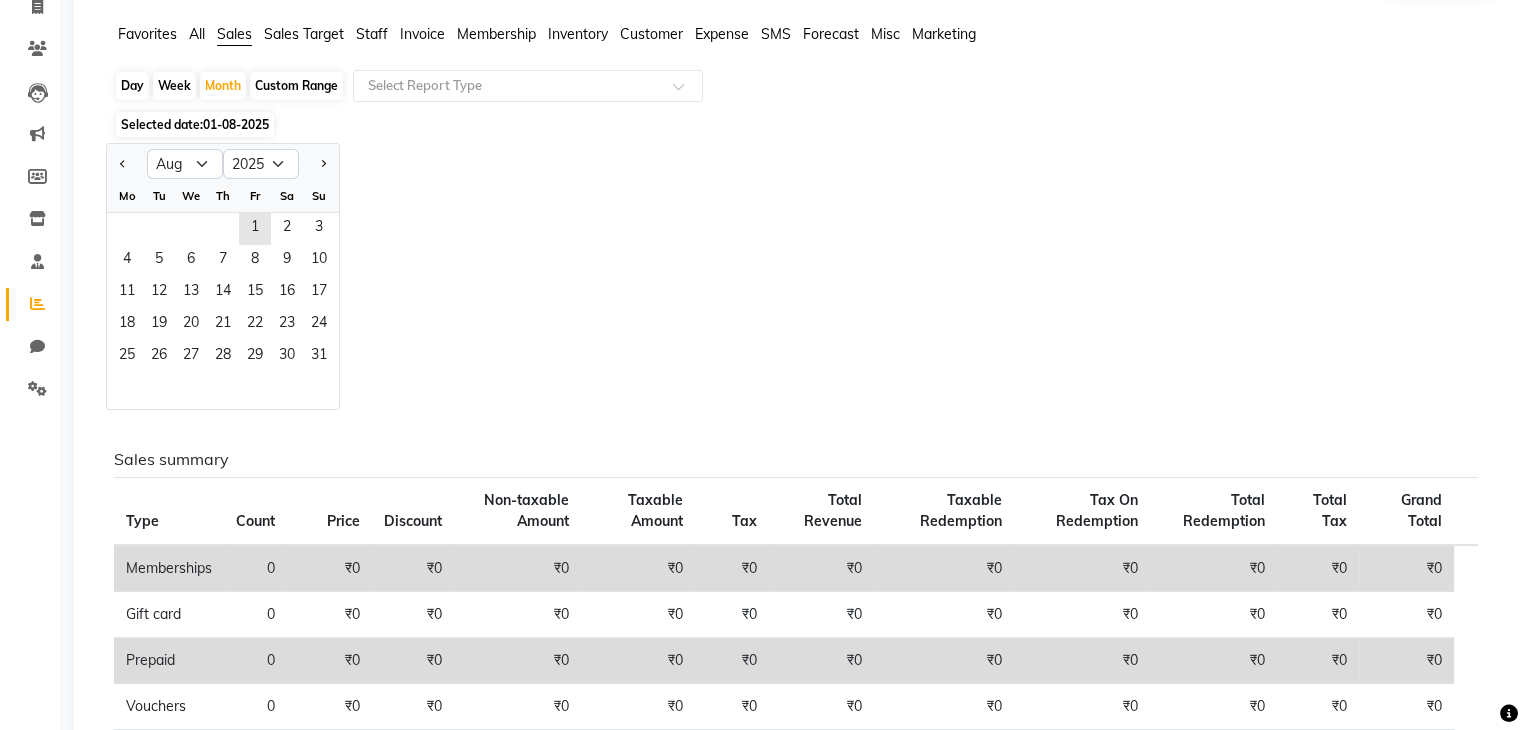 scroll, scrollTop: 79, scrollLeft: 0, axis: vertical 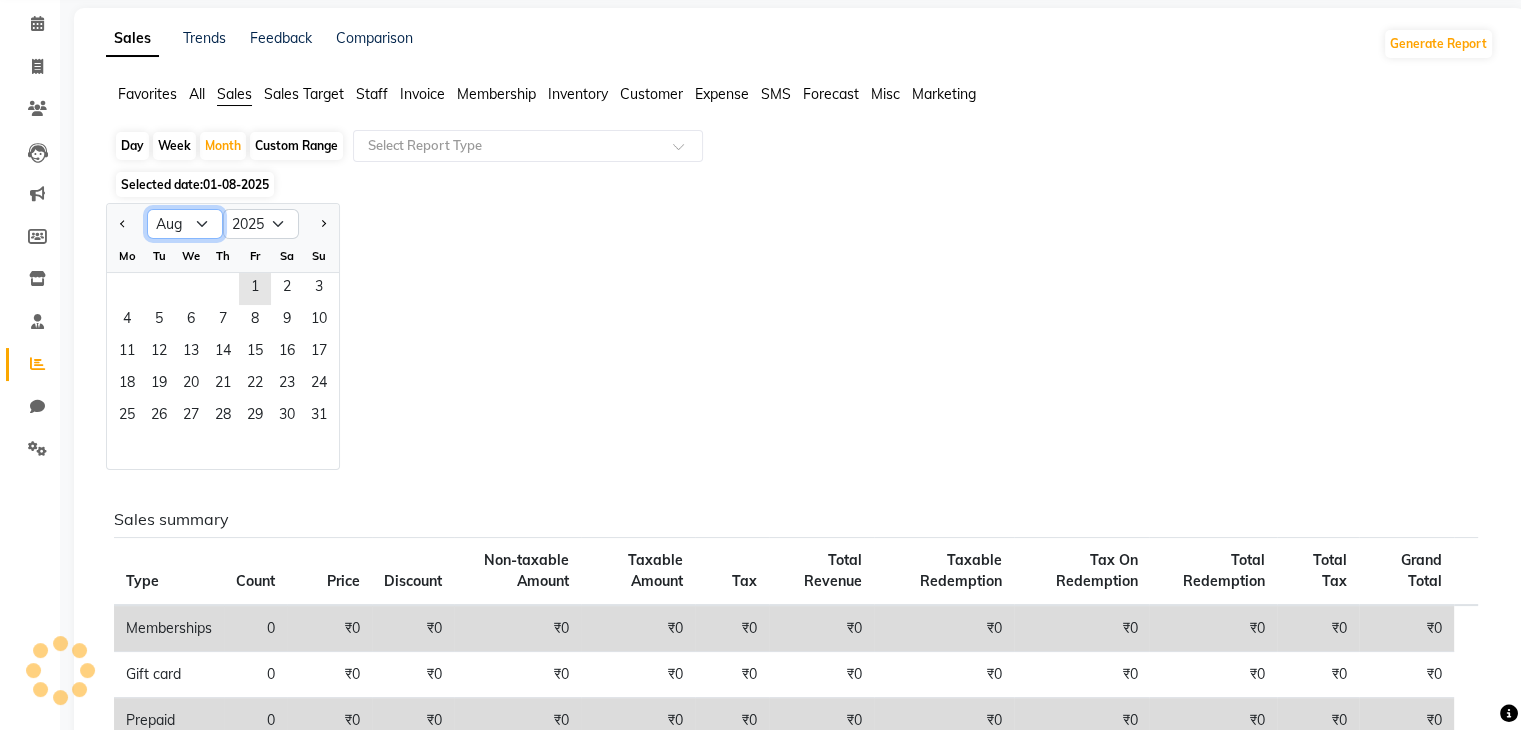 click on "Jan Feb Mar Apr May Jun Jul Aug Sep Oct Nov Dec" 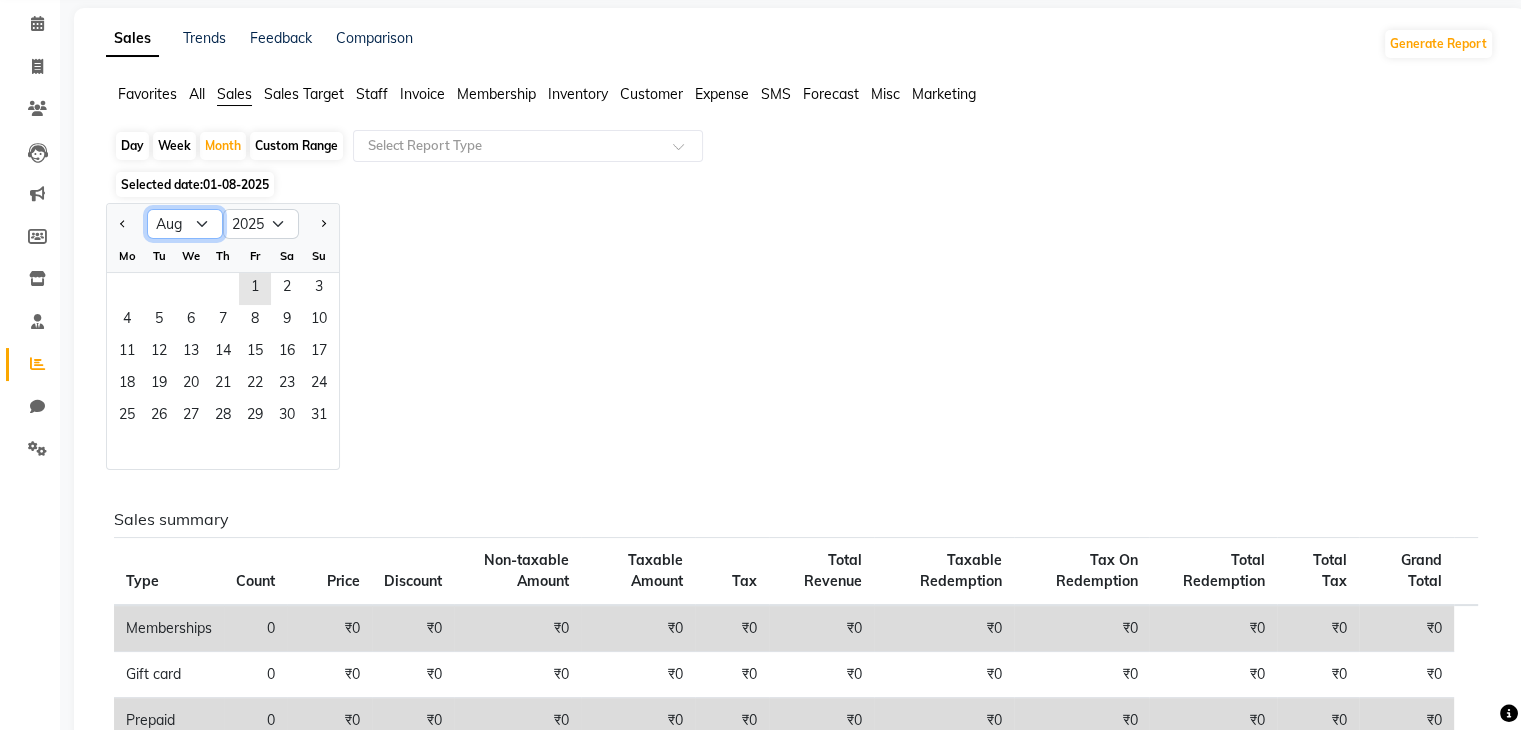 select on "7" 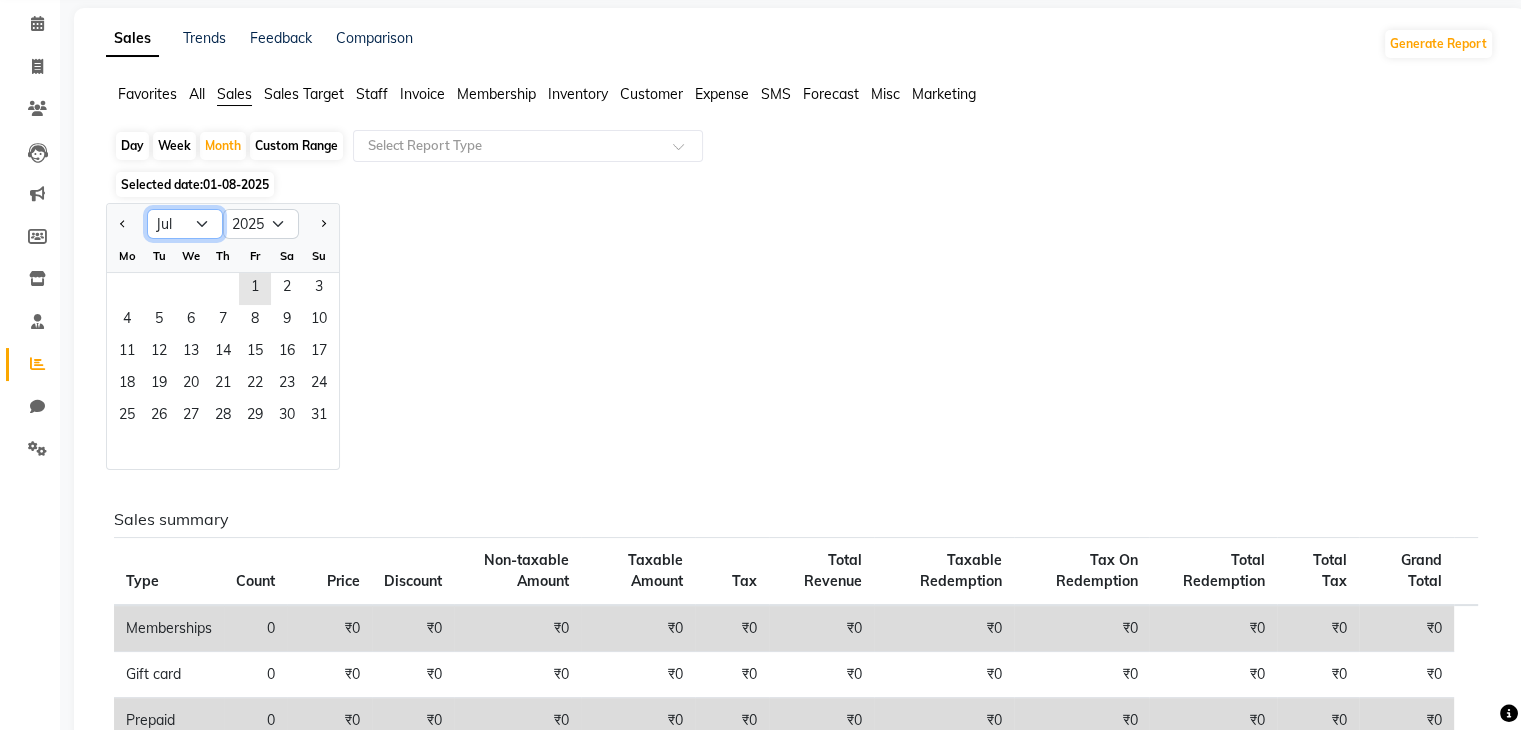 click on "Jan Feb Mar Apr May Jun Jul Aug Sep Oct Nov Dec" 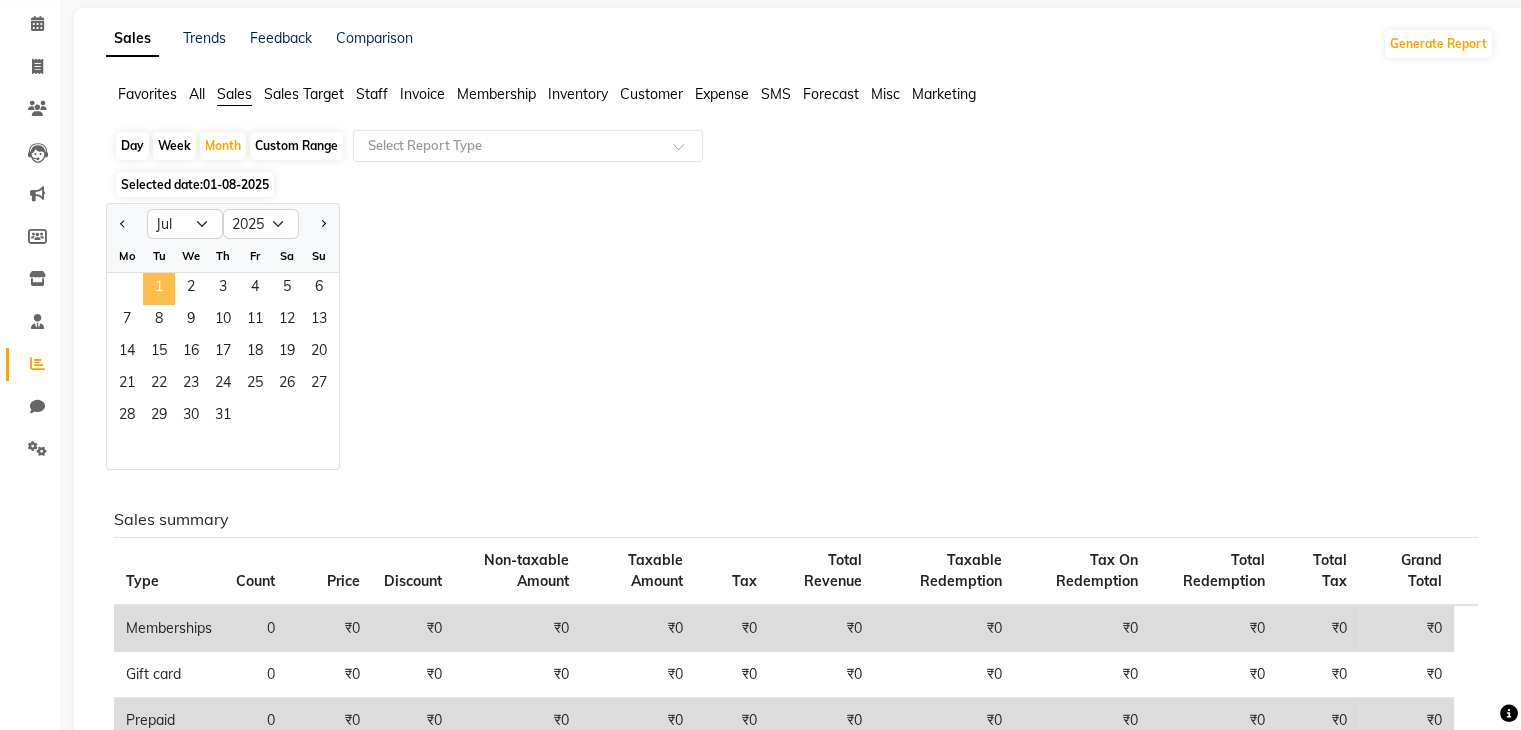 click on "1" 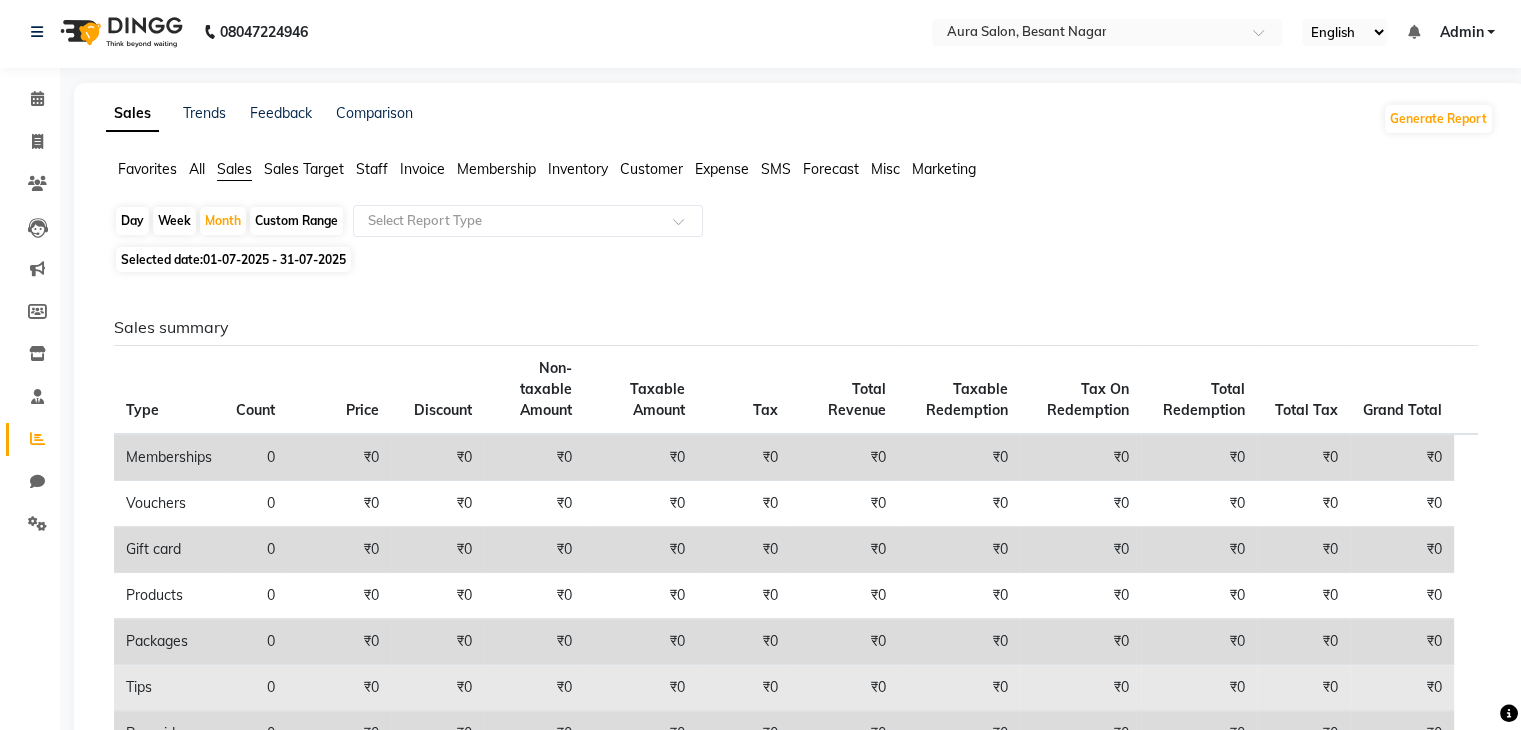 scroll, scrollTop: 0, scrollLeft: 0, axis: both 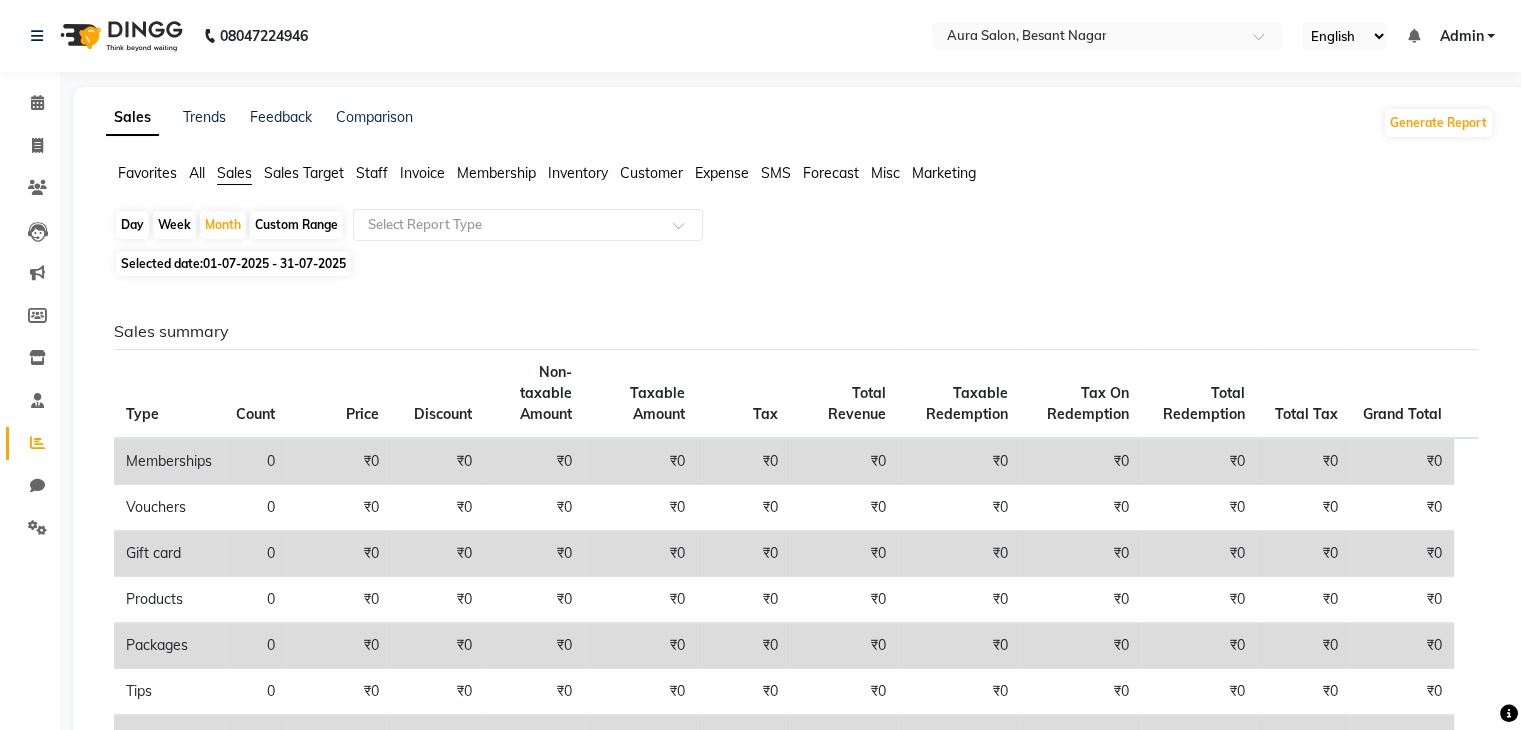 click on "Sales Target" 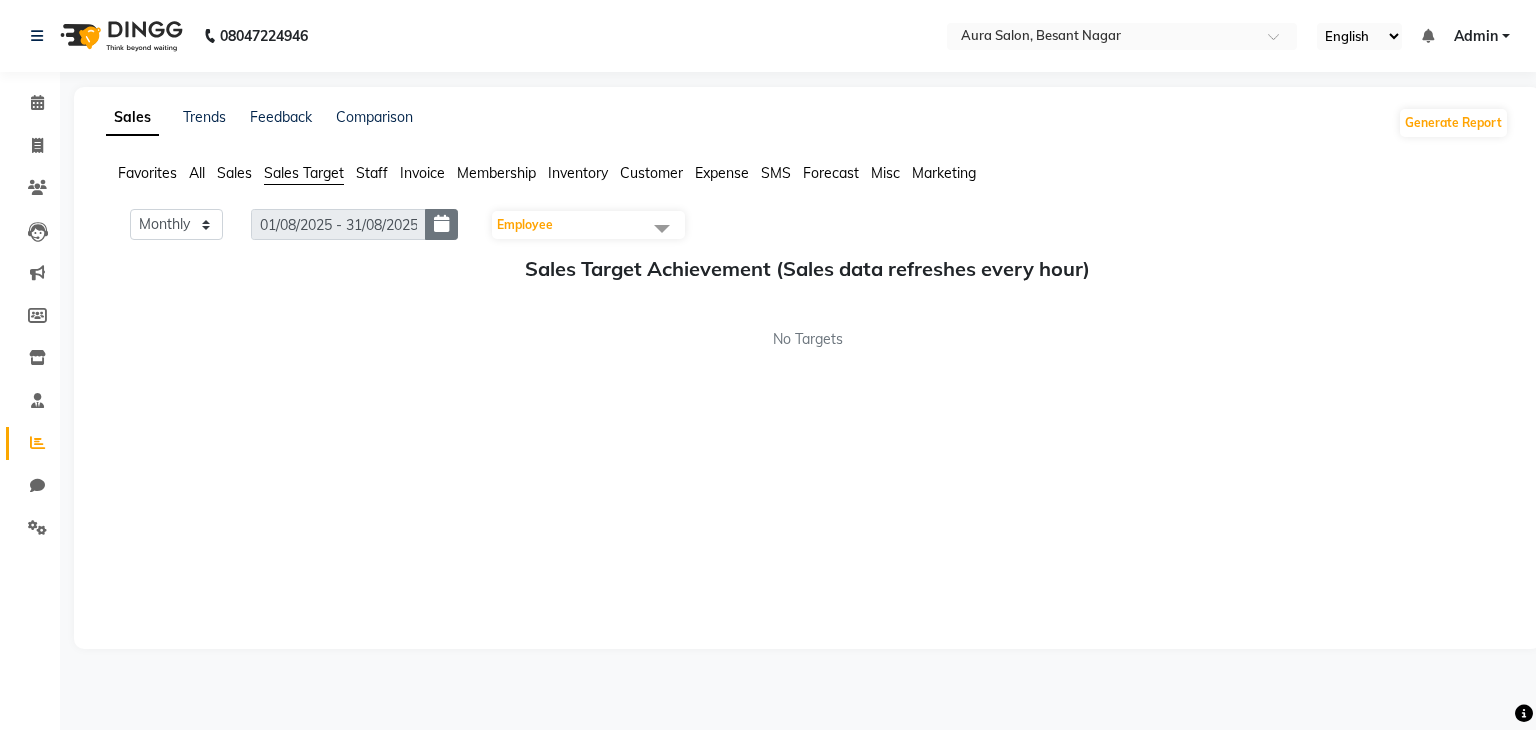 click 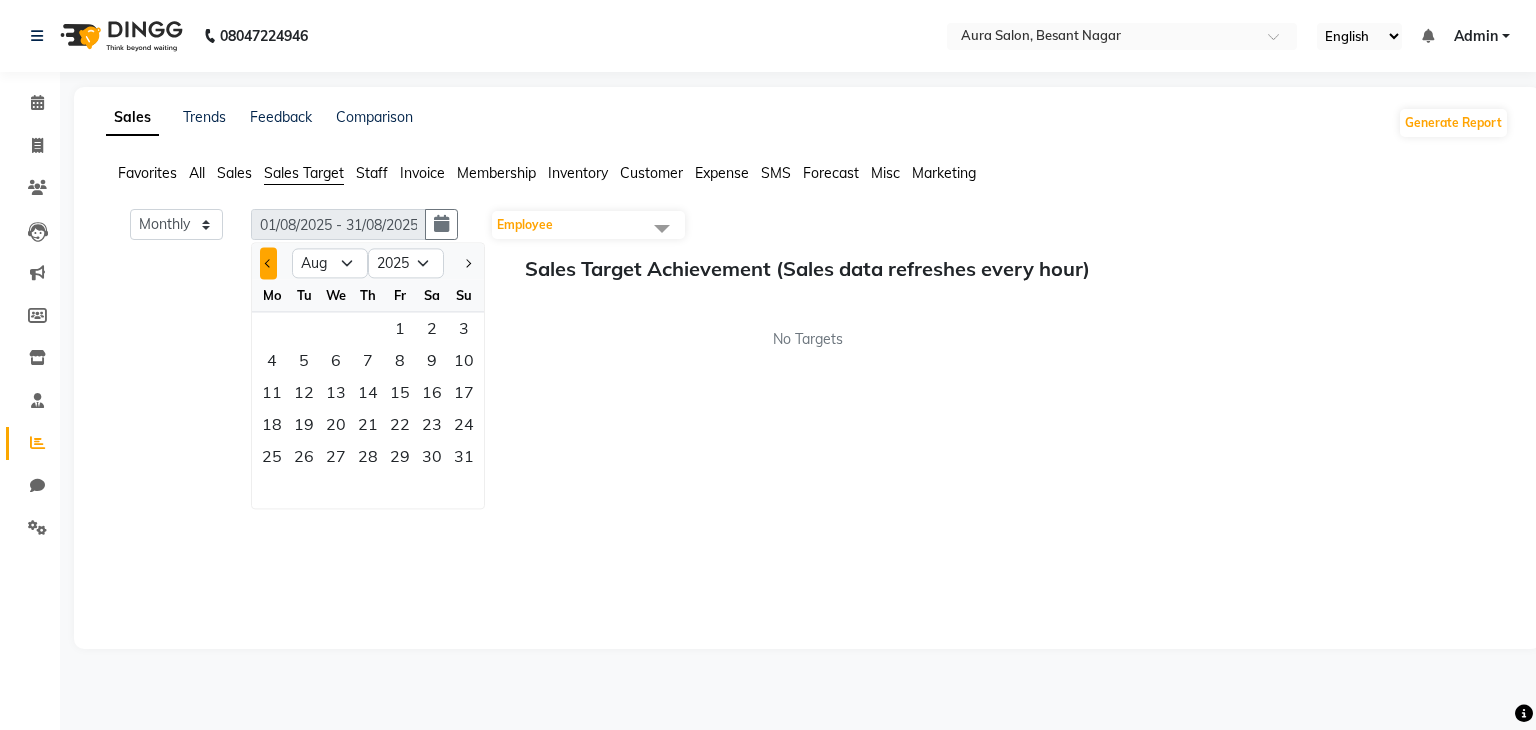 click 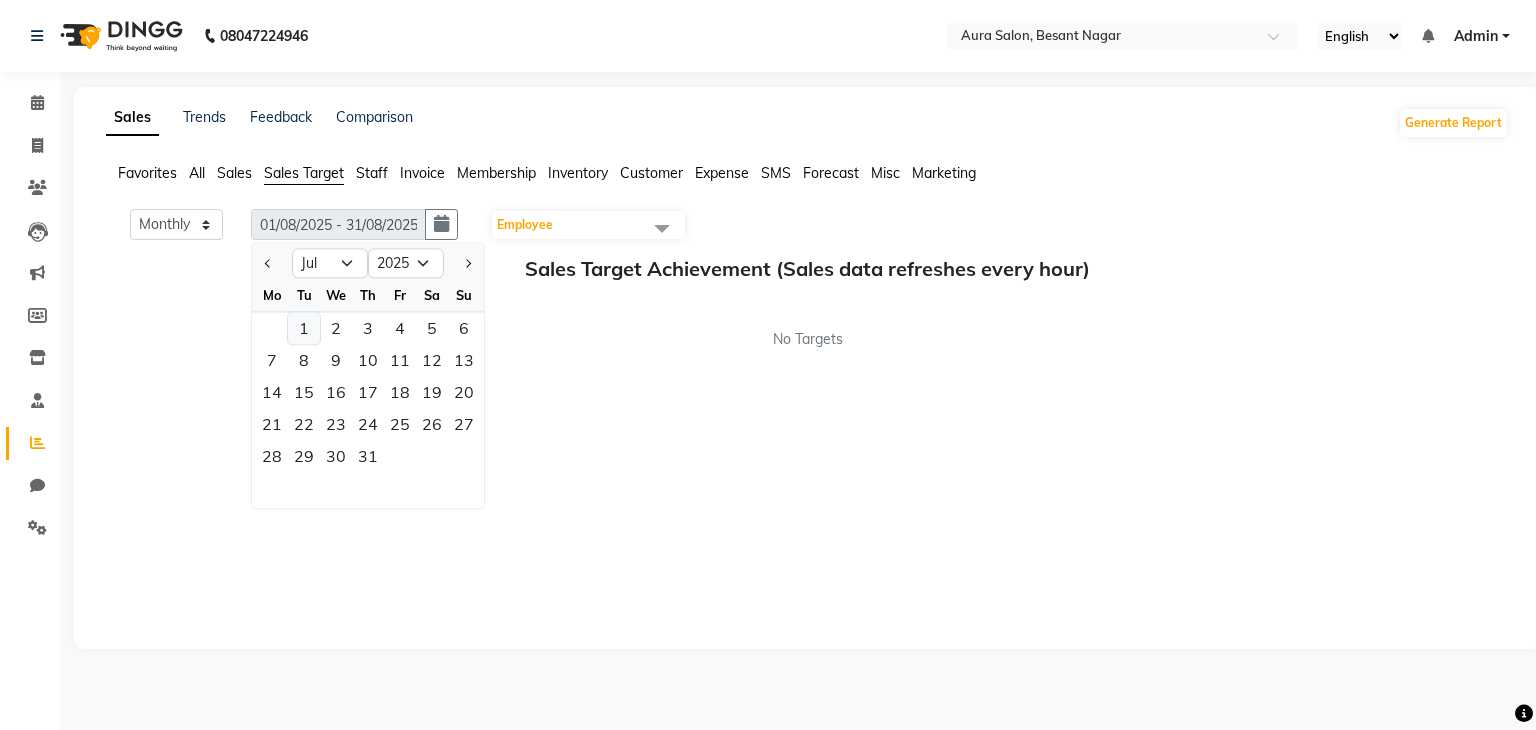 click on "1" 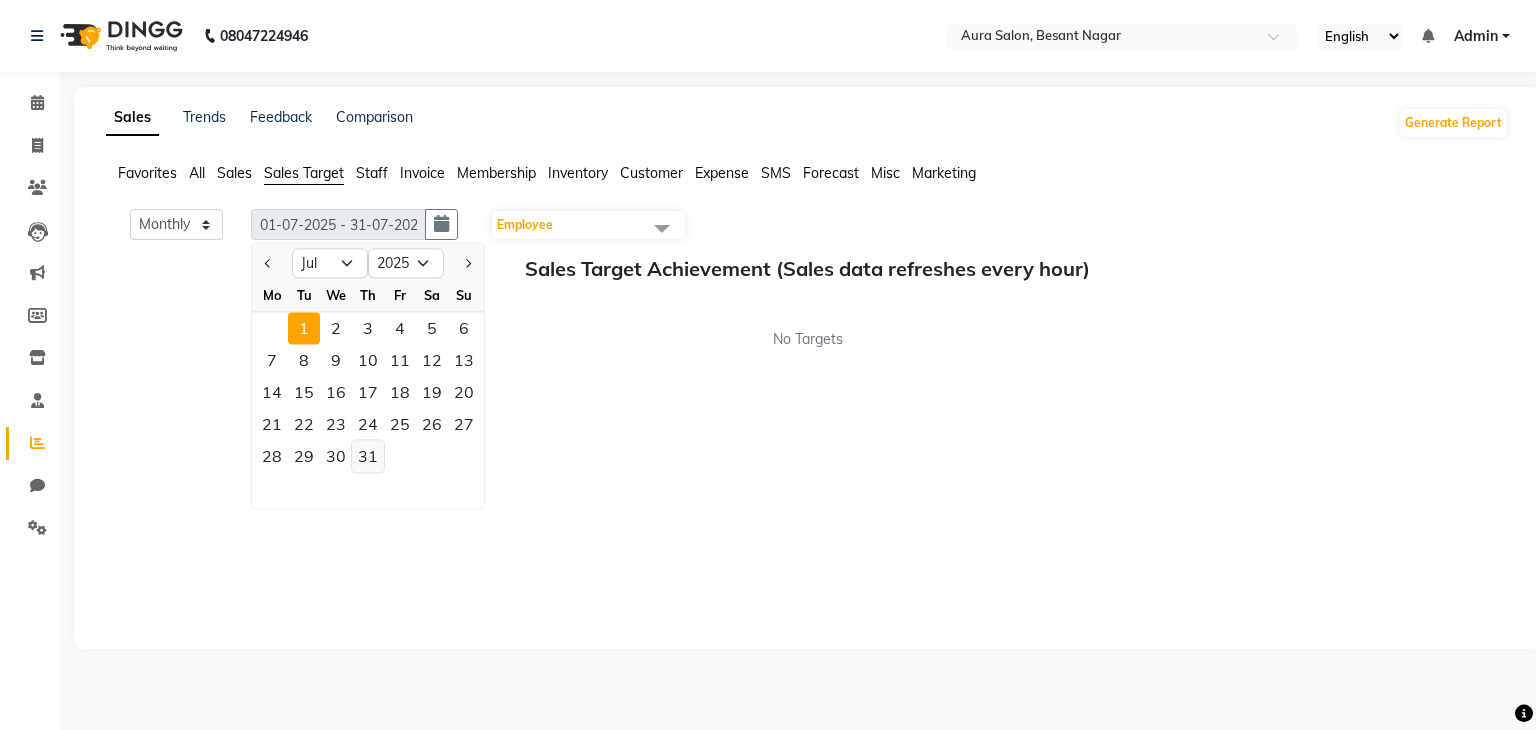 click on "31" 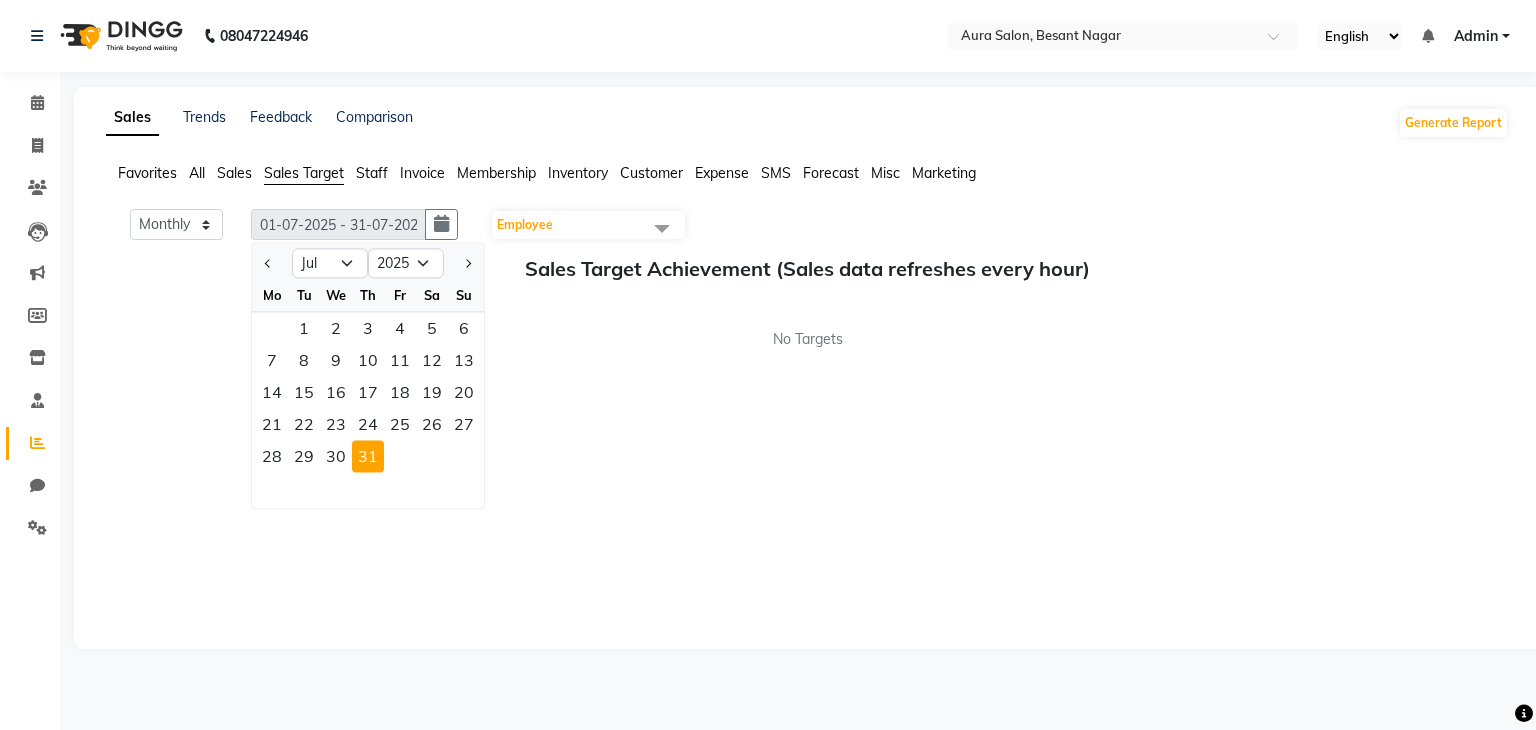 click on "Employee" 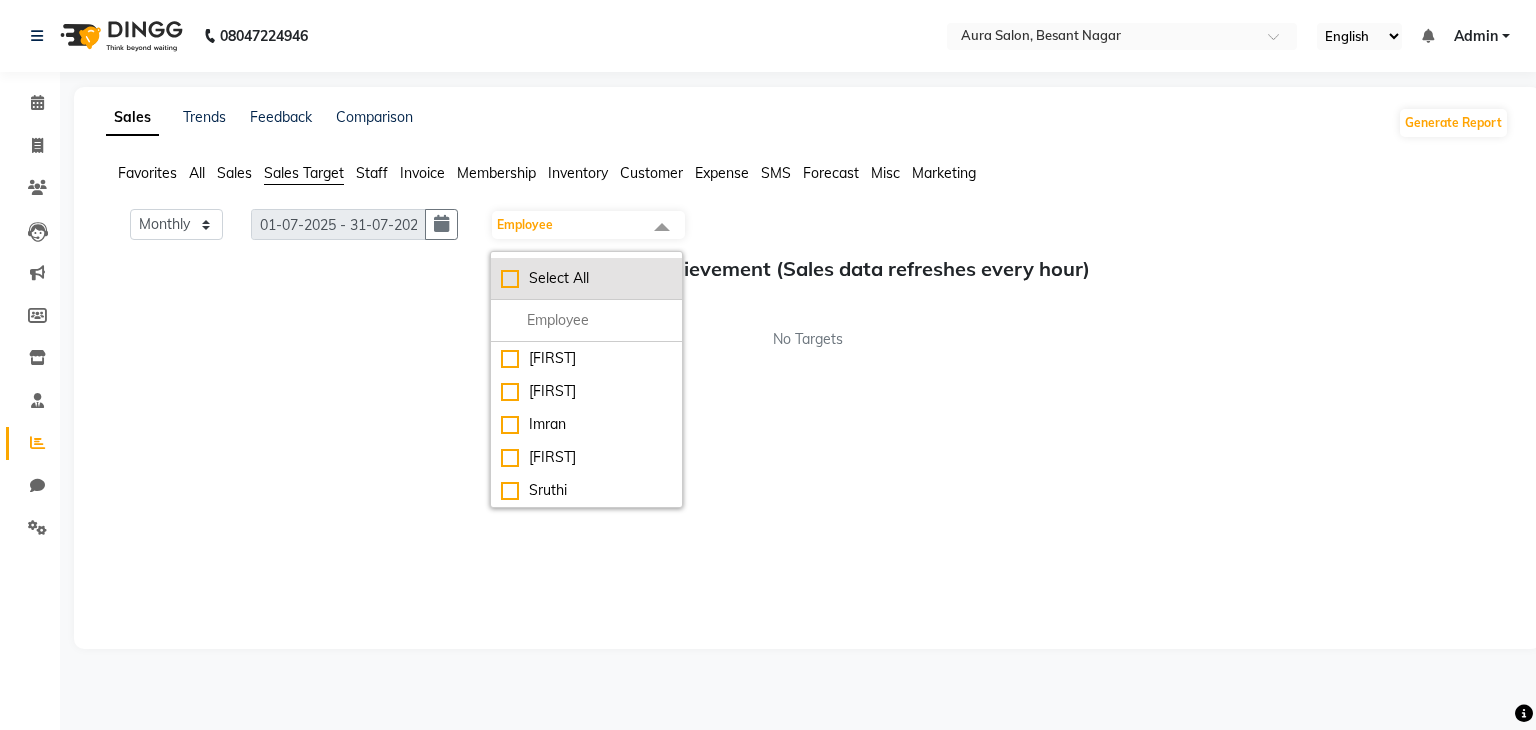 click on "Select All" 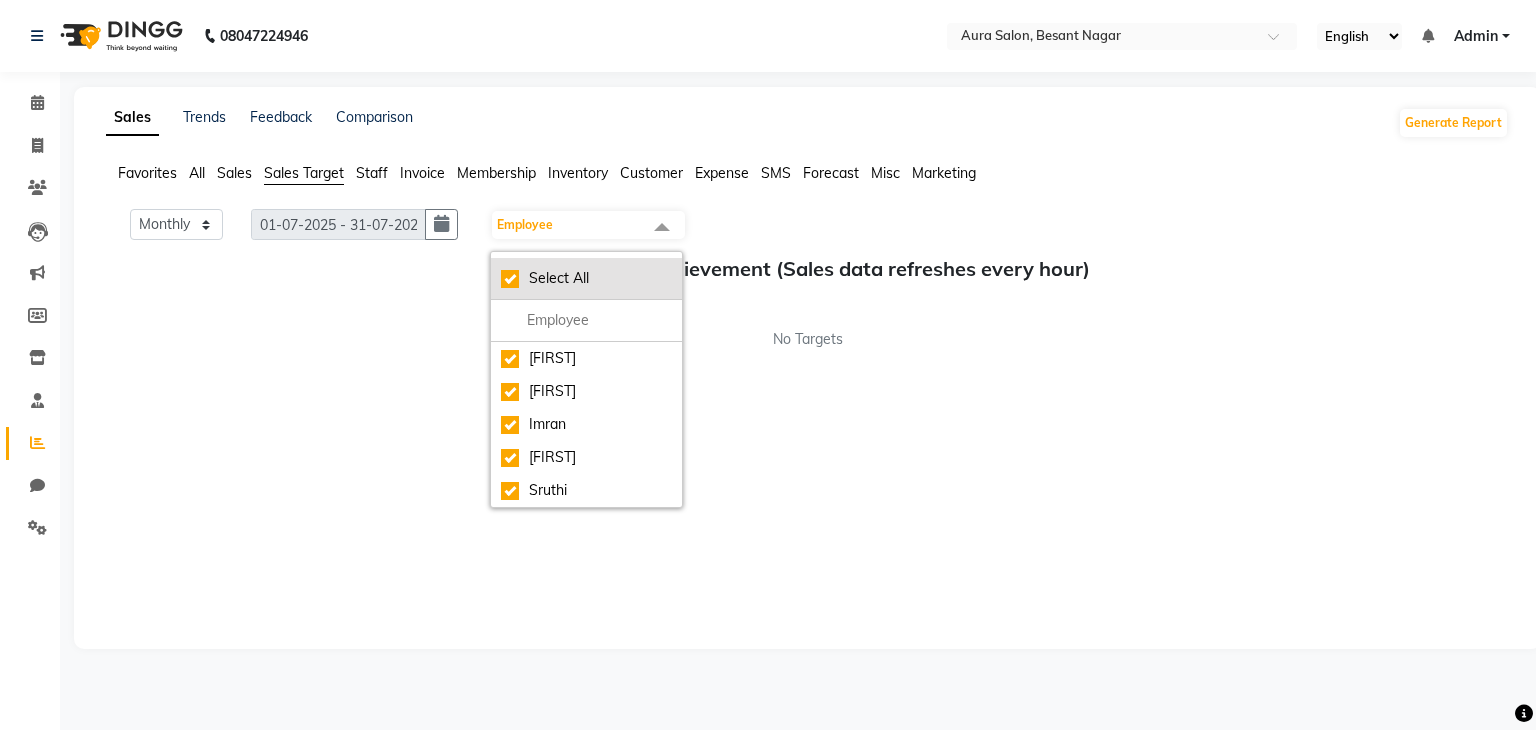 checkbox on "true" 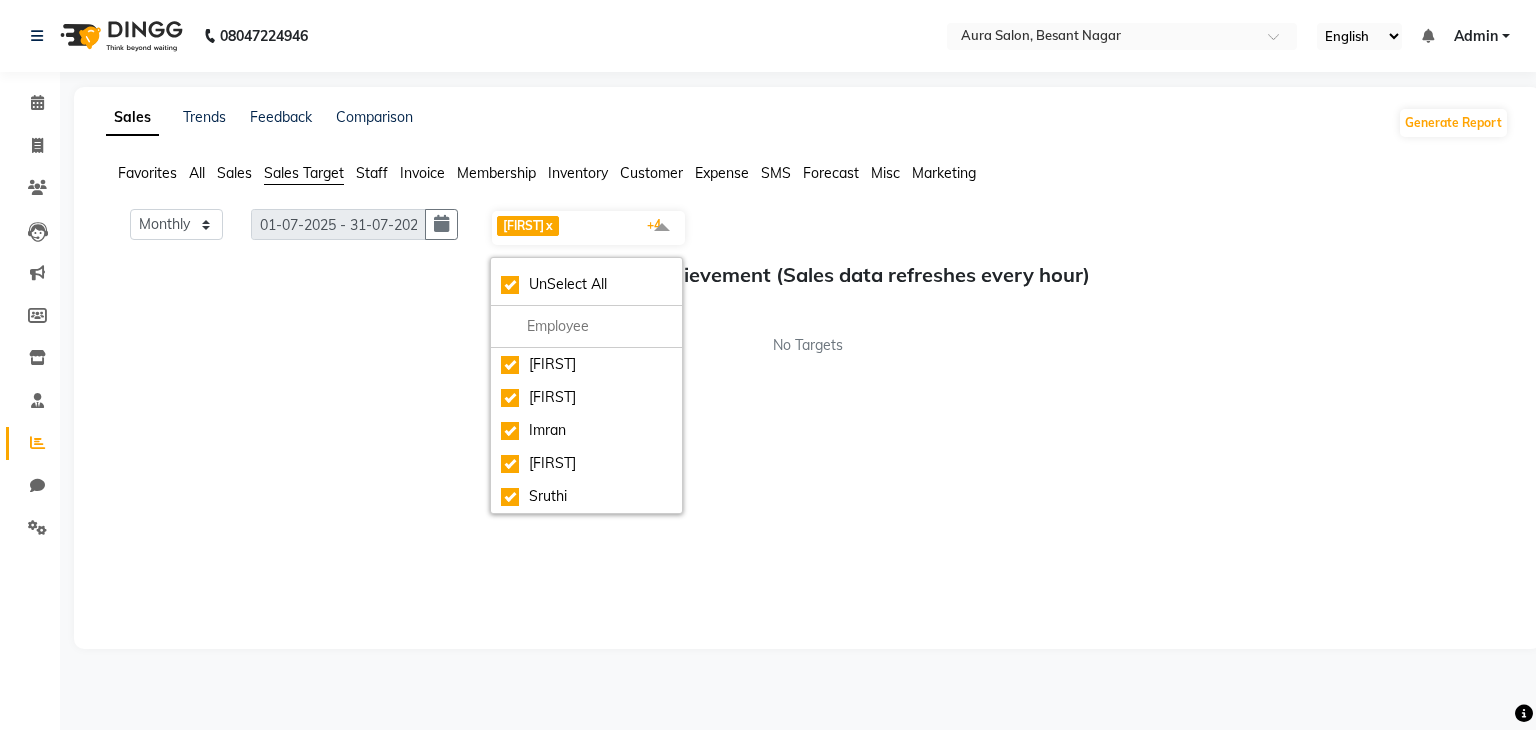 click on "Monthly Weekly 01-07-2025 - 31-07-2025 31-07-2025 Boi Kim  x Elizabeth  x Imran  x Jeni  x Sruthi  x +4 UnSelect All Boi Kim Elizabeth Imran Jeni Sruthi Sales Target Achievement (Sales data refreshes every hour) No Targets" 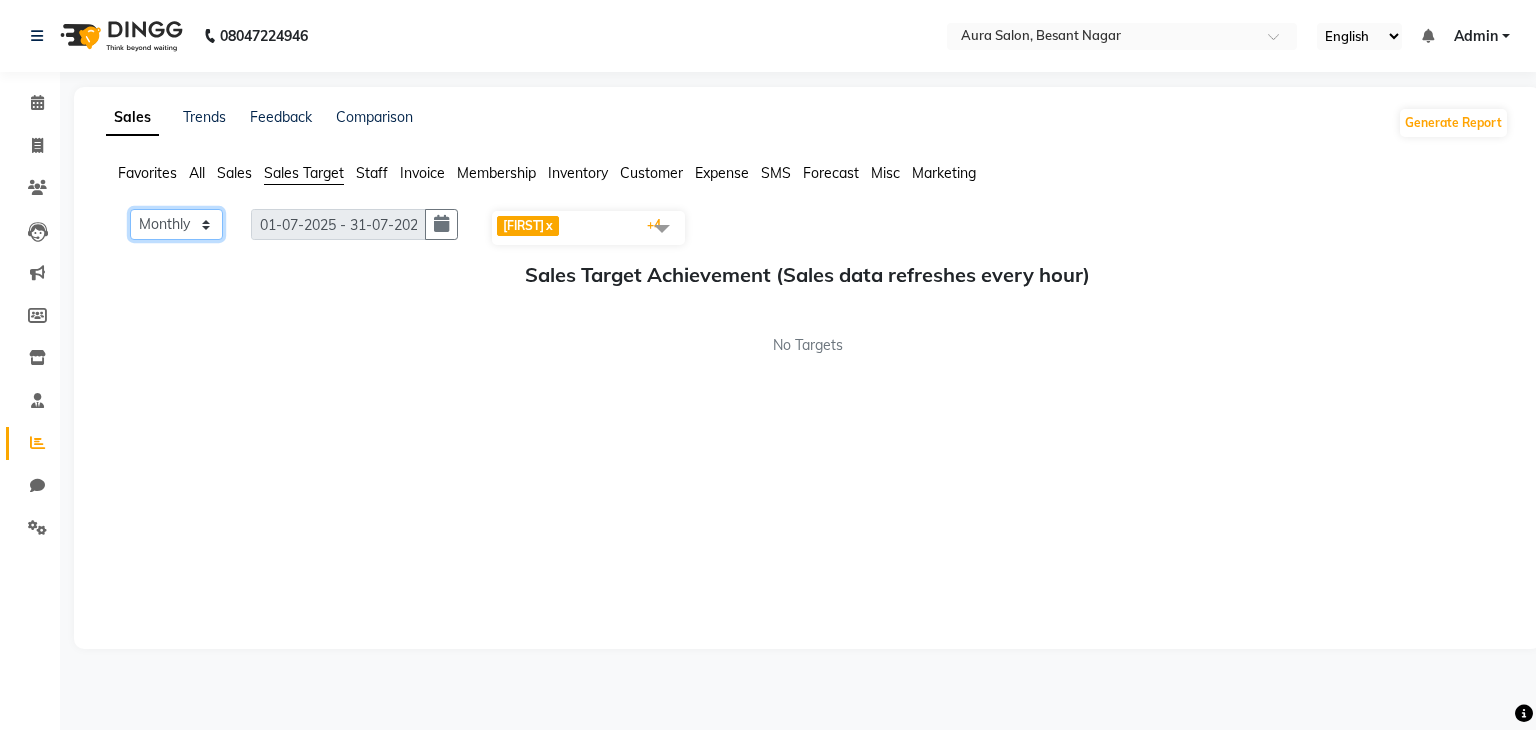 click on "Monthly Weekly" 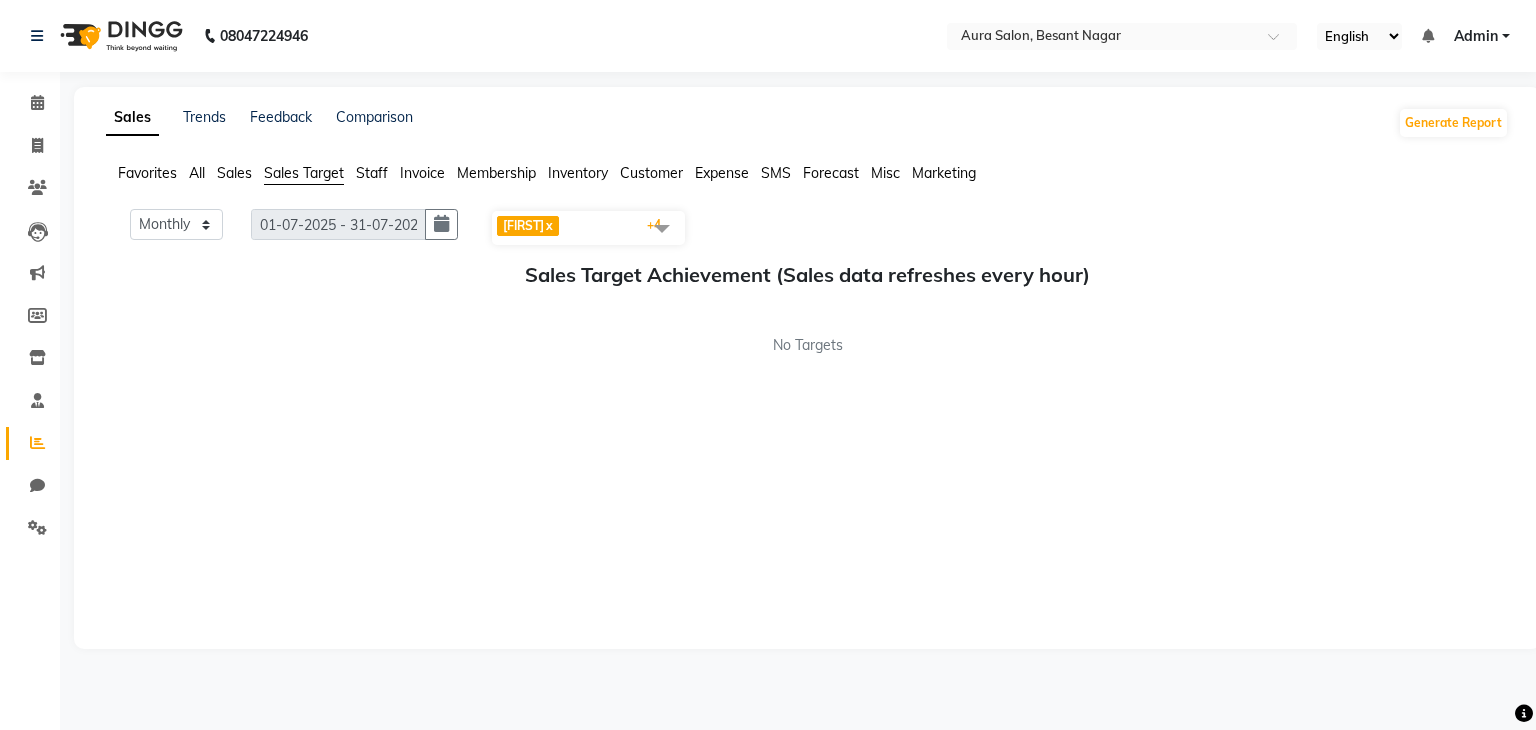 click on "All" 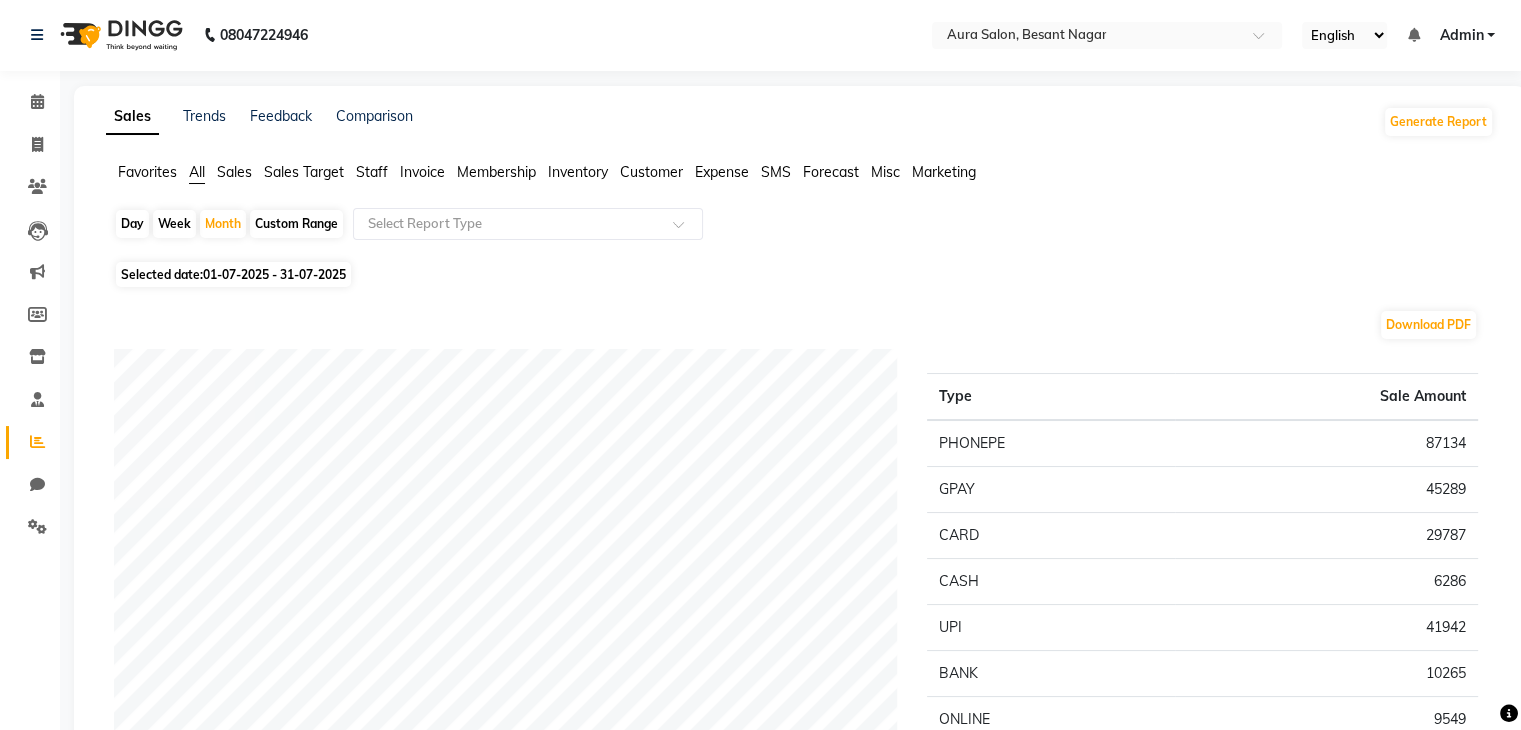 scroll, scrollTop: 0, scrollLeft: 0, axis: both 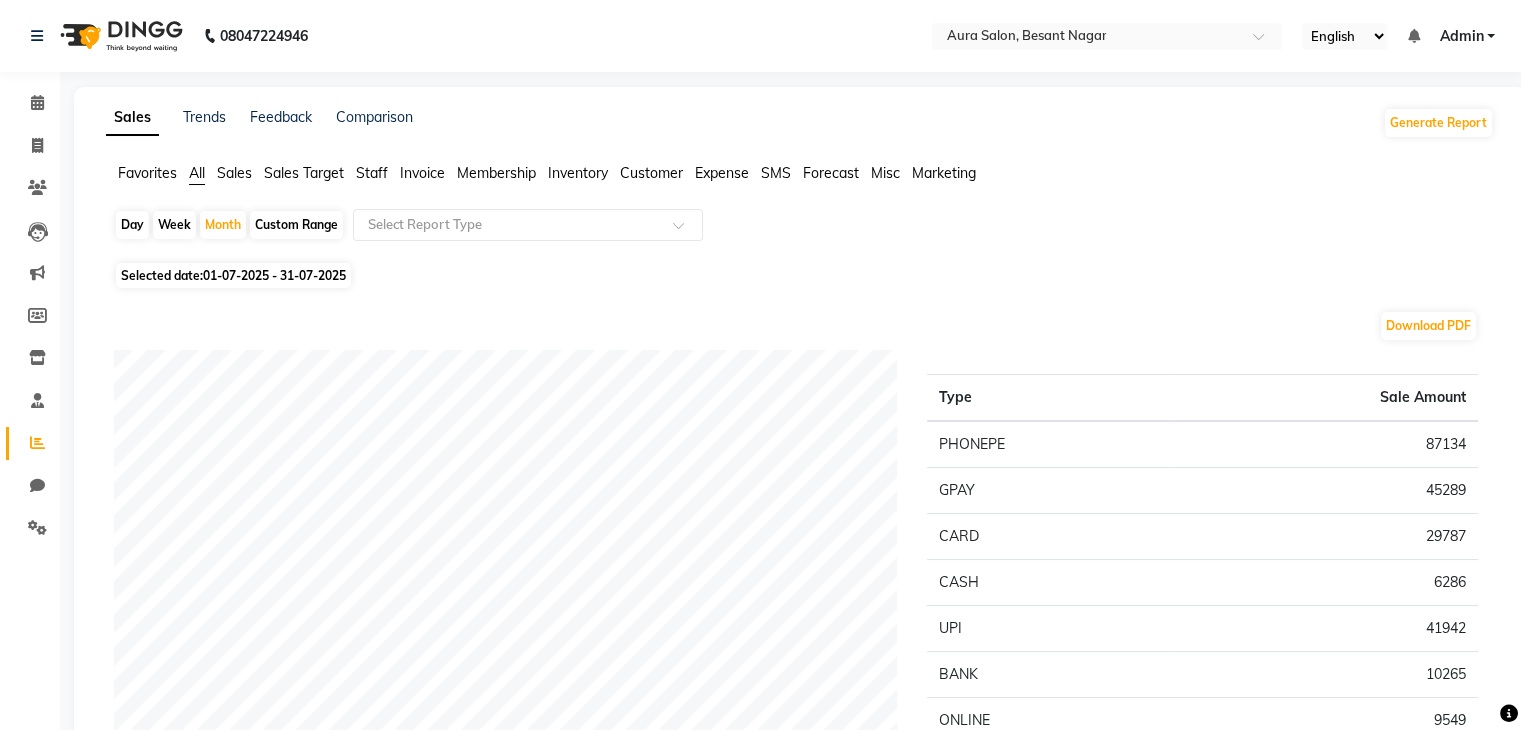 click on "Sales" 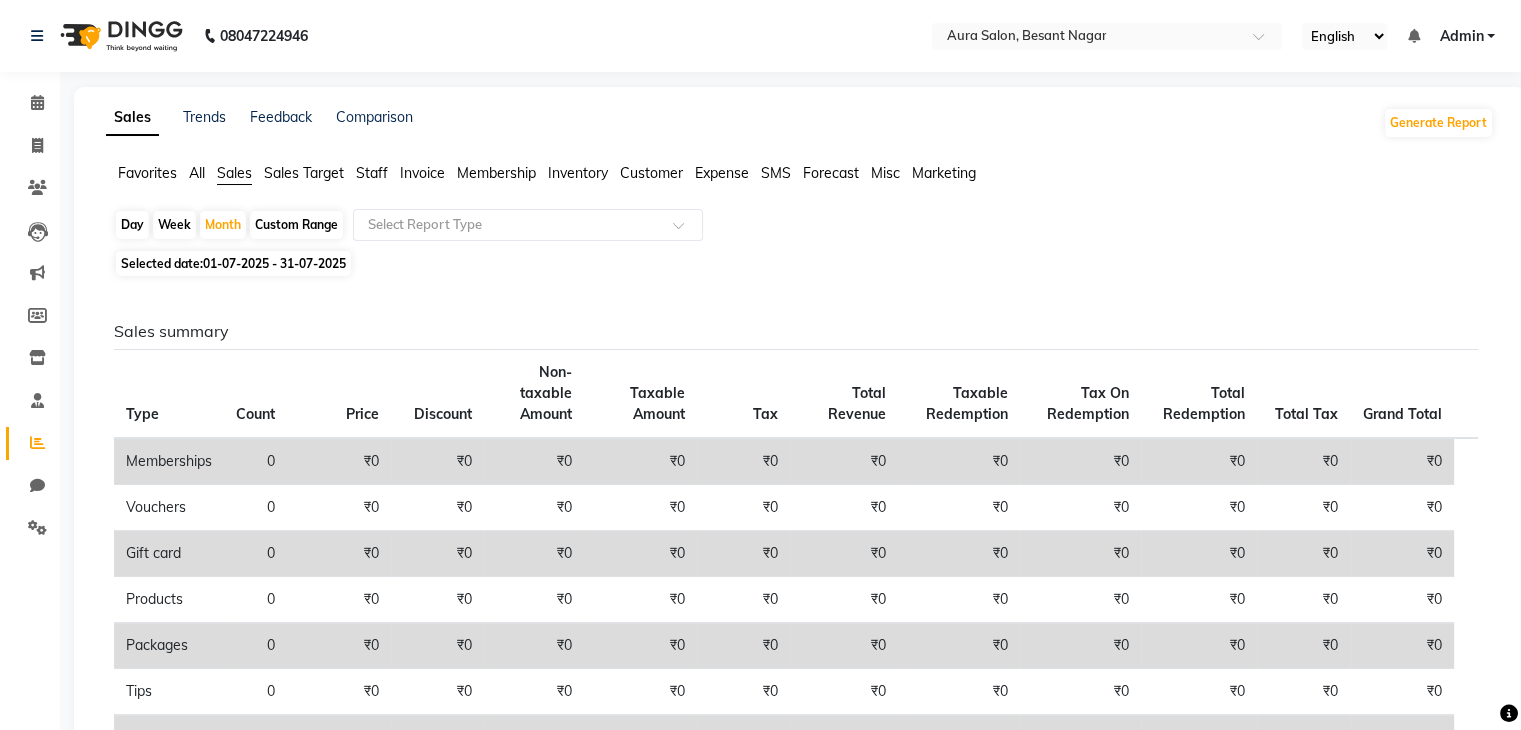 click on "Staff" 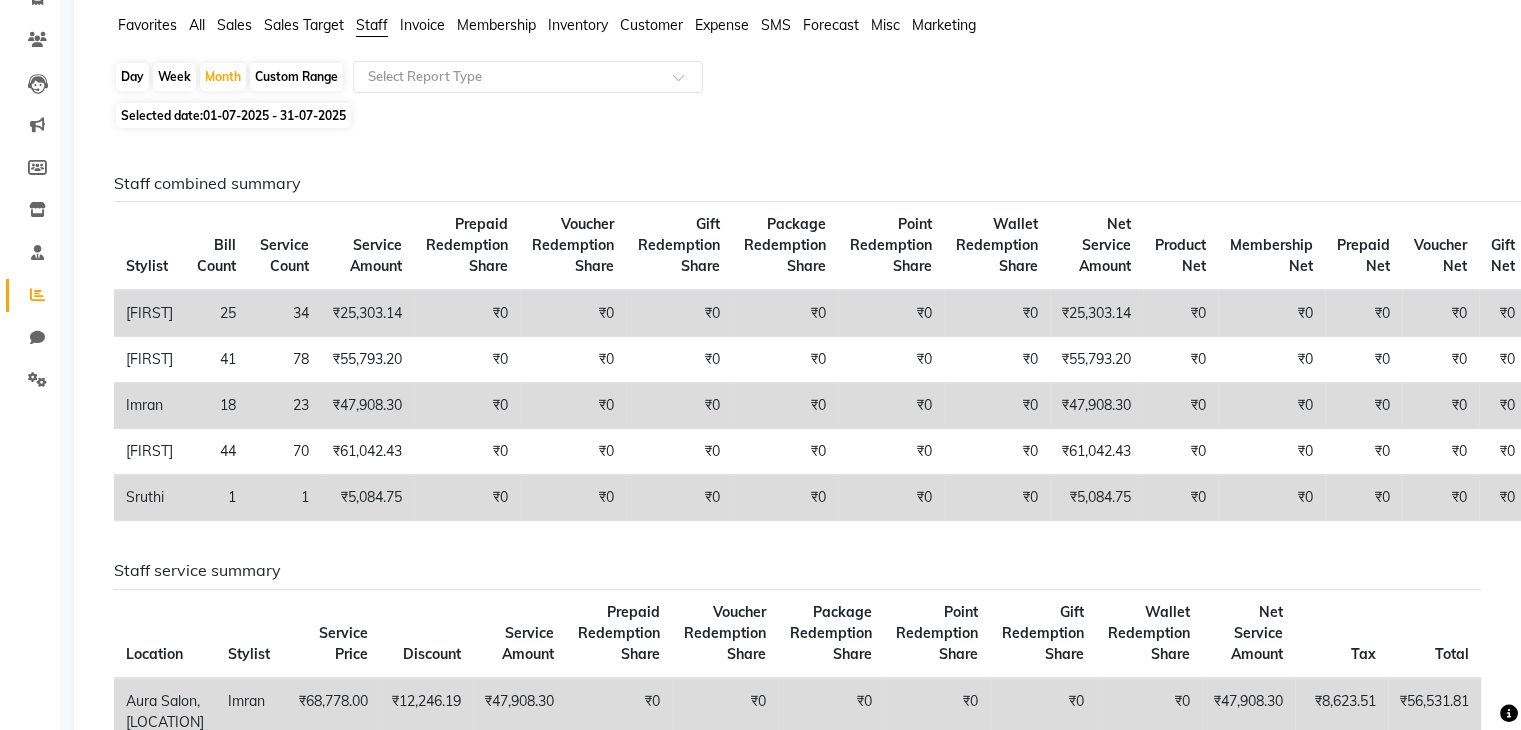 scroll, scrollTop: 65, scrollLeft: 0, axis: vertical 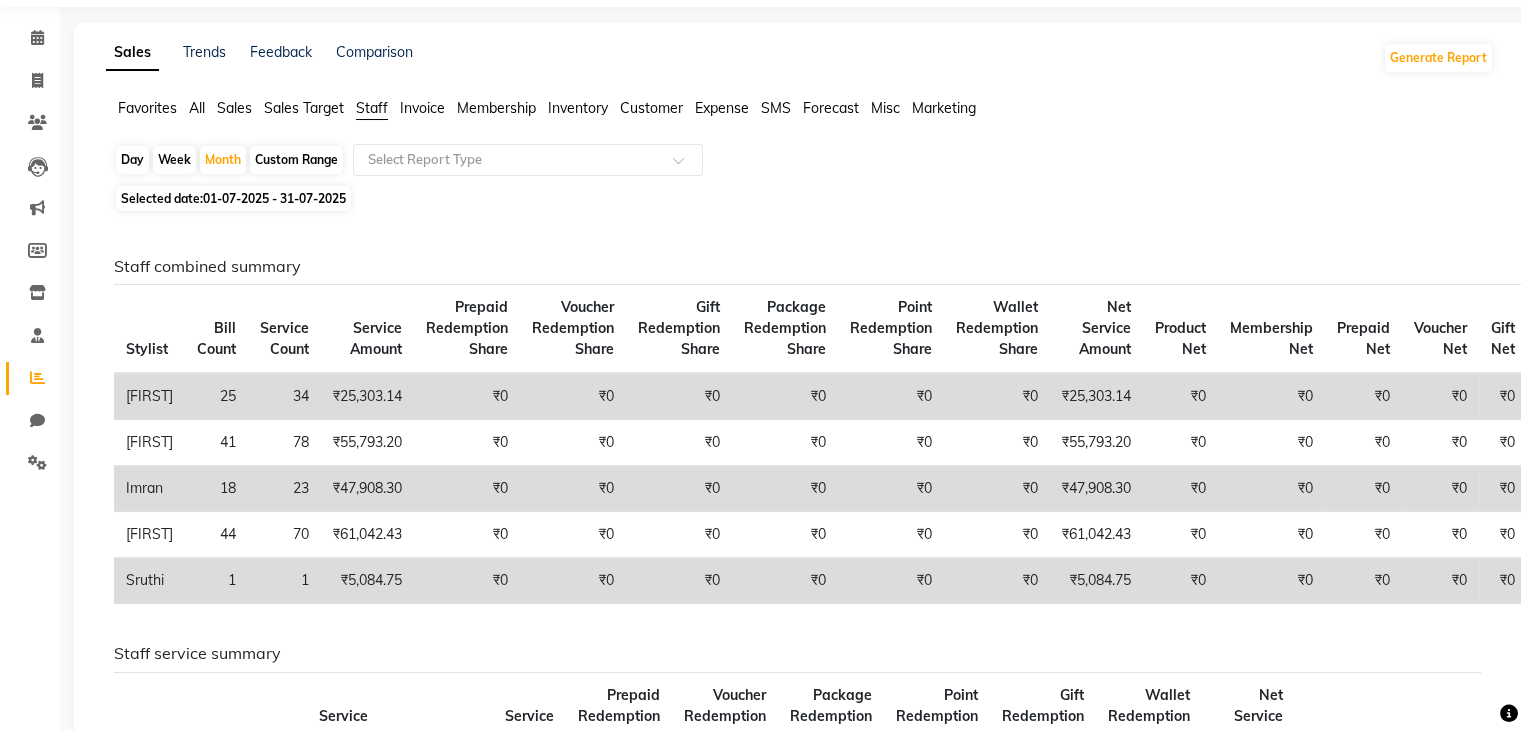 click on "Invoice" 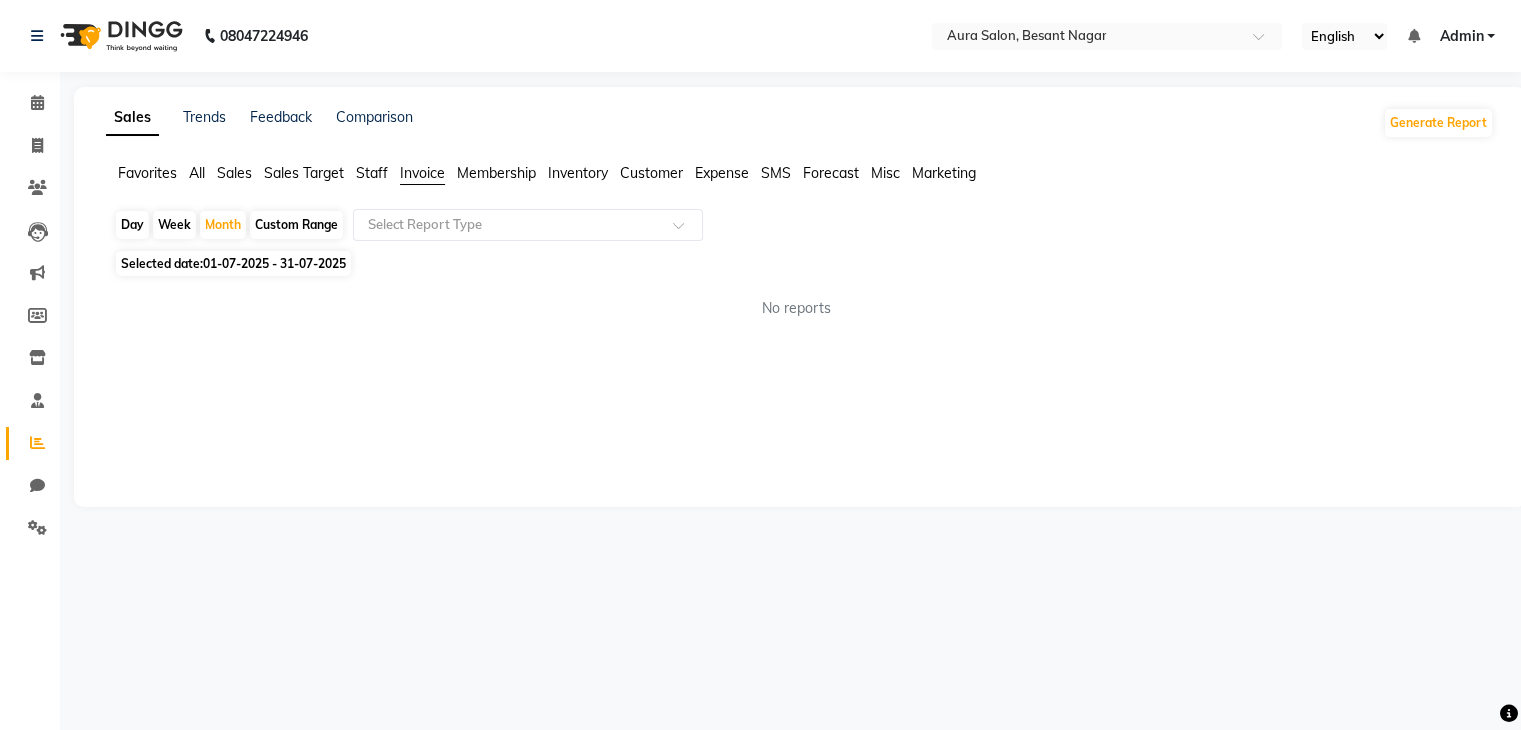 scroll, scrollTop: 0, scrollLeft: 0, axis: both 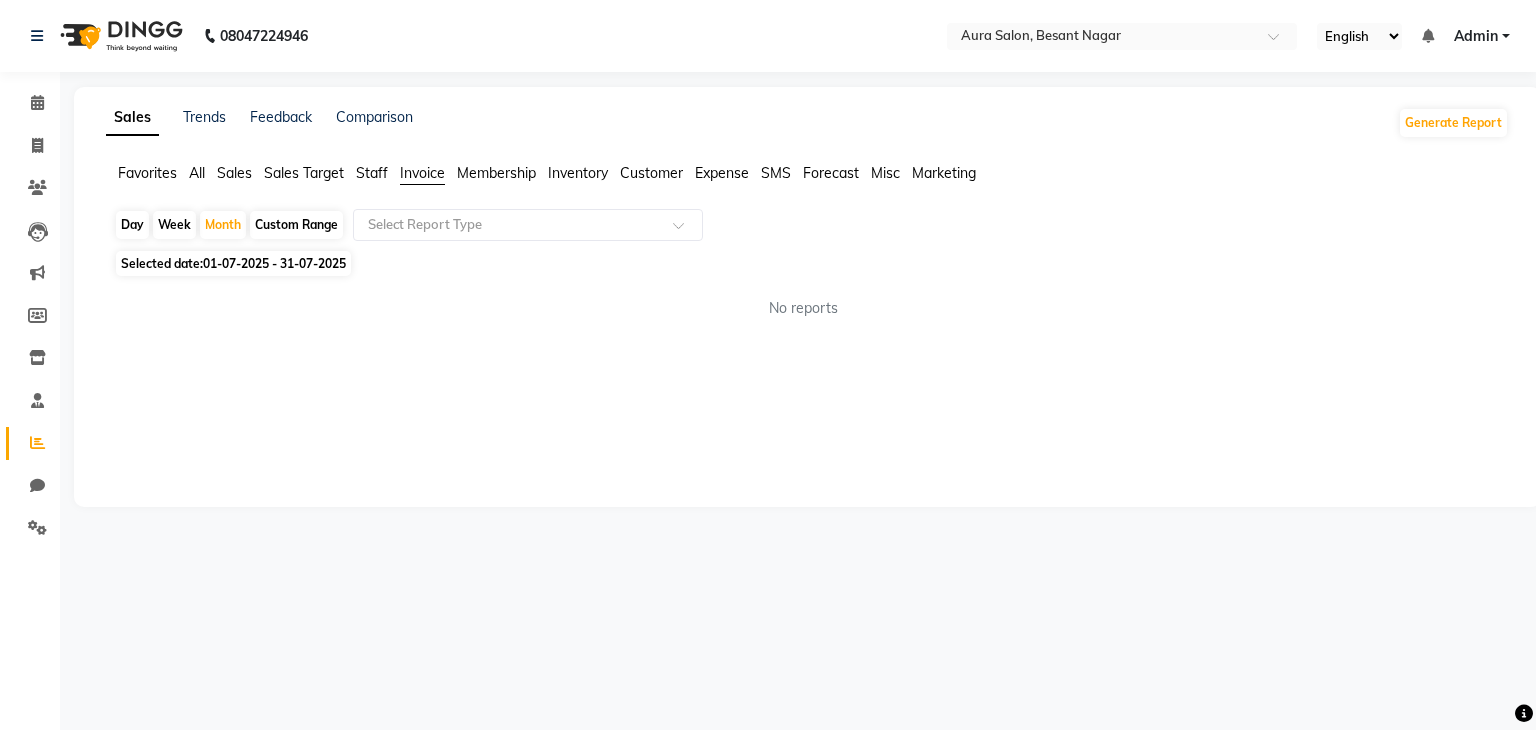 click on "Customer" 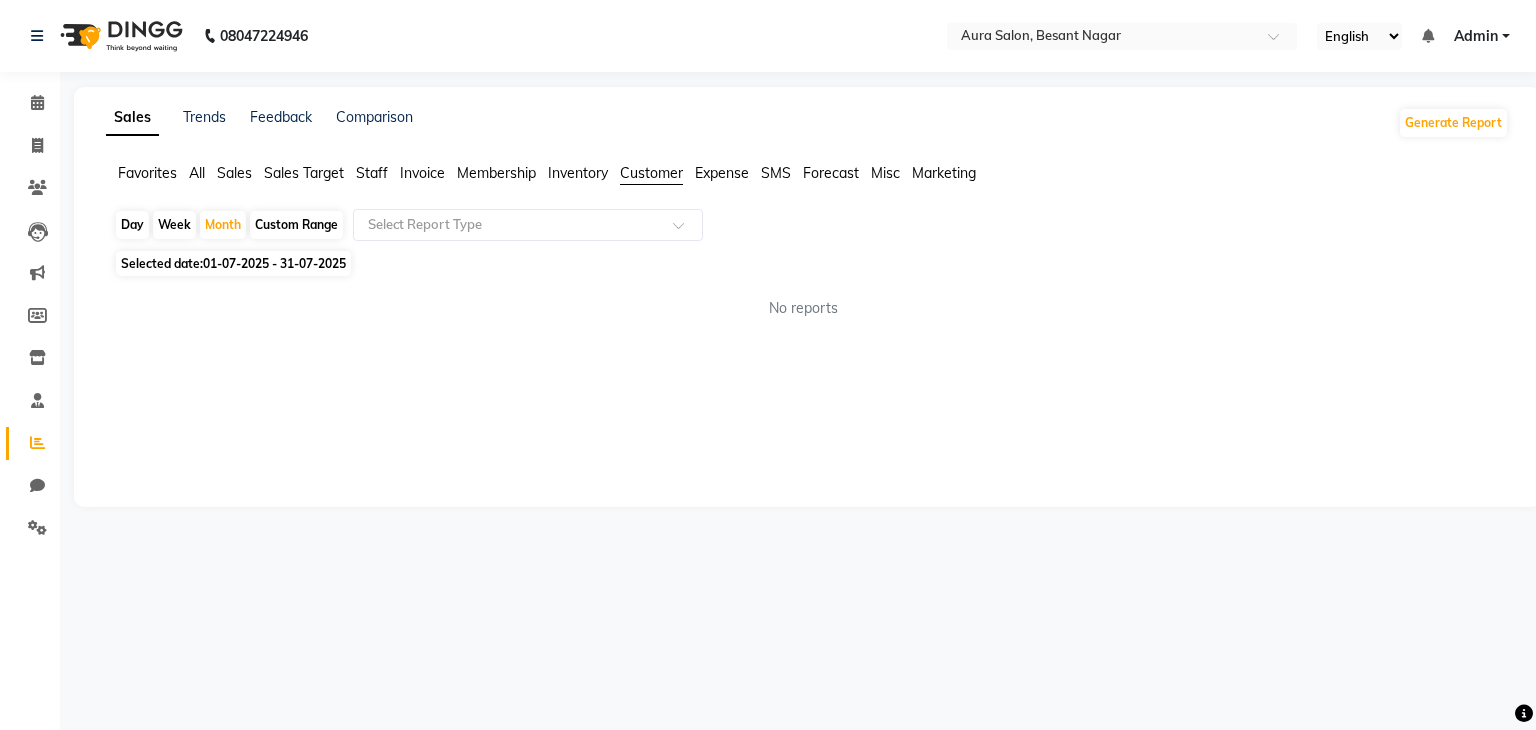 click on "Favorites All Sales Sales Target Staff Invoice Membership Inventory Customer Expense SMS Forecast Misc Marketing" 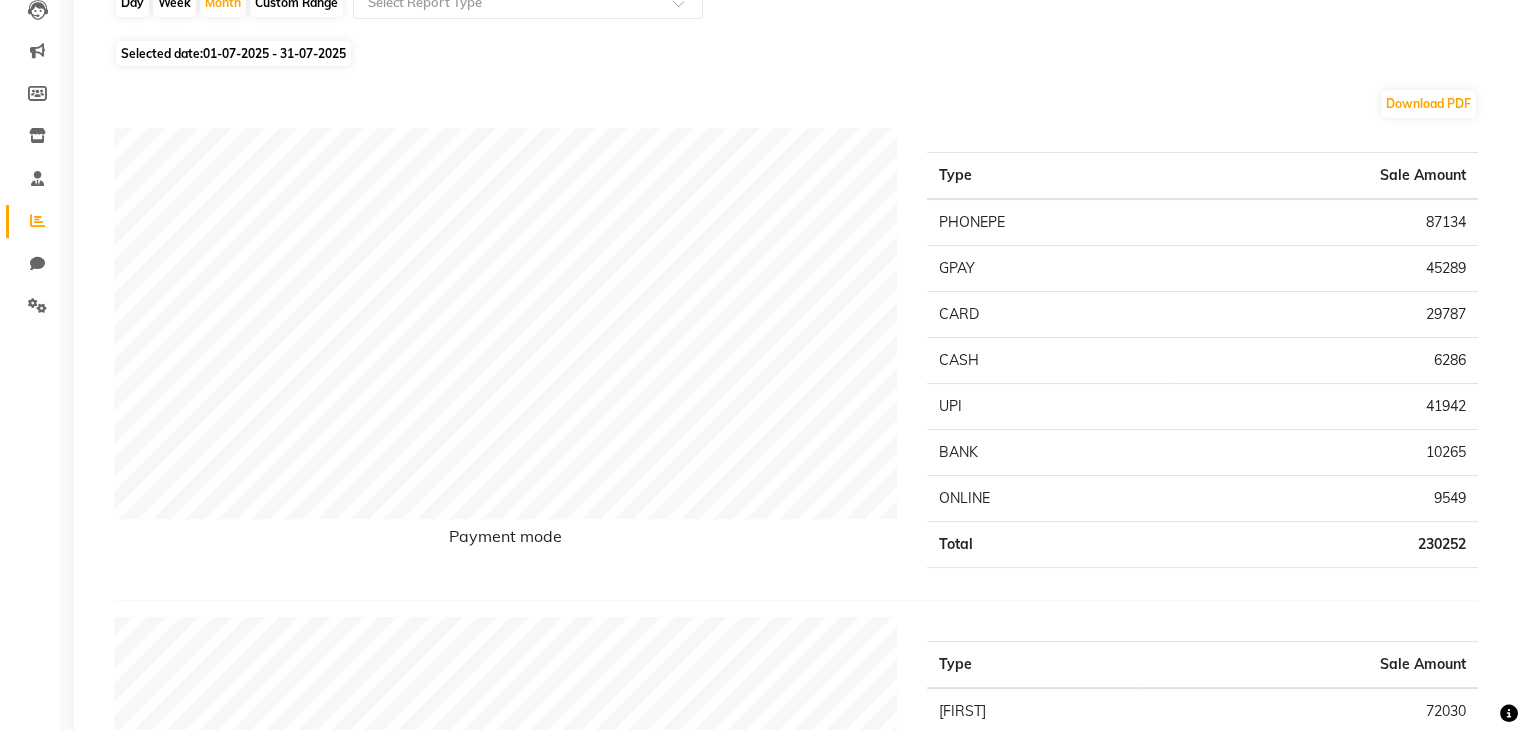 scroll, scrollTop: 0, scrollLeft: 0, axis: both 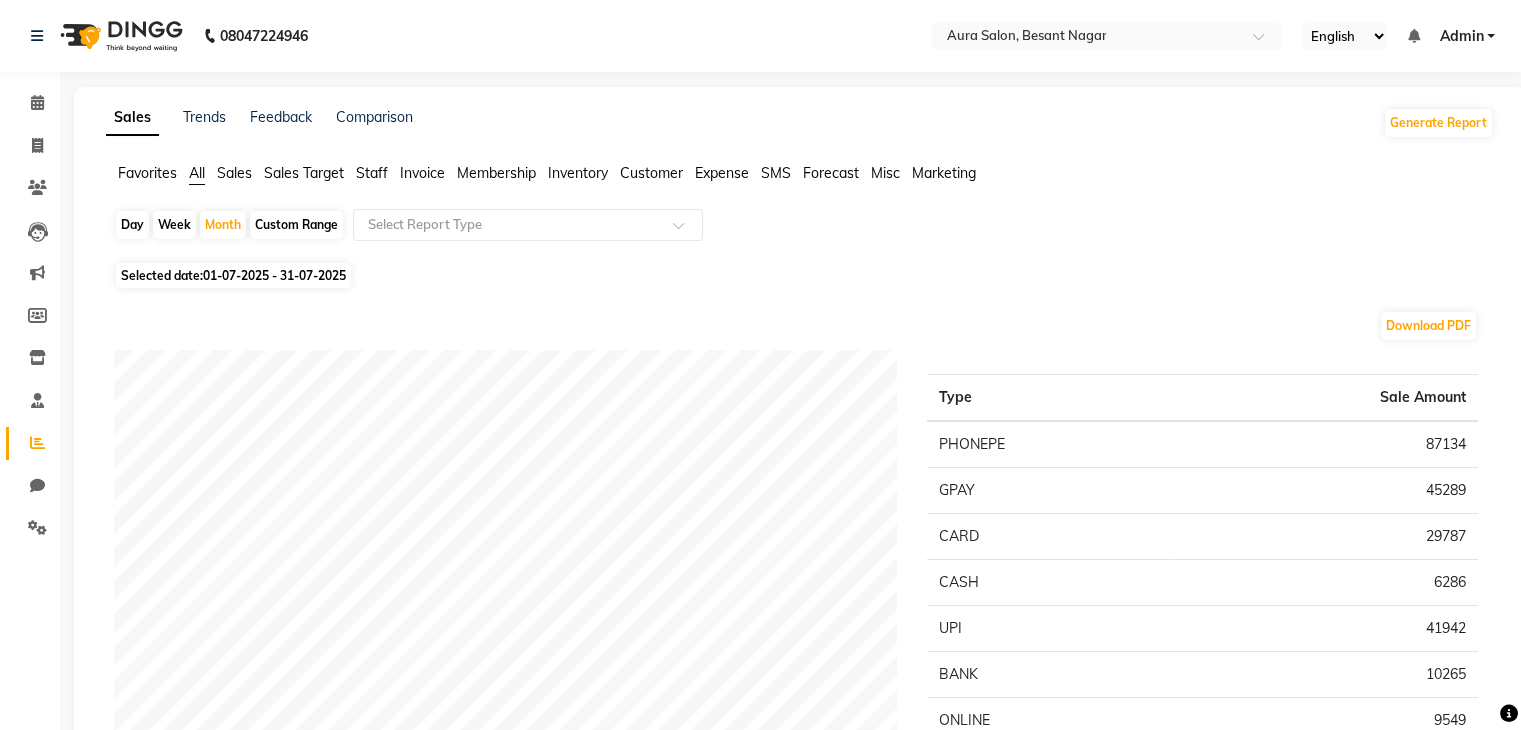 click on "Sales" 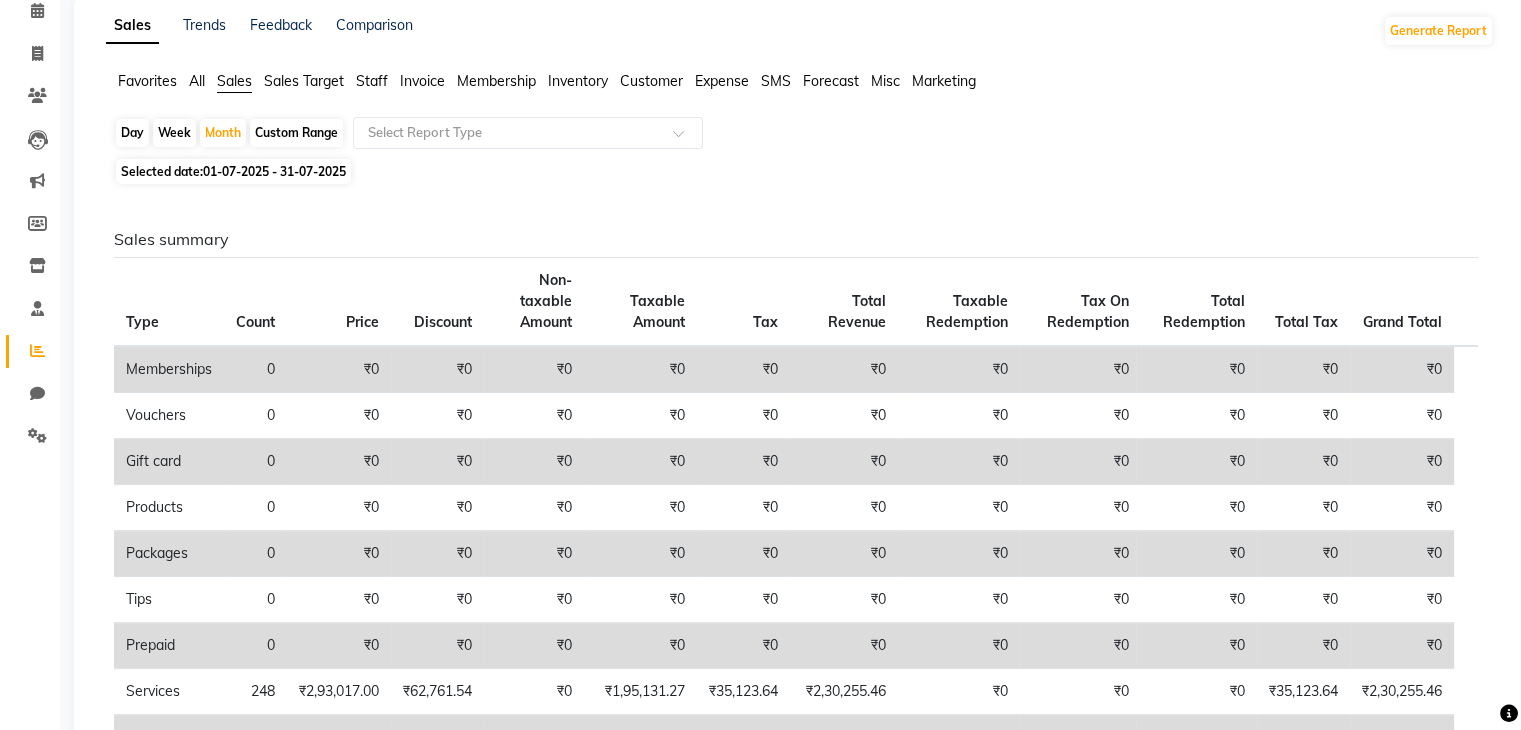 scroll, scrollTop: 0, scrollLeft: 0, axis: both 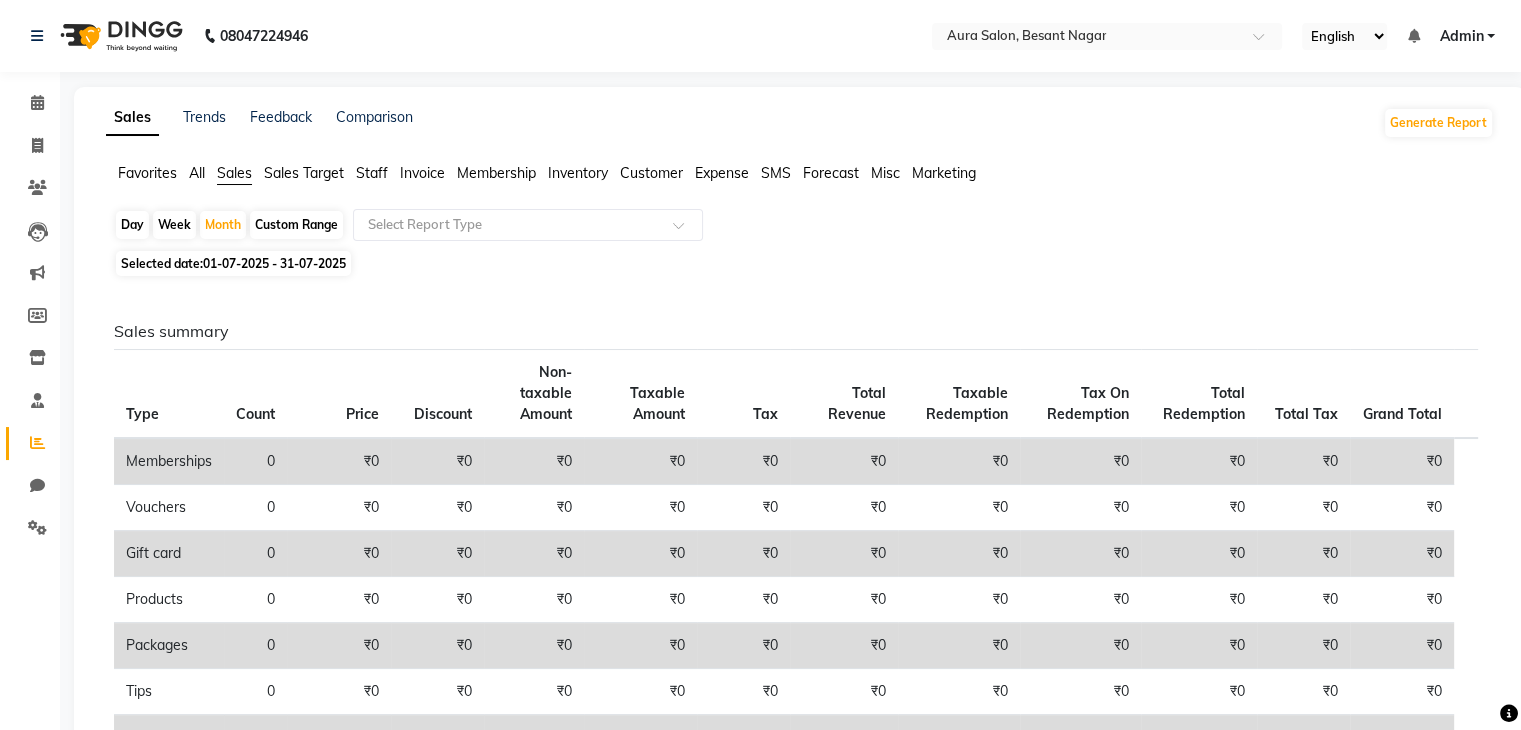 click on "Sales Target" 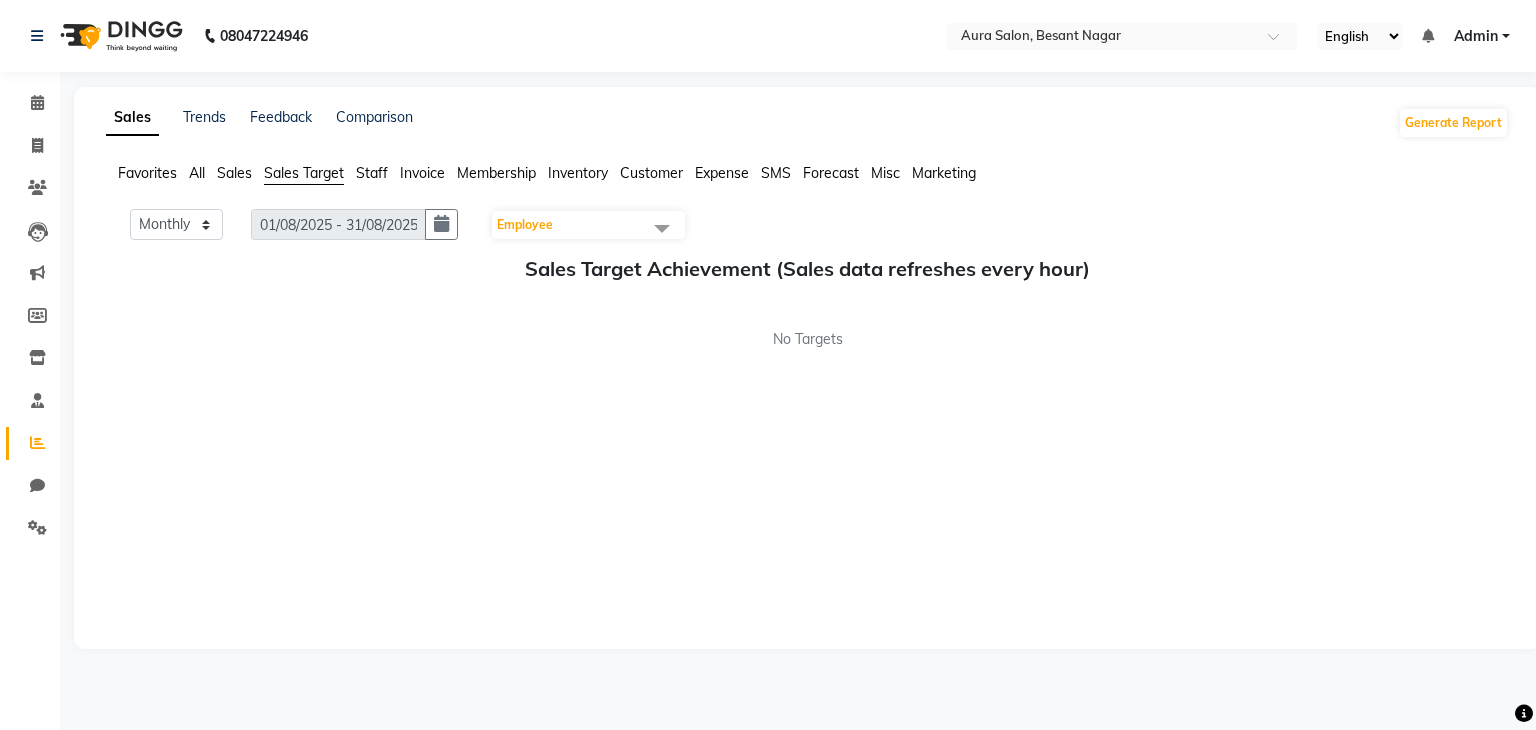 click on "Sales" 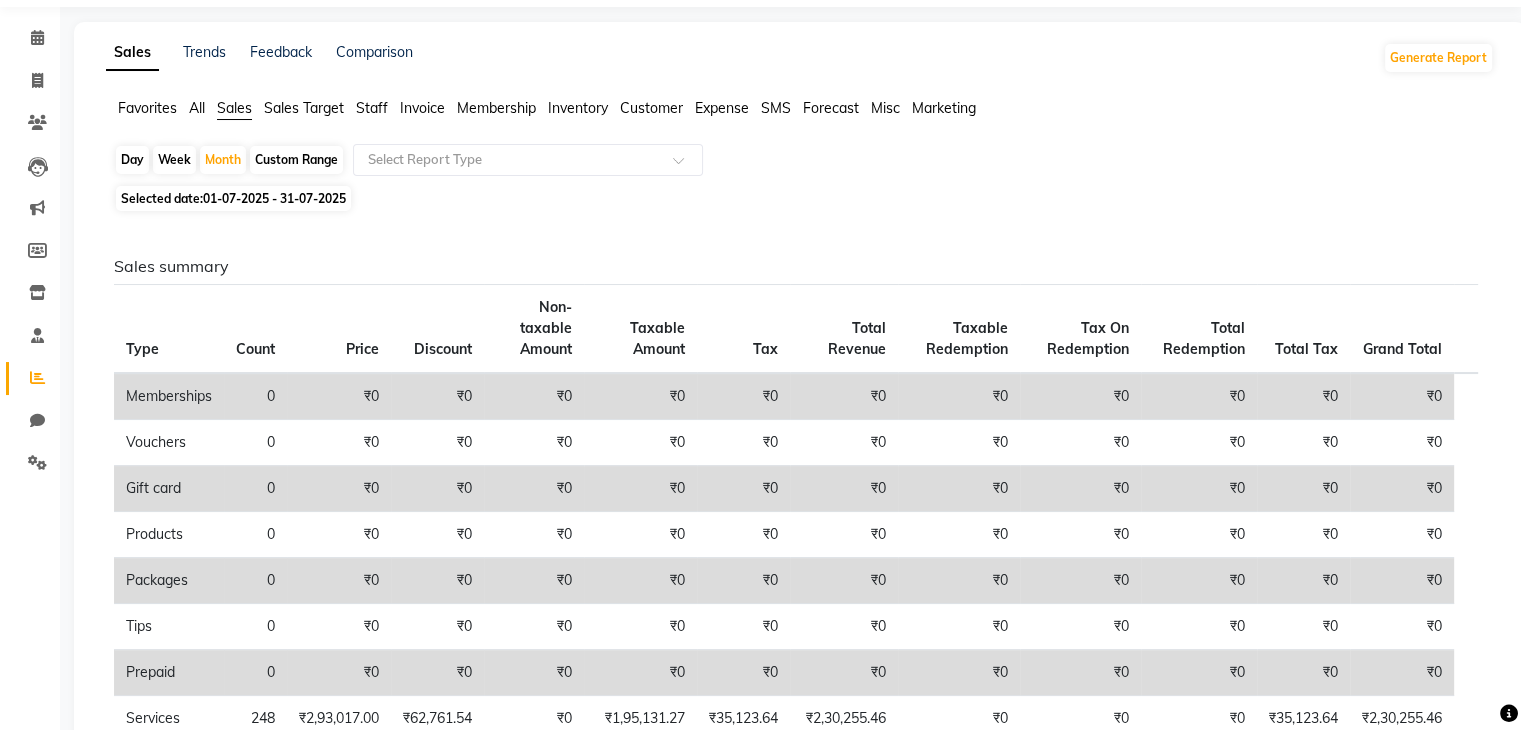 scroll, scrollTop: 100, scrollLeft: 0, axis: vertical 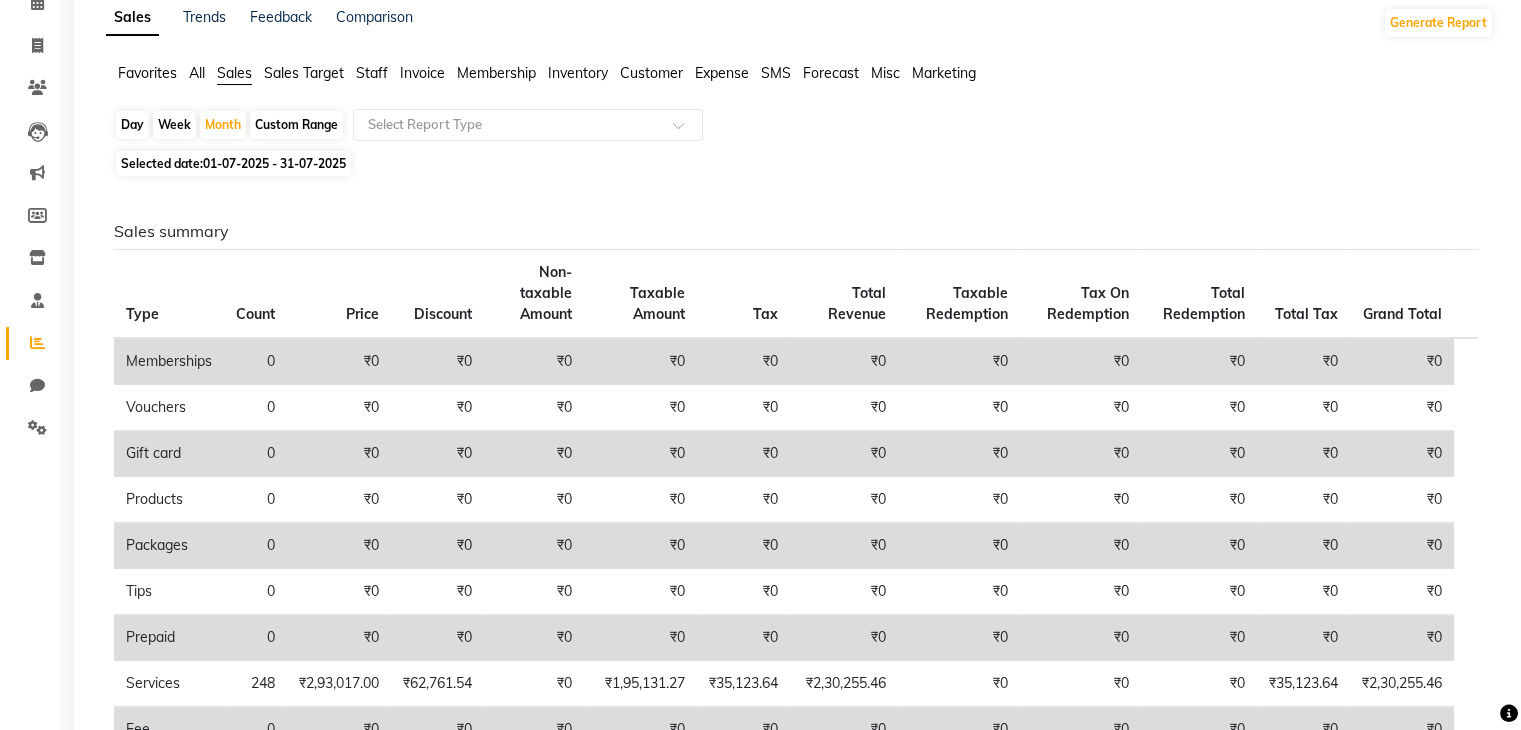 click on "Sales Target" 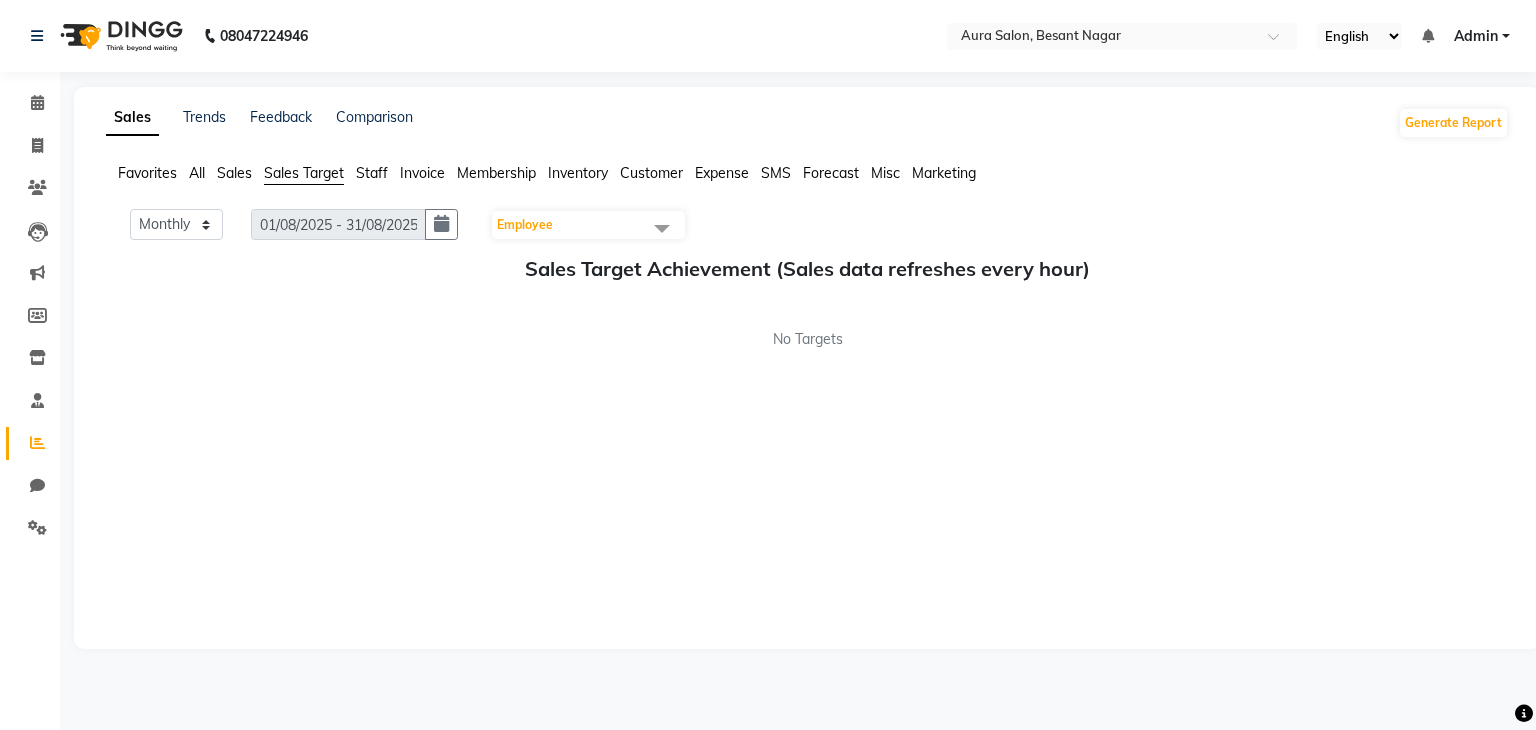 click on "Staff" 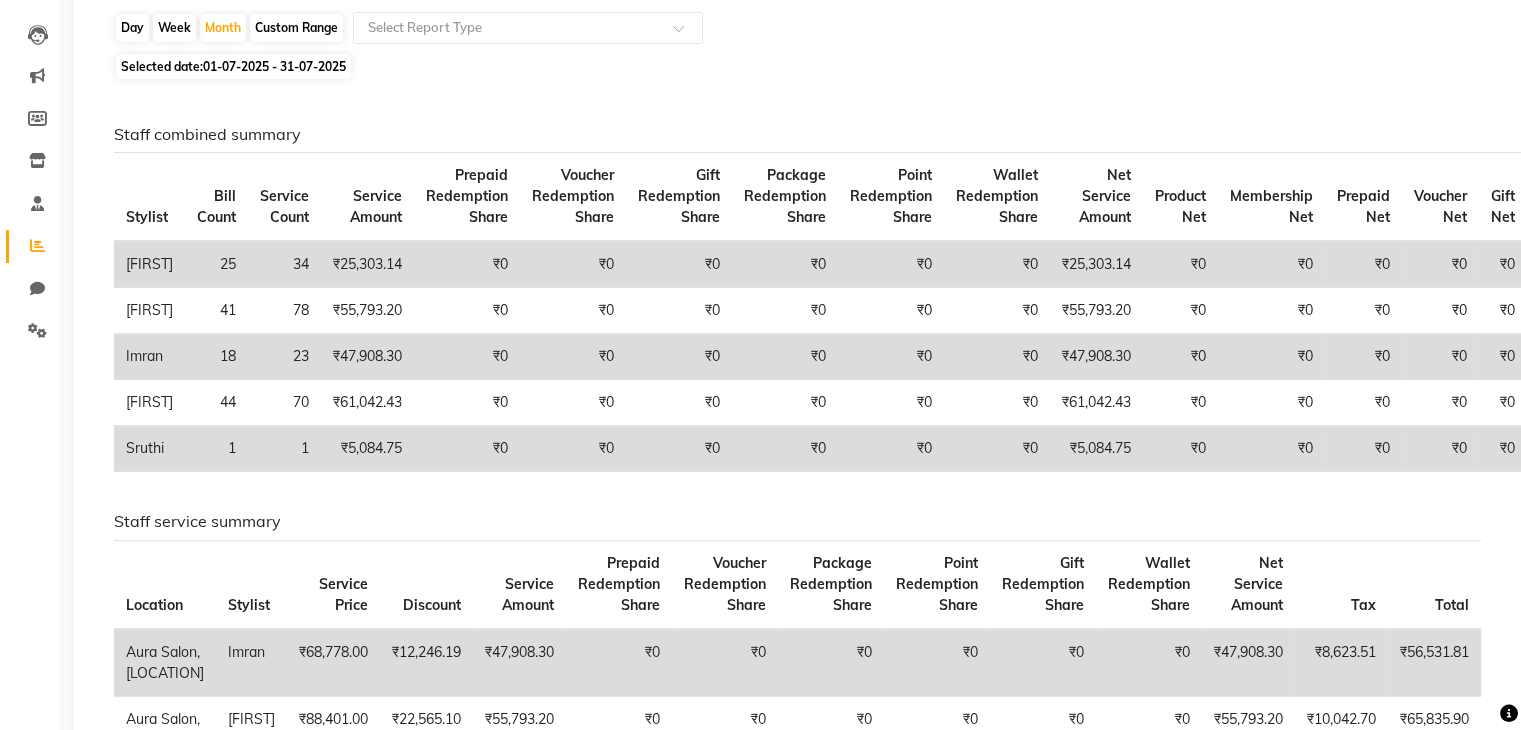 scroll, scrollTop: 165, scrollLeft: 0, axis: vertical 